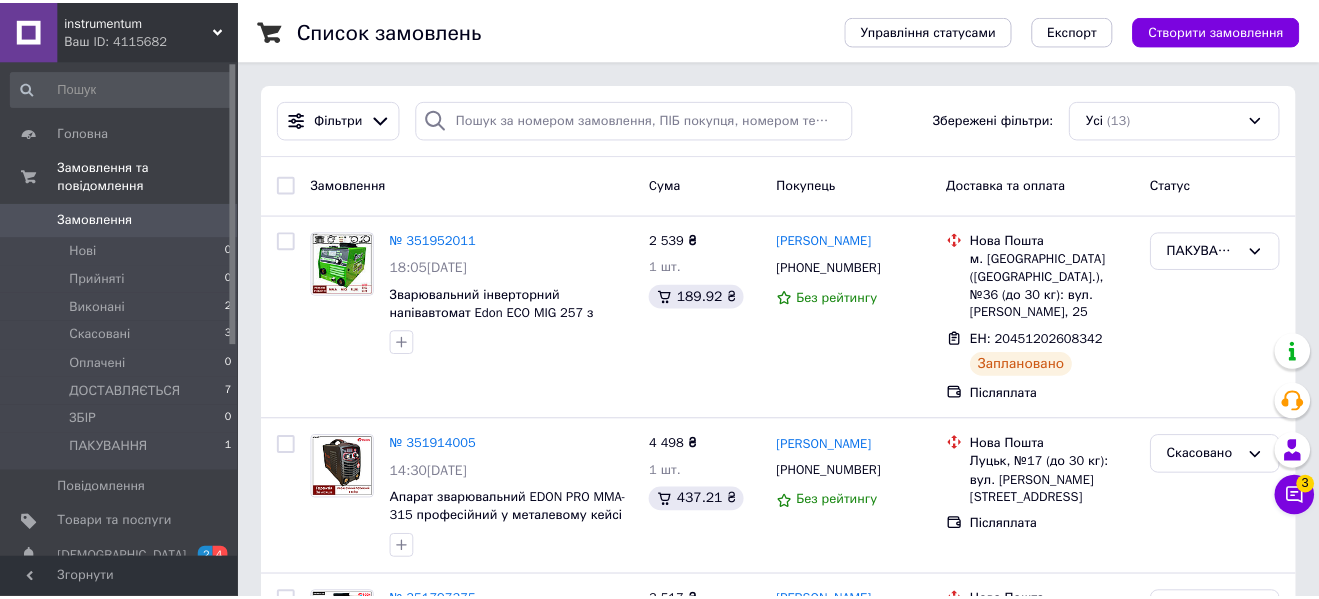 scroll, scrollTop: 0, scrollLeft: 0, axis: both 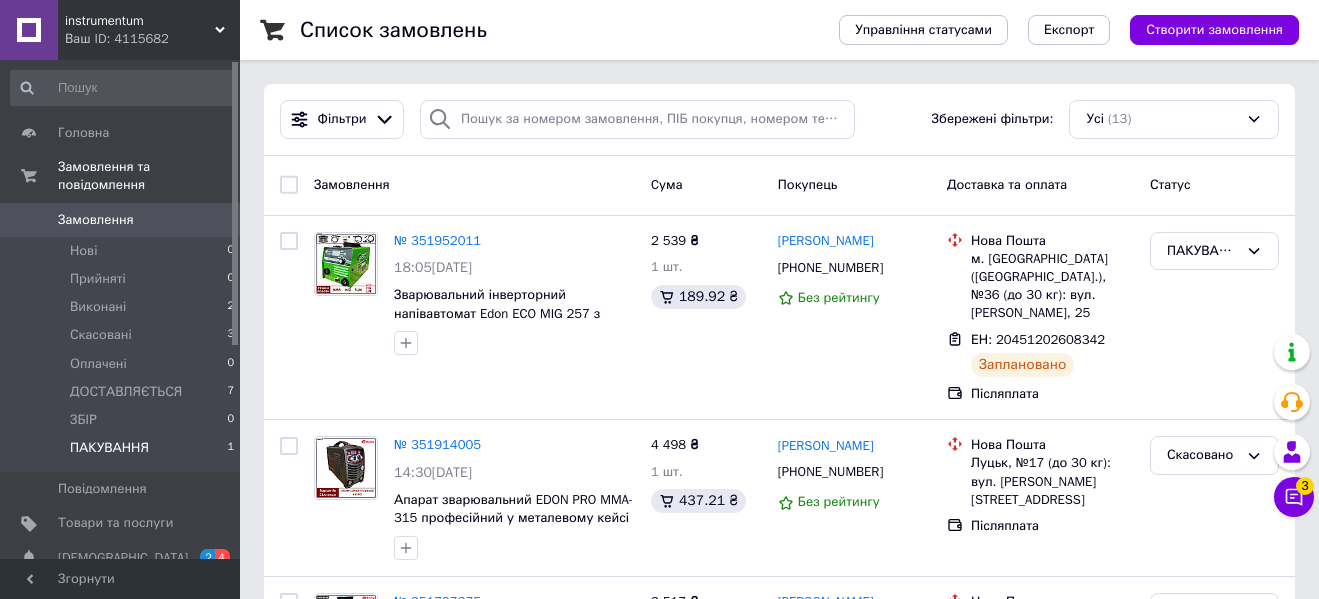 click on "ПАКУВАННЯ" at bounding box center [109, 448] 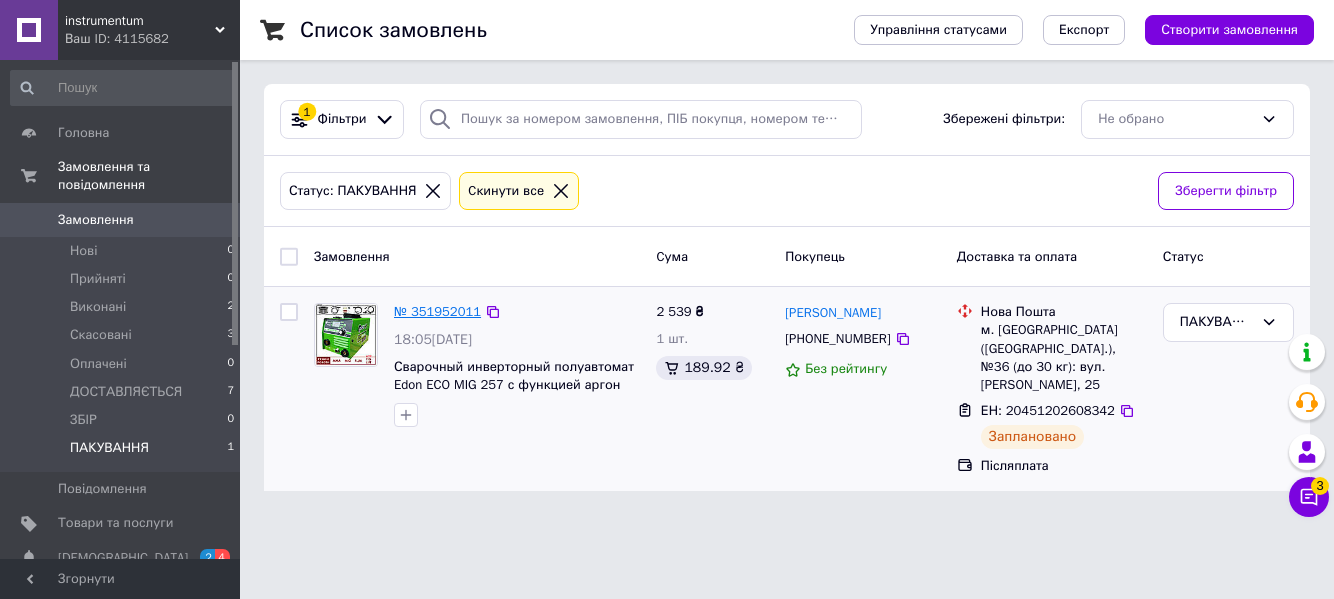 click on "№ 351952011" at bounding box center [437, 311] 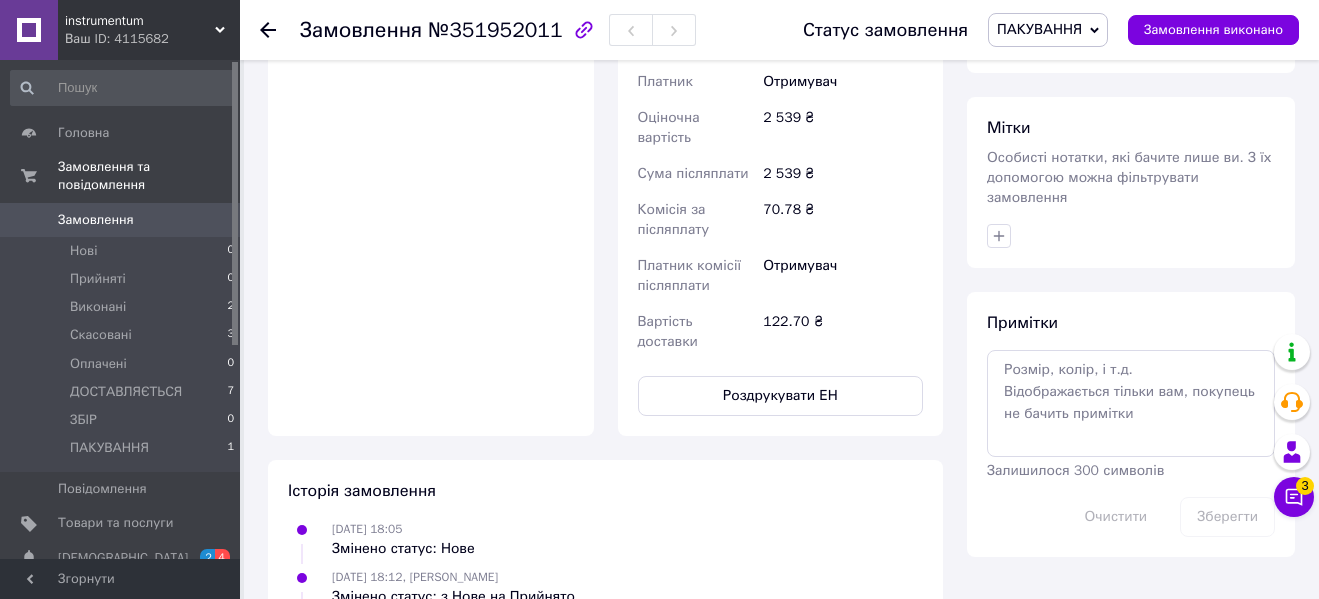 scroll, scrollTop: 900, scrollLeft: 0, axis: vertical 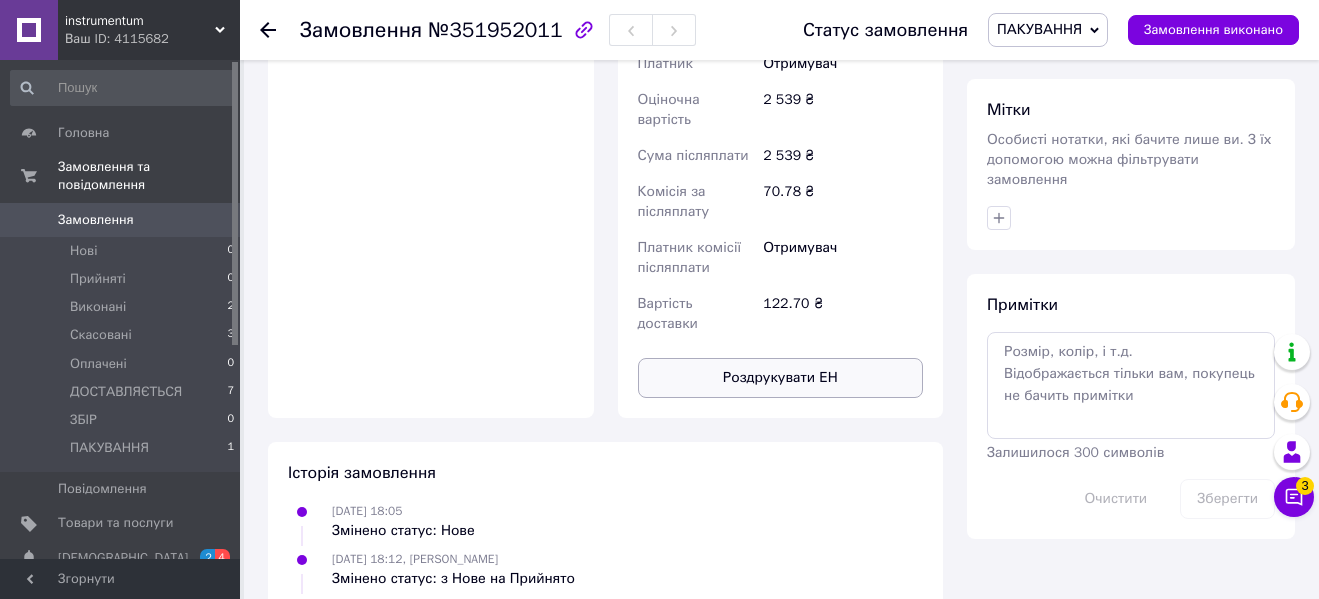 click on "Роздрукувати ЕН" at bounding box center (781, 378) 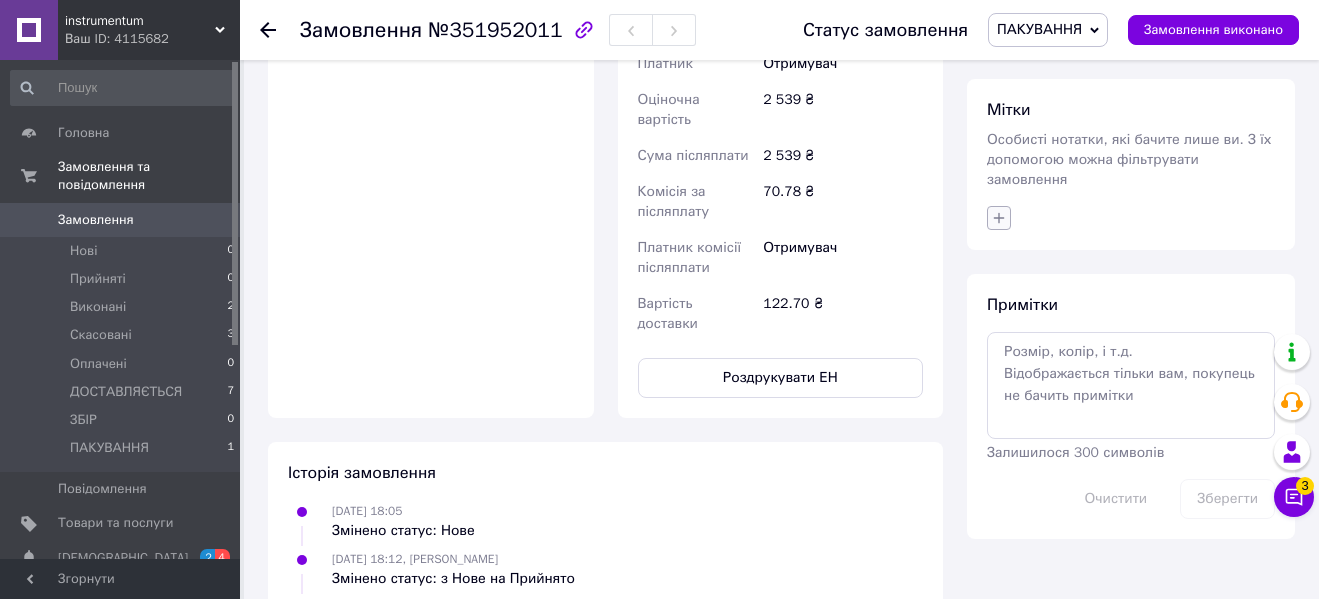 click 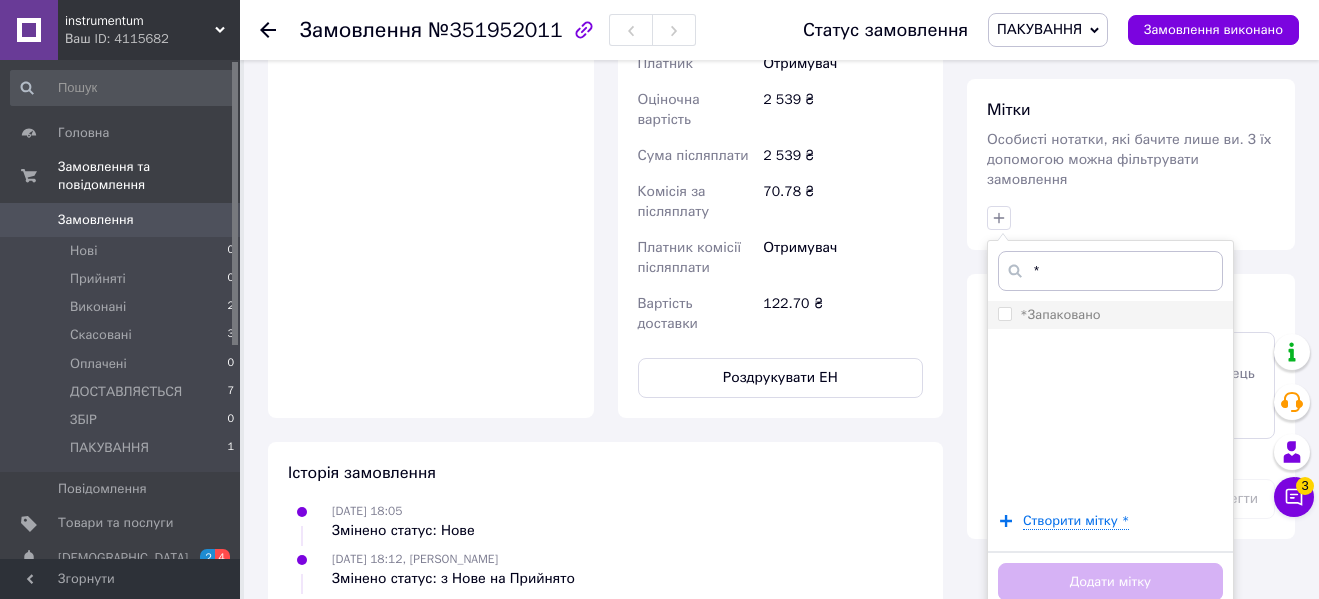type on "*" 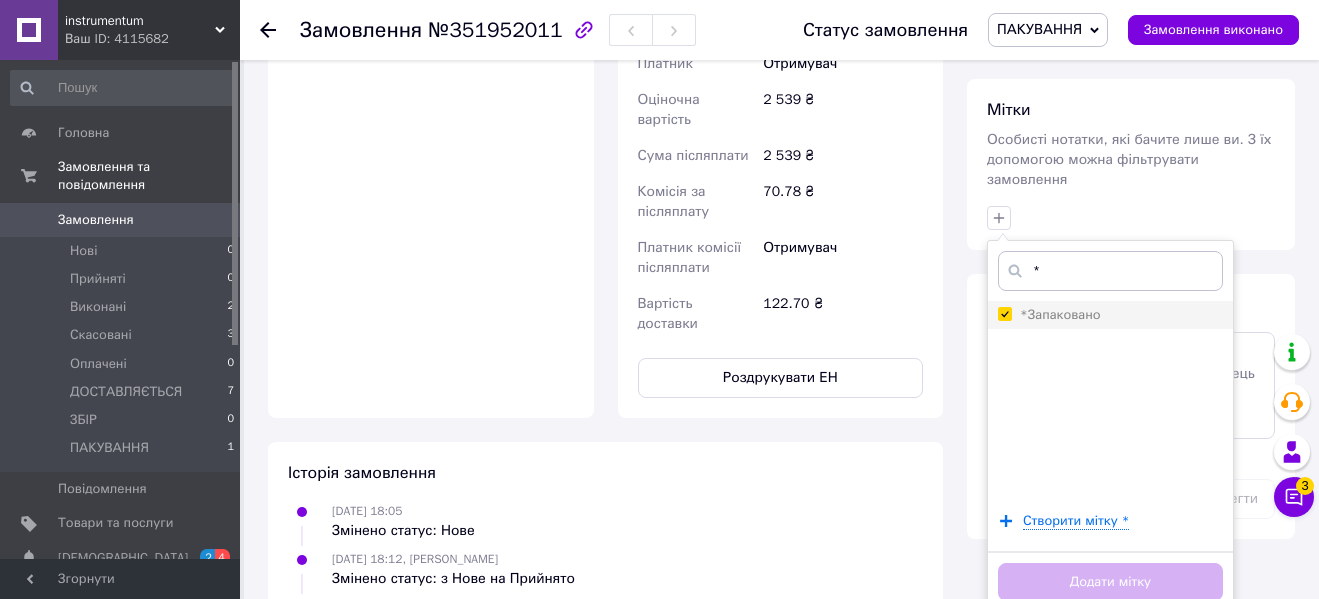 checkbox on "true" 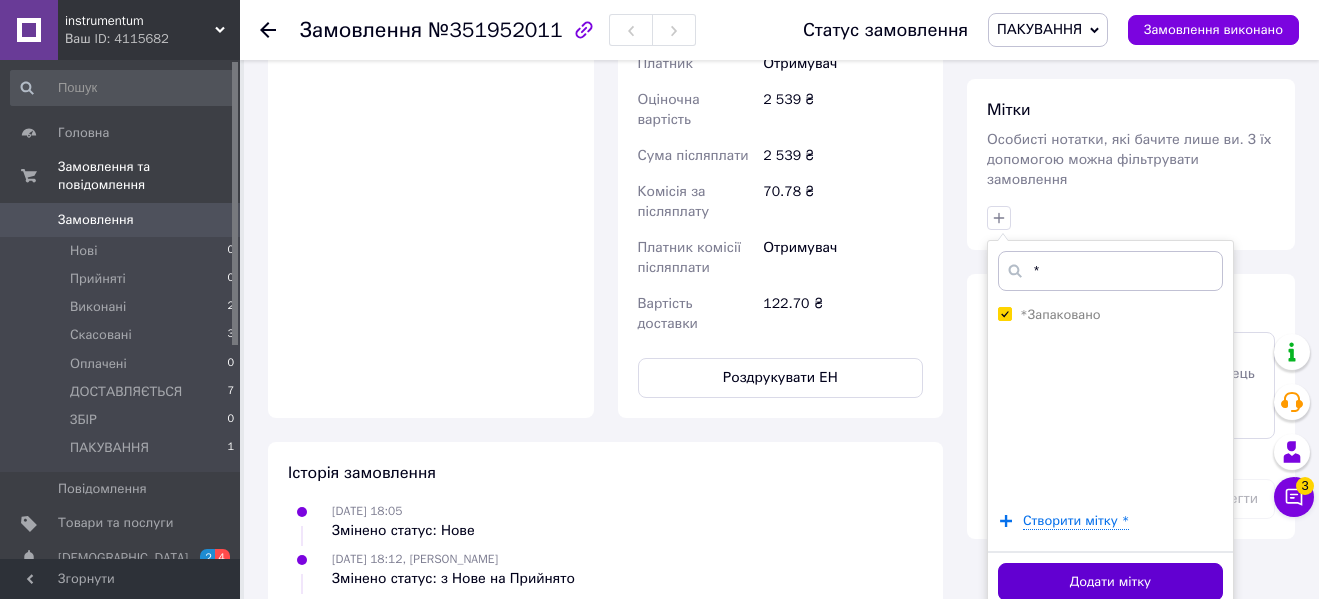 click on "Додати мітку" at bounding box center [1110, 582] 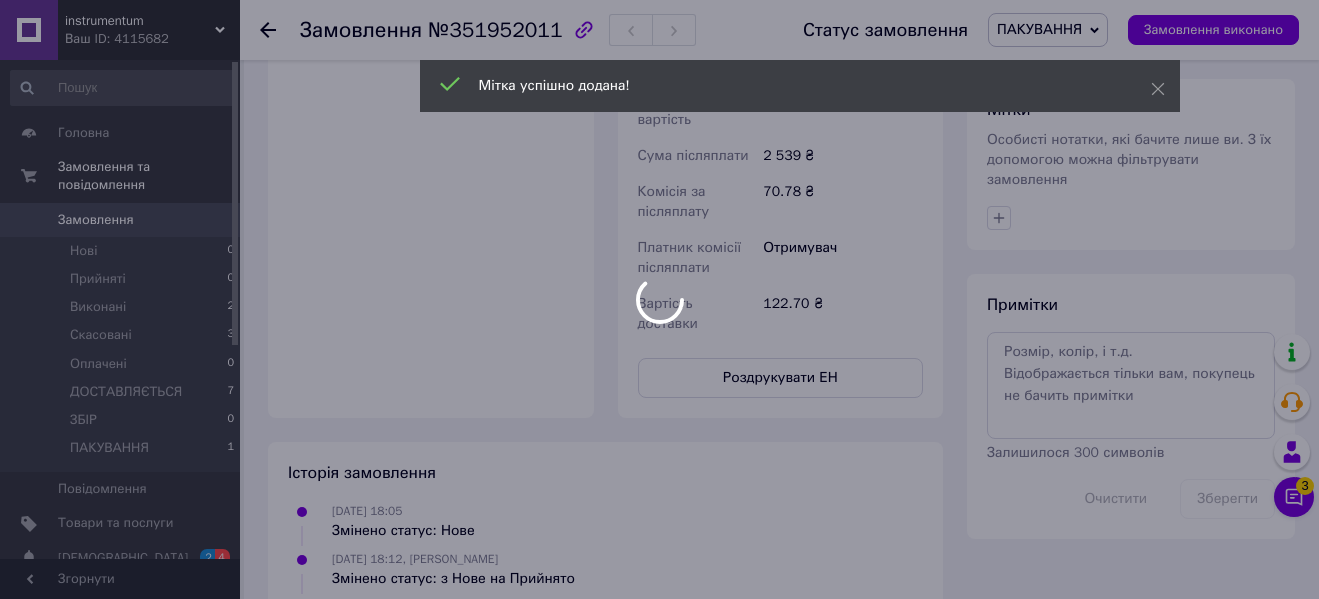 click at bounding box center [659, 299] 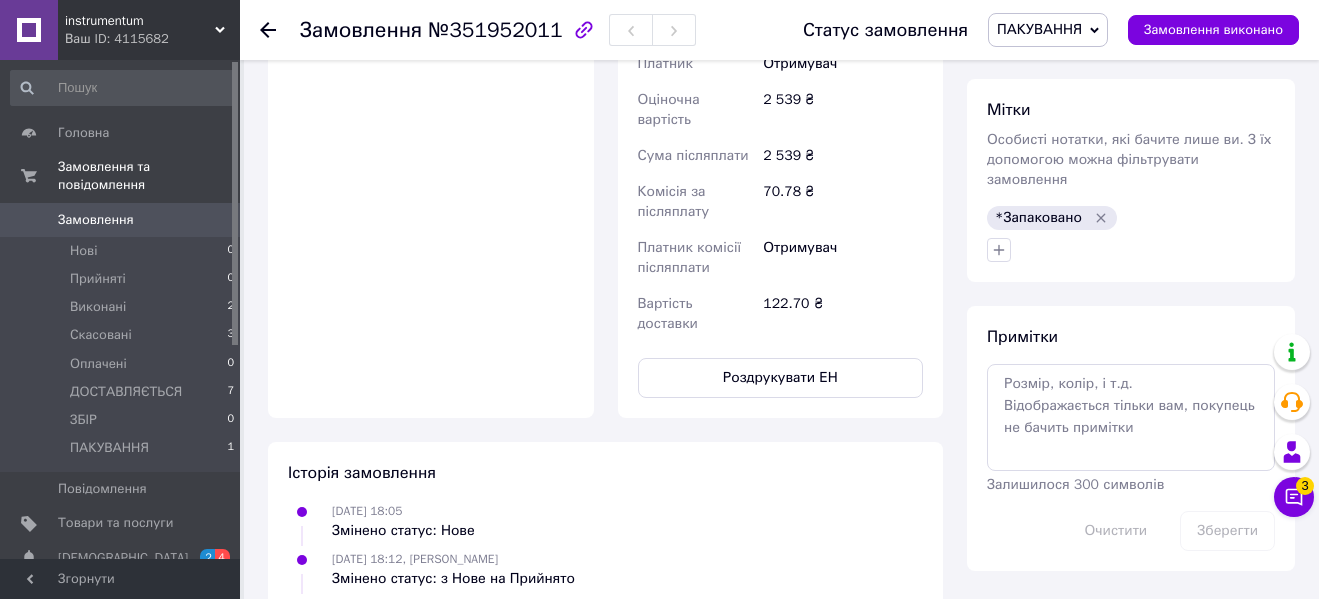 click on "ПАКУВАННЯ" at bounding box center [1039, 29] 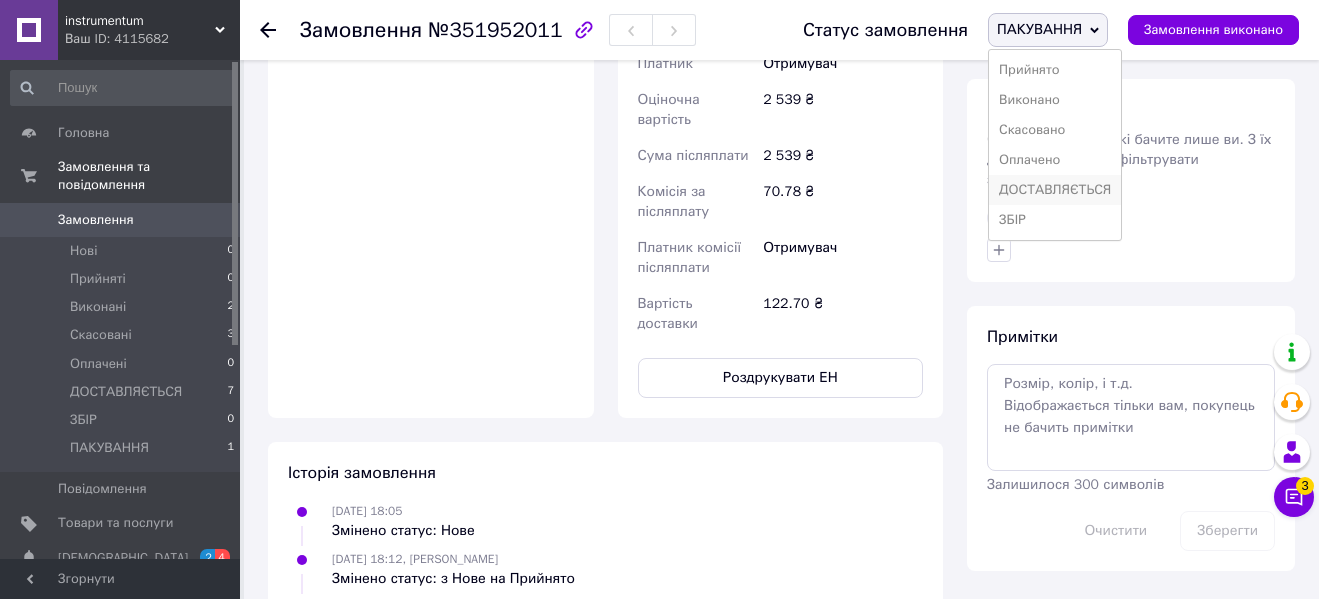 click on "ДОСТАВЛЯЄТЬСЯ" at bounding box center (1055, 190) 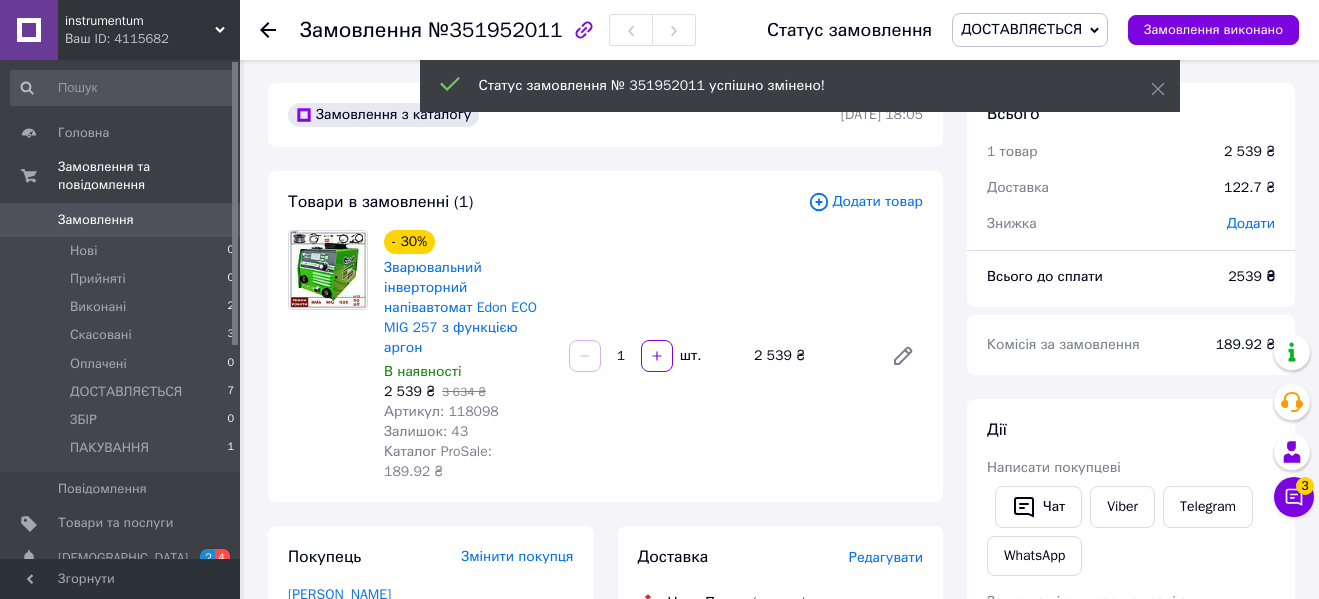 scroll, scrollTop: 0, scrollLeft: 0, axis: both 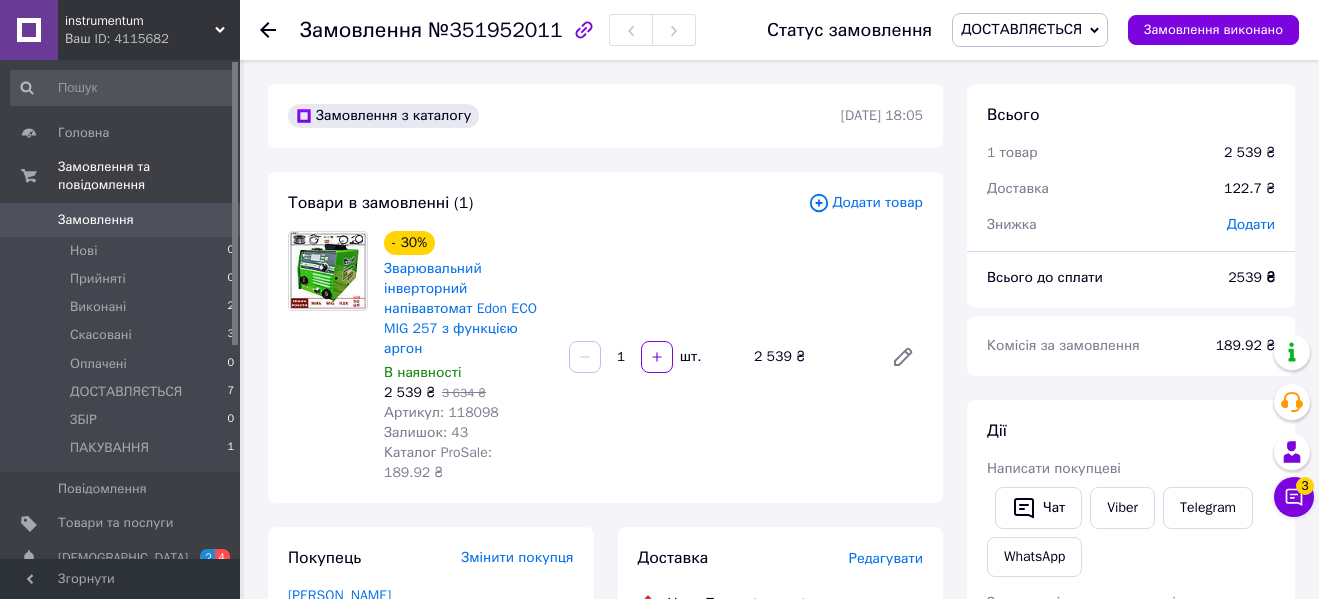 click 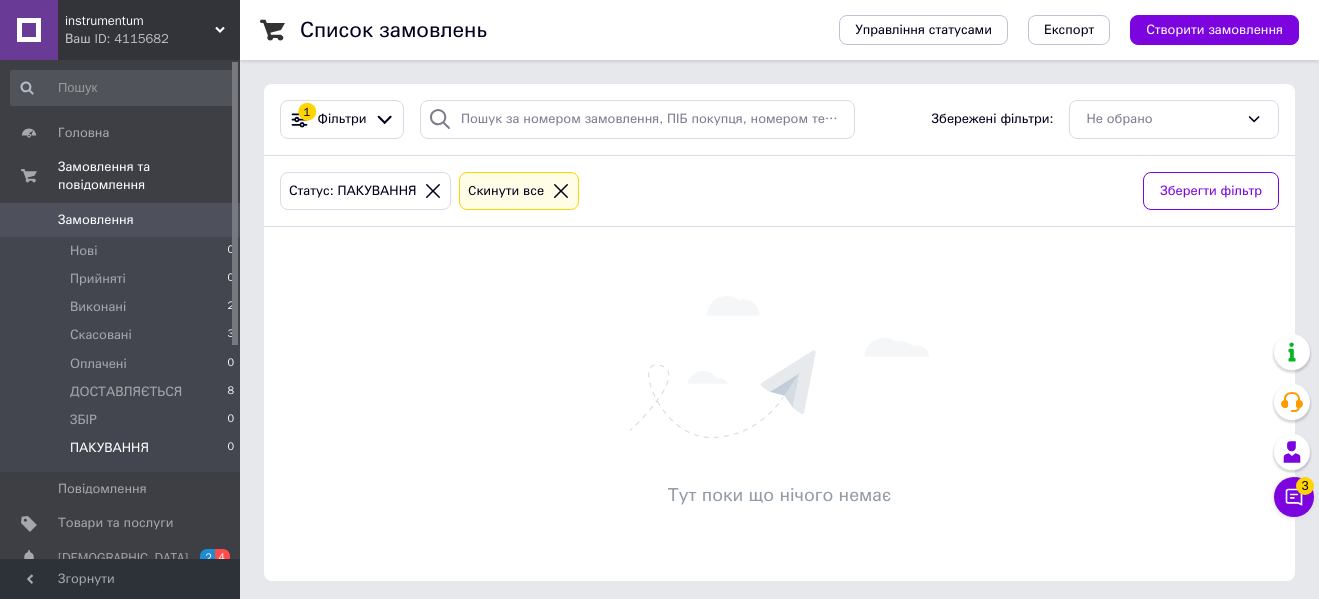 click on "instrumentum" at bounding box center [140, 21] 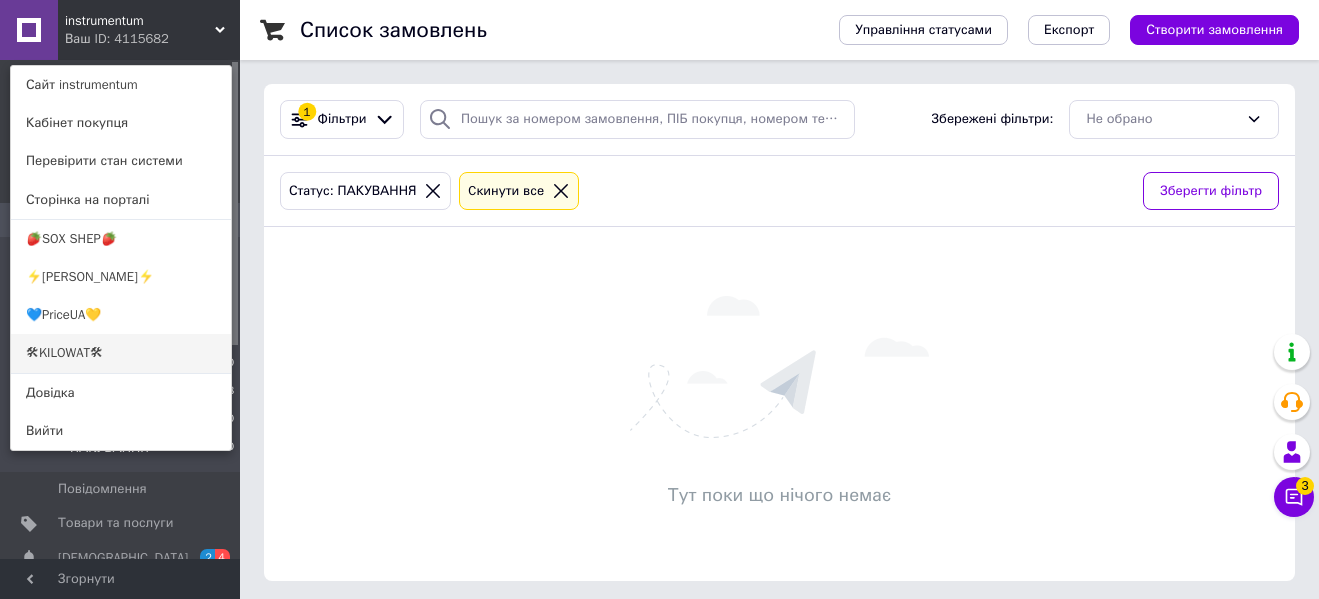 click on "🛠KILOWAT🛠" at bounding box center [121, 353] 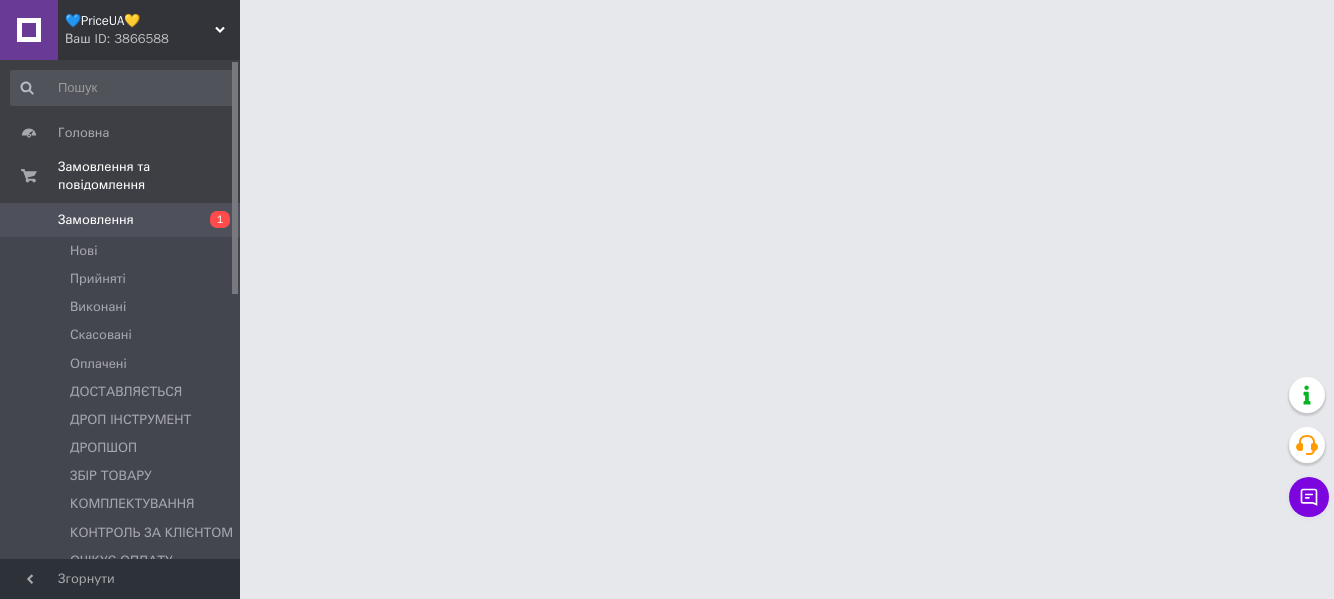 scroll, scrollTop: 0, scrollLeft: 0, axis: both 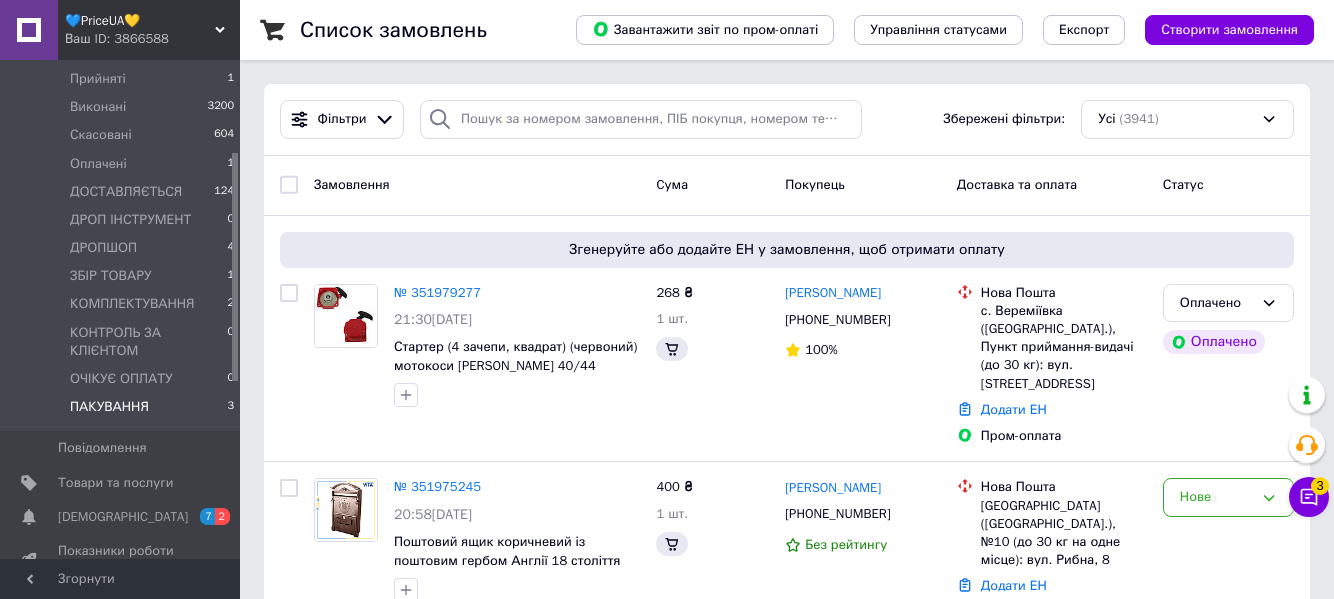 click on "ПАКУВАННЯ" at bounding box center (109, 407) 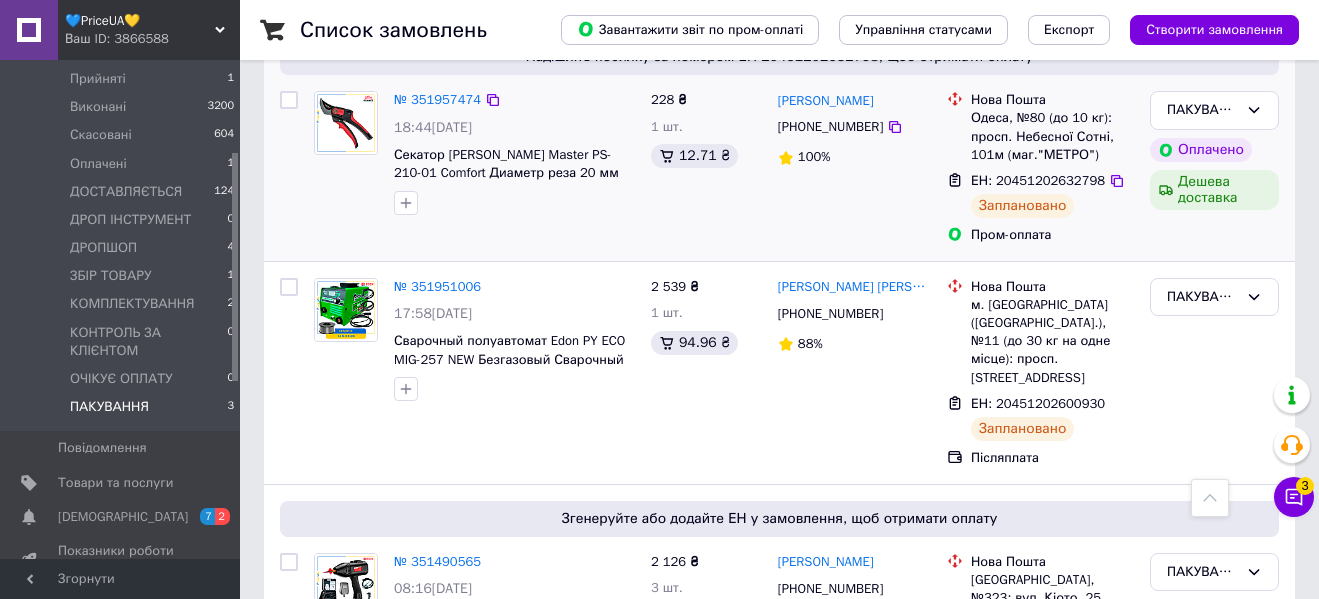 scroll, scrollTop: 213, scrollLeft: 0, axis: vertical 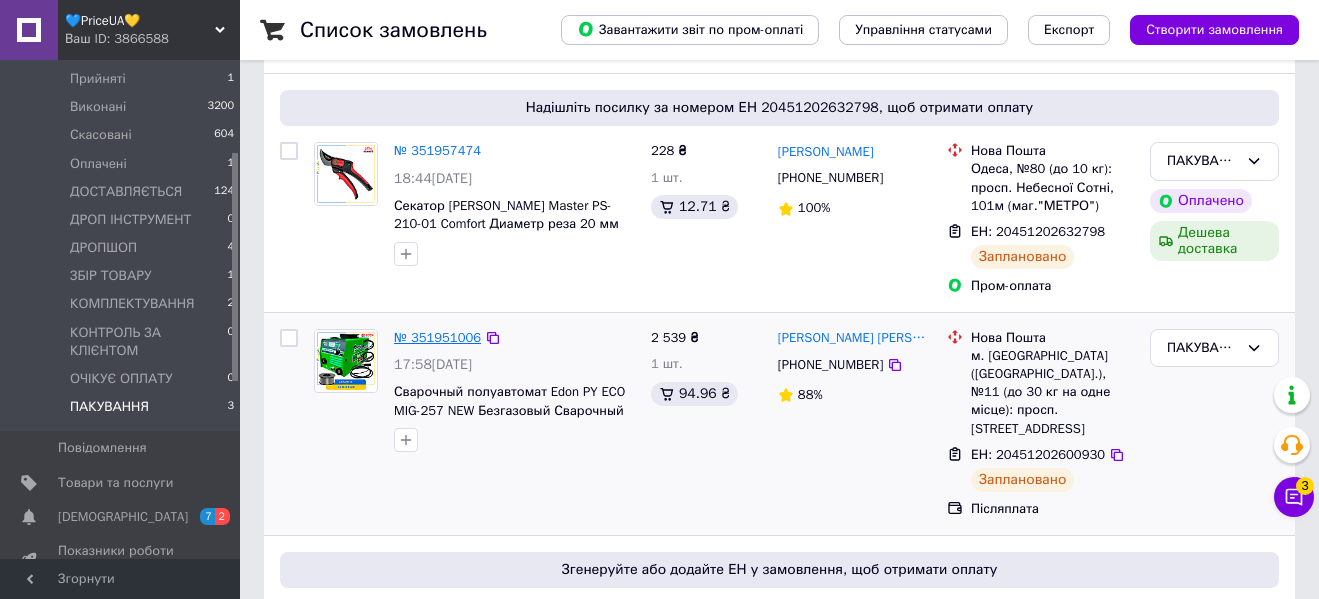 click on "№ 351951006" at bounding box center [437, 337] 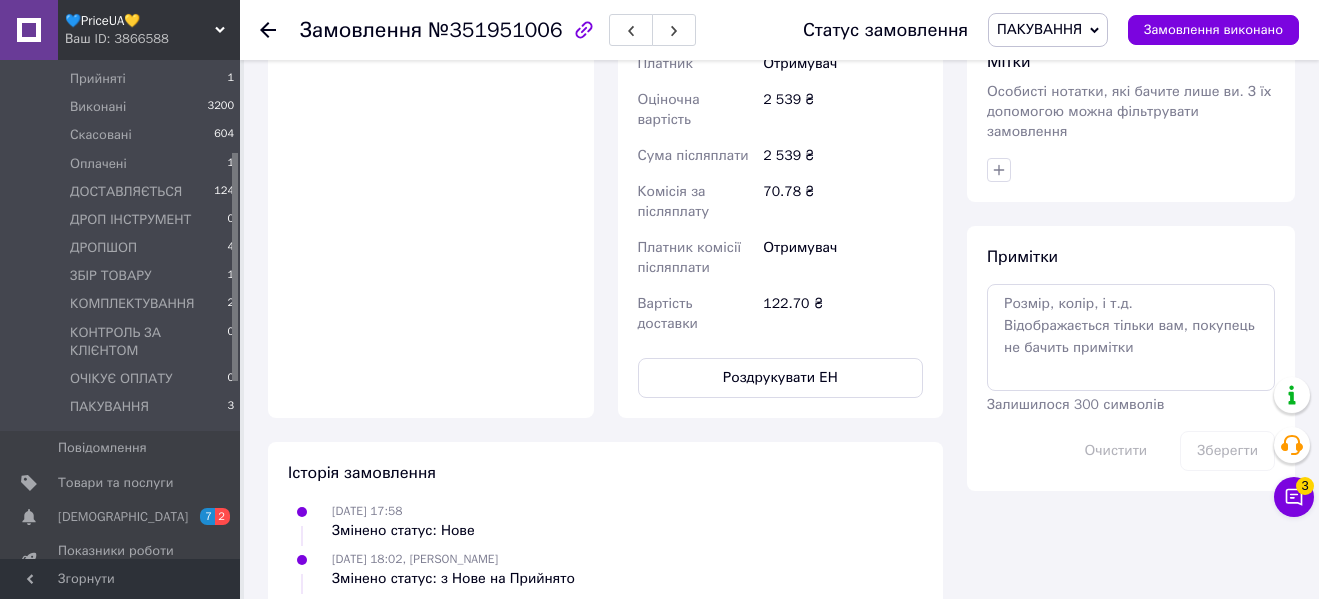 scroll, scrollTop: 800, scrollLeft: 0, axis: vertical 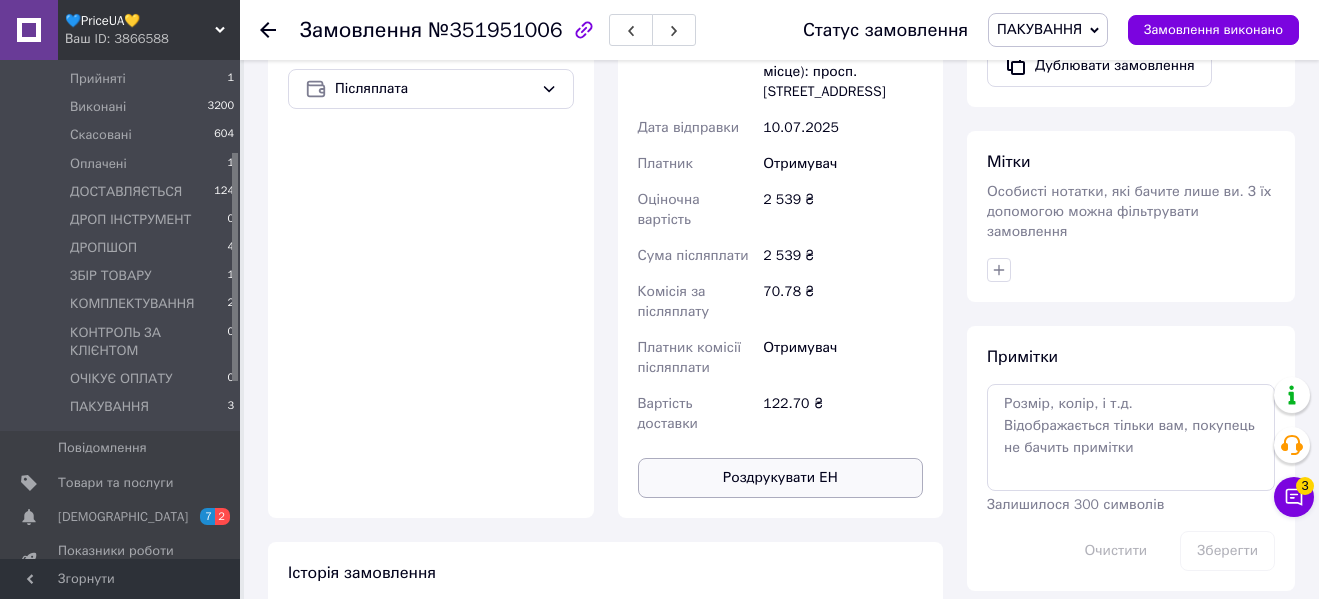 click on "Роздрукувати ЕН" at bounding box center [781, 478] 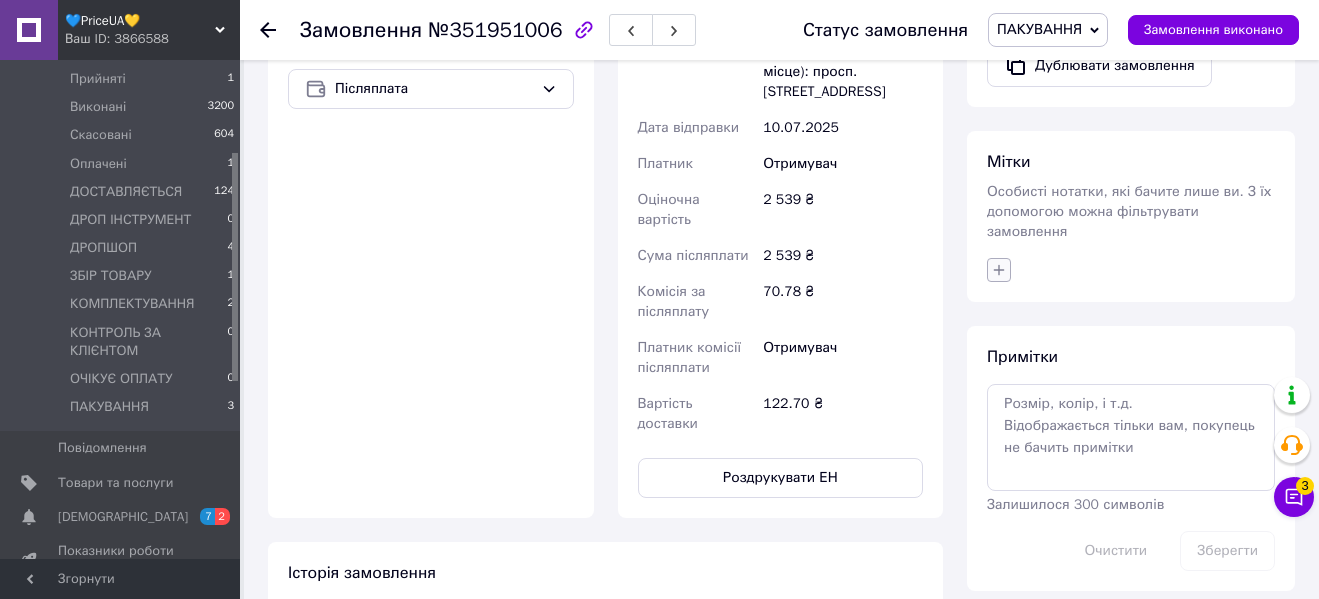click 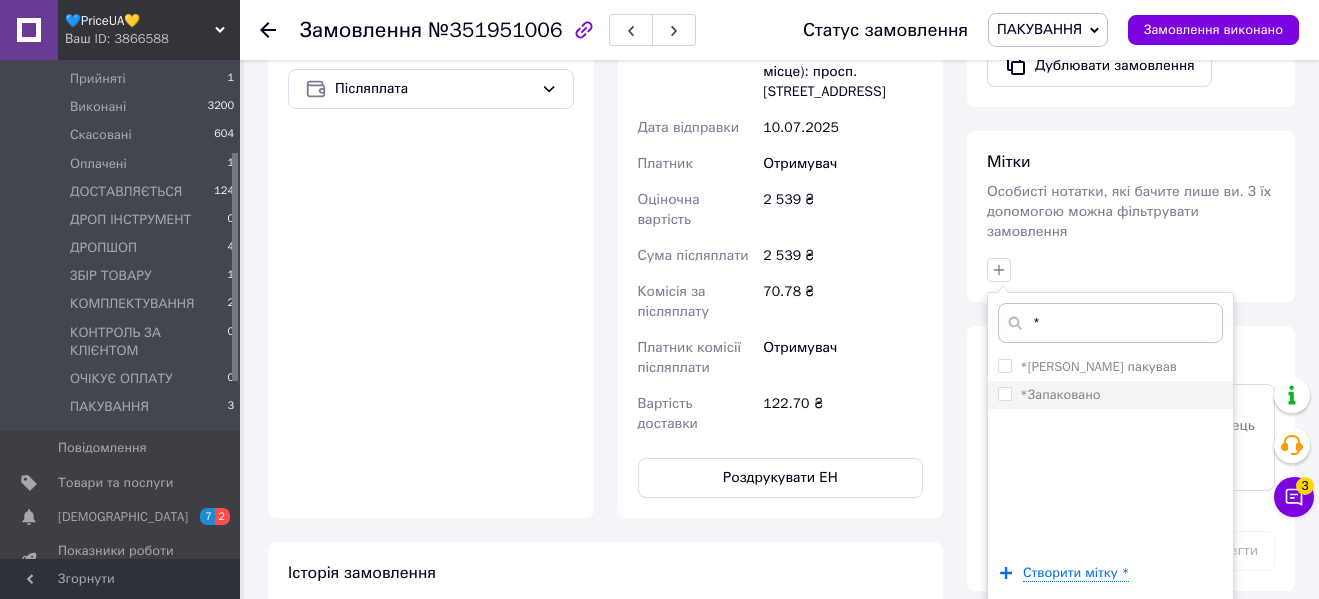type on "*" 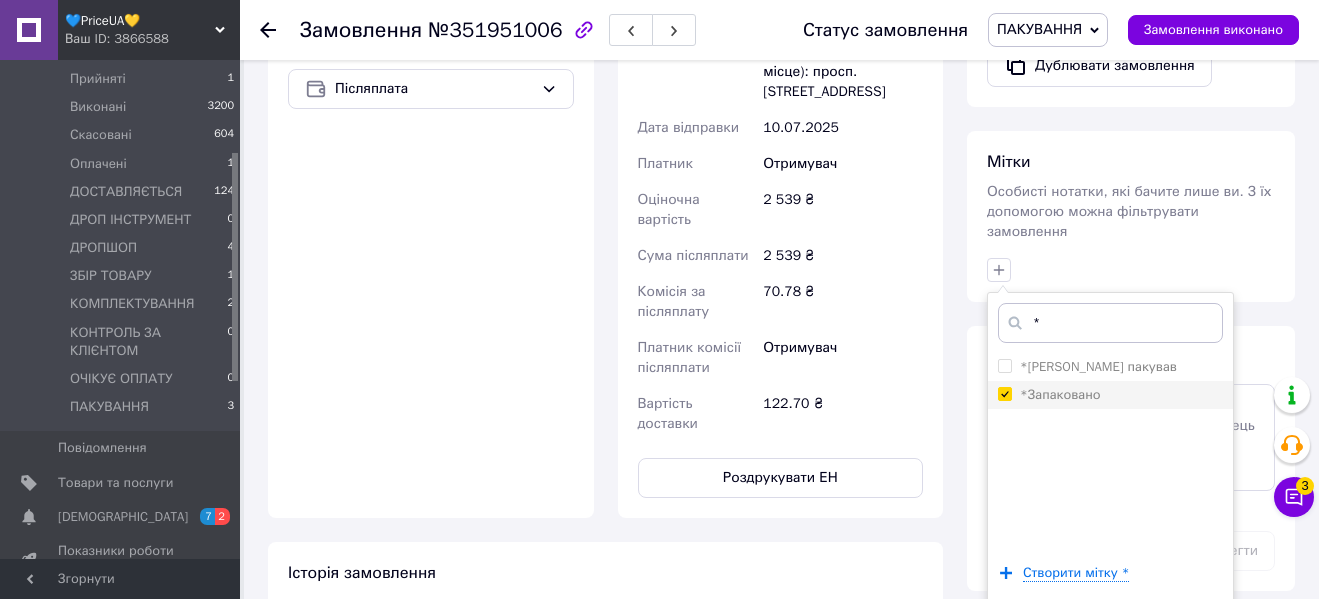 checkbox on "true" 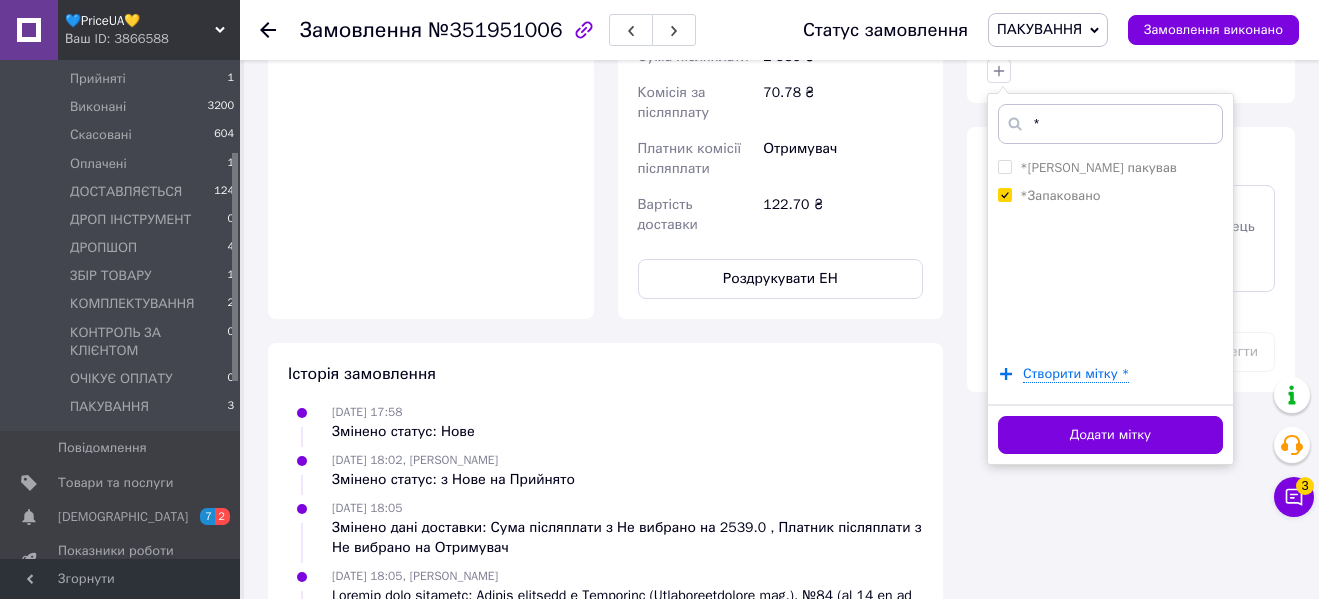 scroll, scrollTop: 1000, scrollLeft: 0, axis: vertical 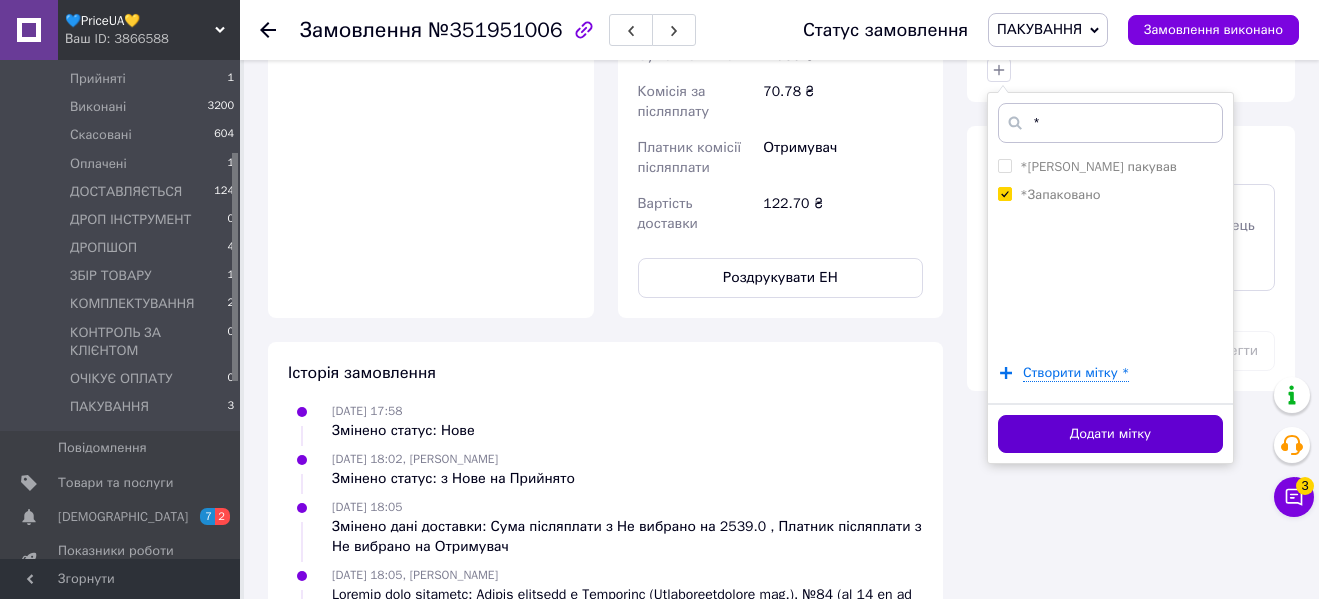 click on "Додати мітку" at bounding box center (1110, 434) 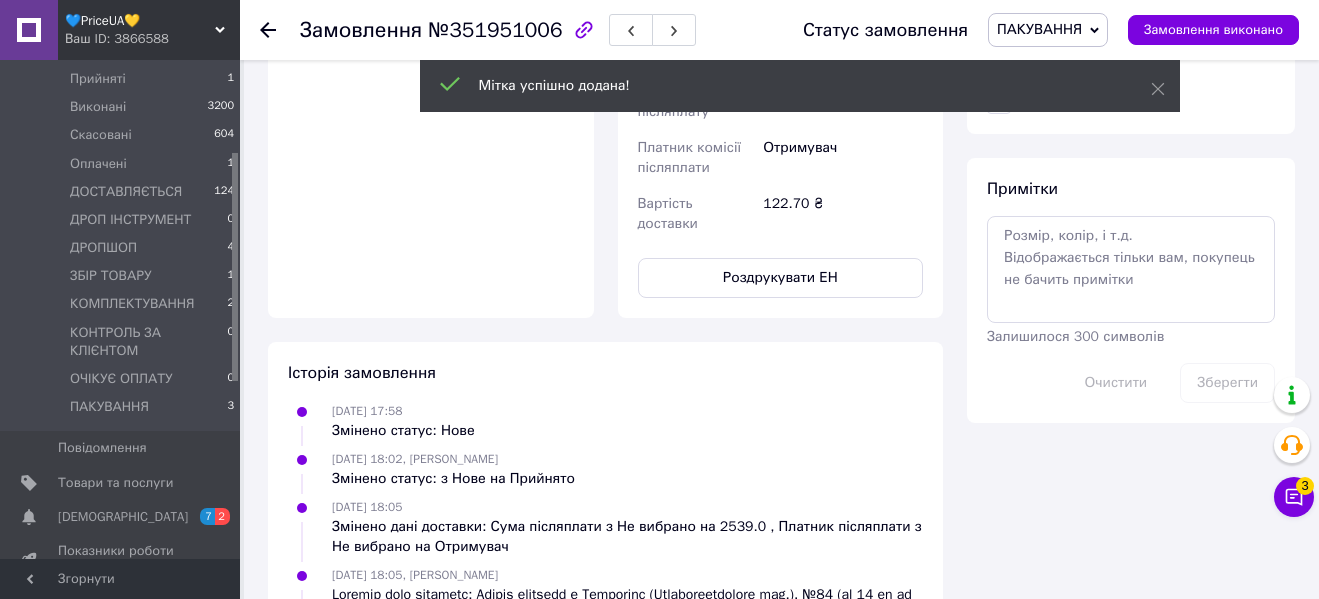 click on "ПАКУВАННЯ" at bounding box center [1039, 29] 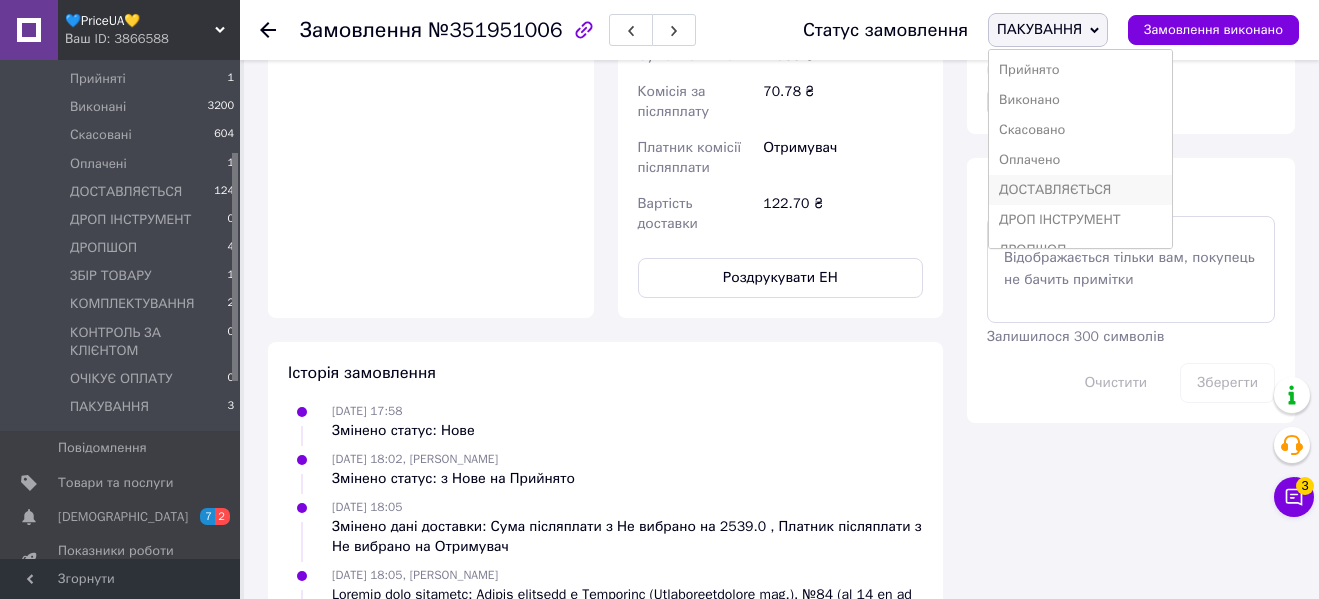 click on "ДОСТАВЛЯЄТЬСЯ" at bounding box center (1080, 190) 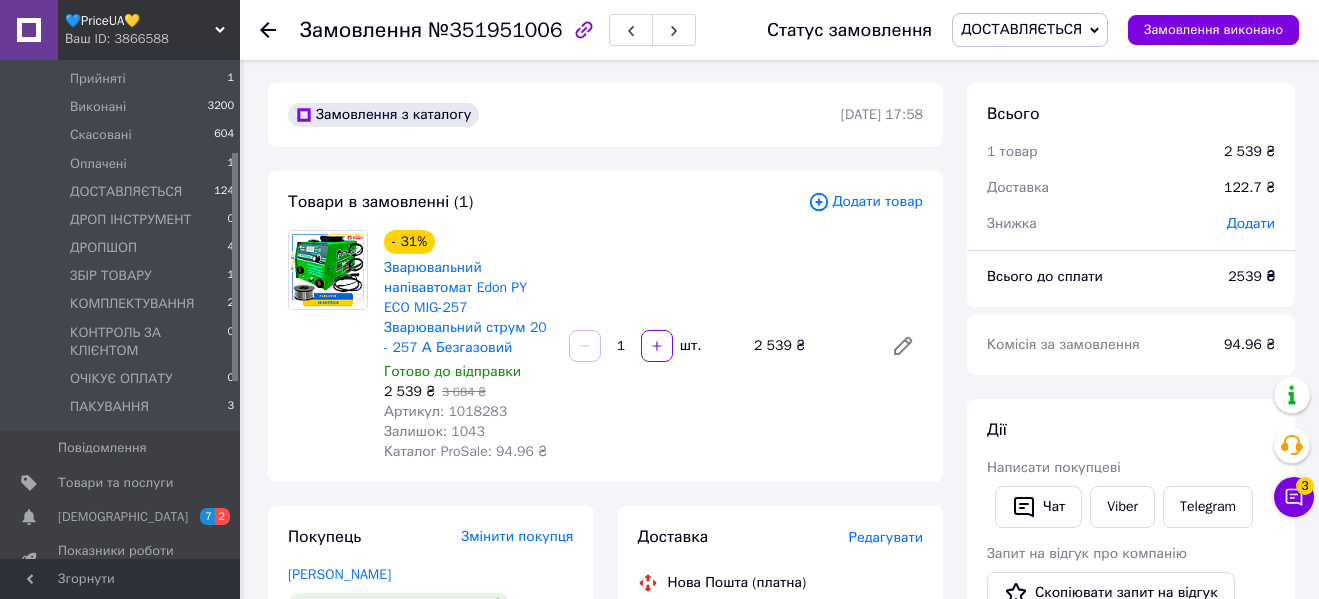 scroll, scrollTop: 0, scrollLeft: 0, axis: both 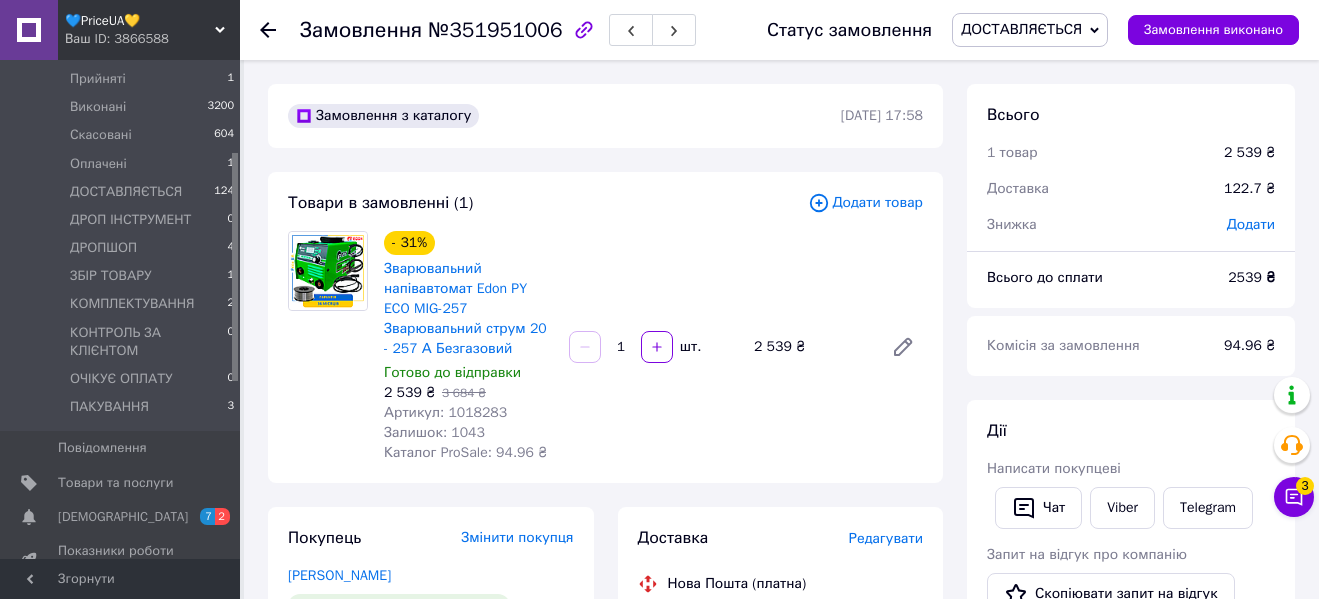 click 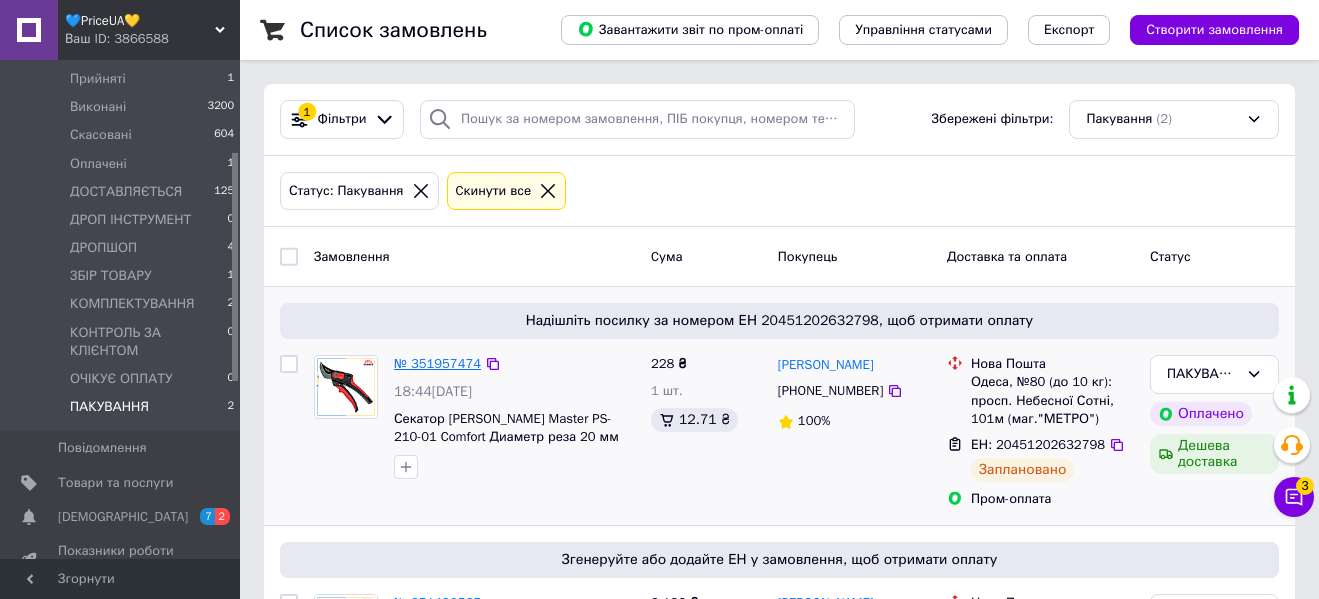 click on "№ 351957474" at bounding box center (437, 363) 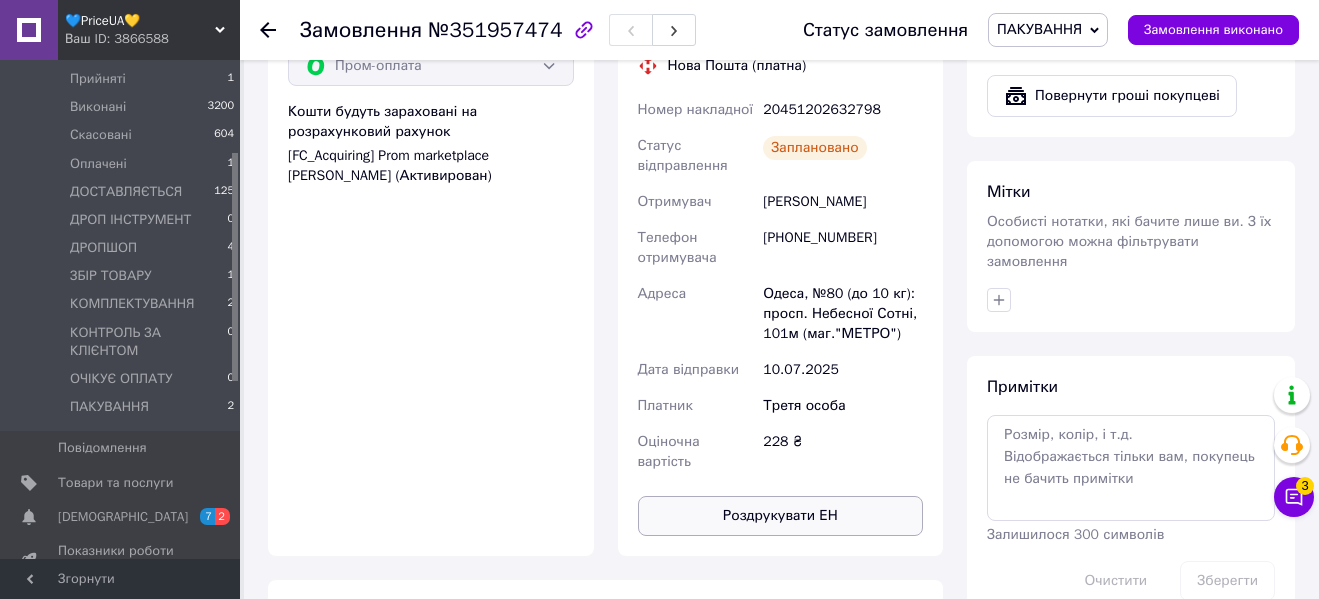 scroll, scrollTop: 900, scrollLeft: 0, axis: vertical 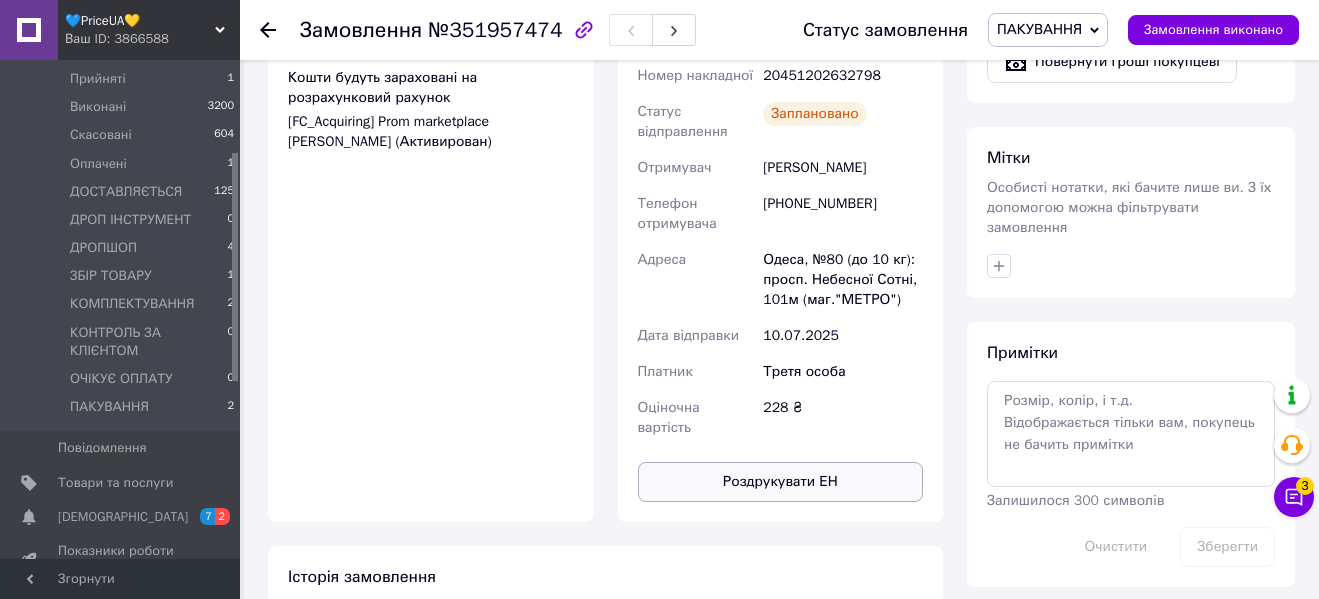click on "Роздрукувати ЕН" at bounding box center [781, 482] 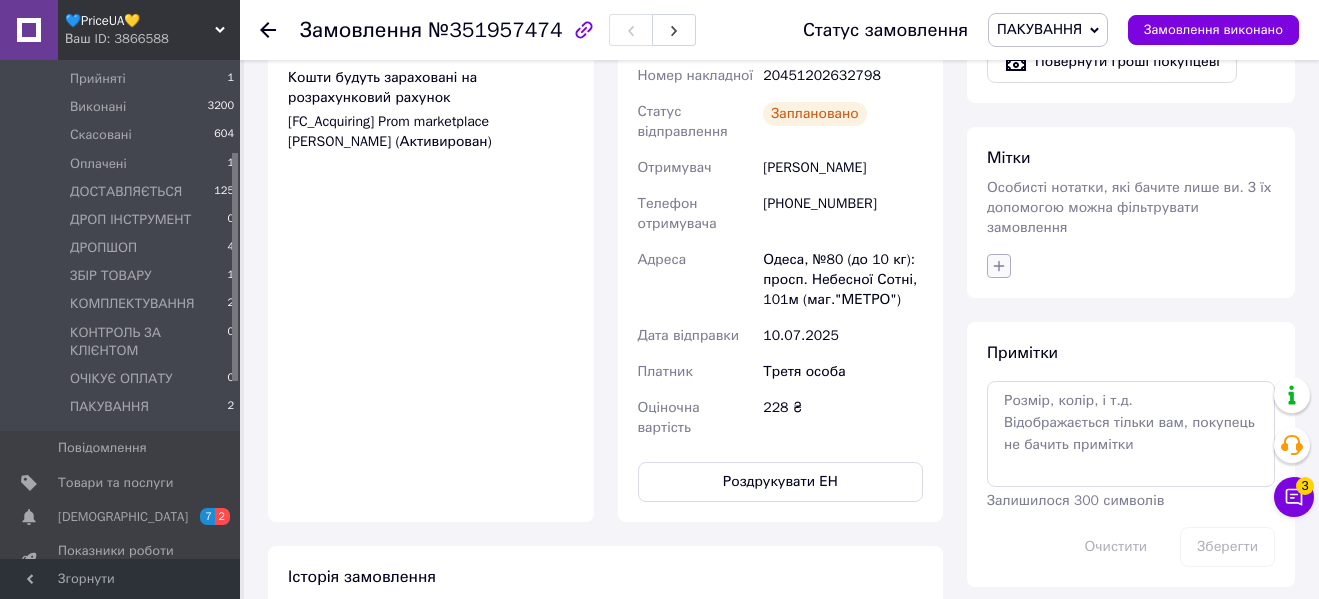 click 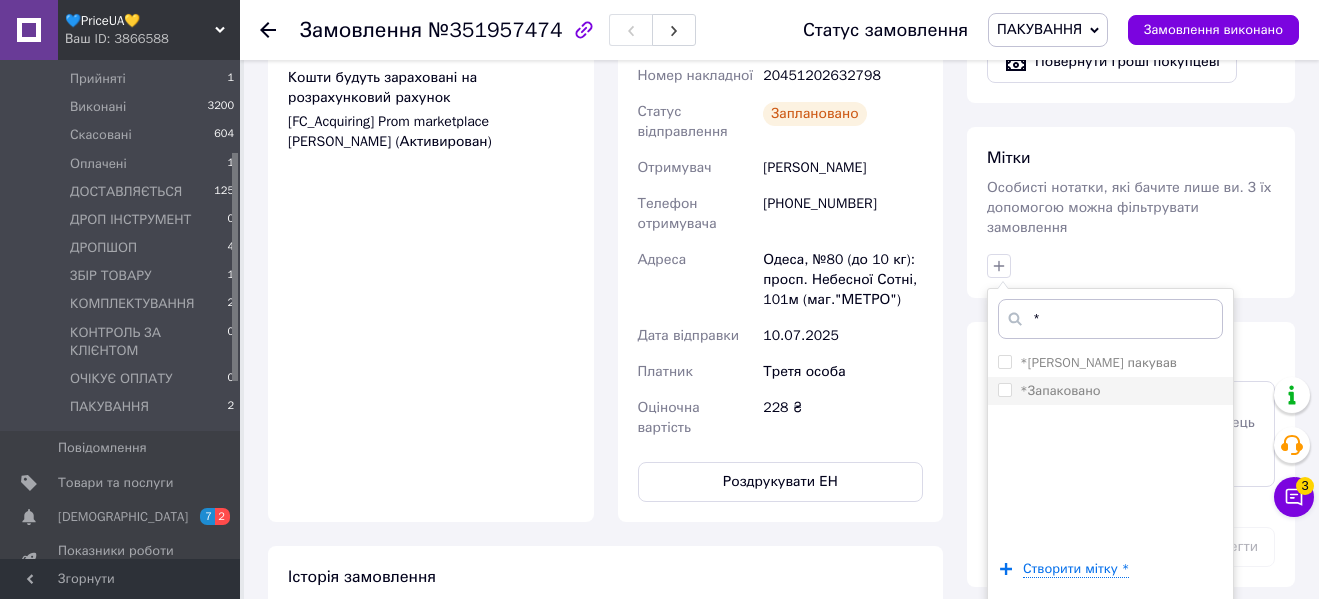 type on "*" 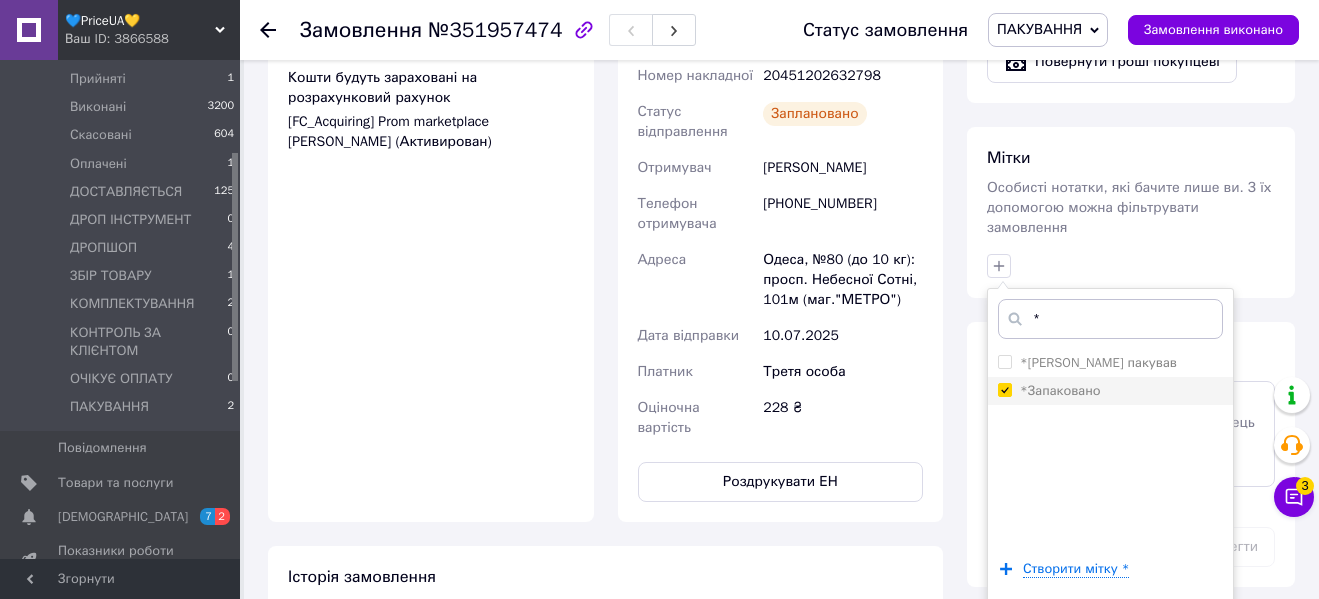 checkbox on "true" 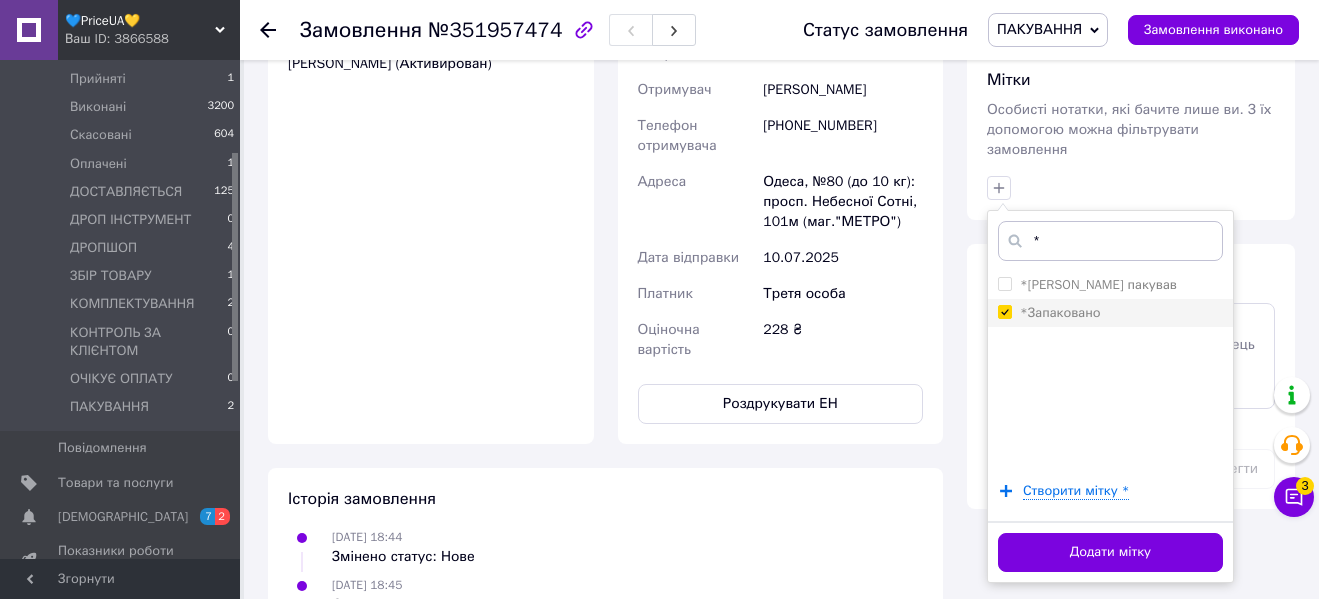 scroll, scrollTop: 1100, scrollLeft: 0, axis: vertical 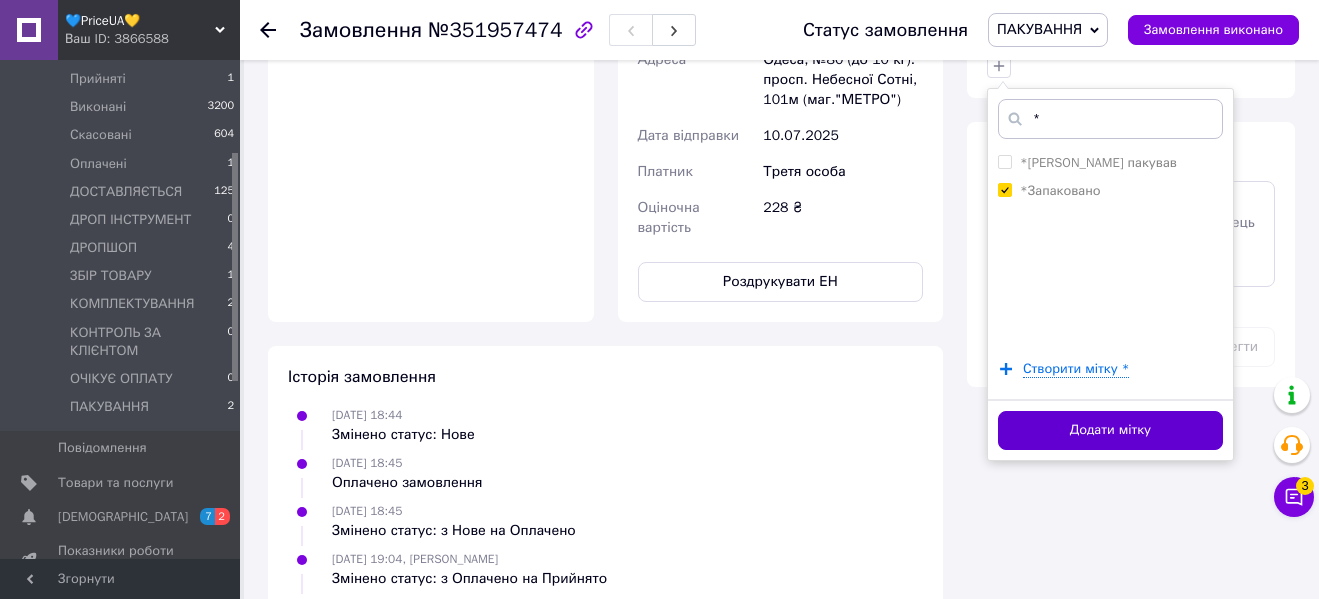 click on "Додати мітку" at bounding box center (1110, 430) 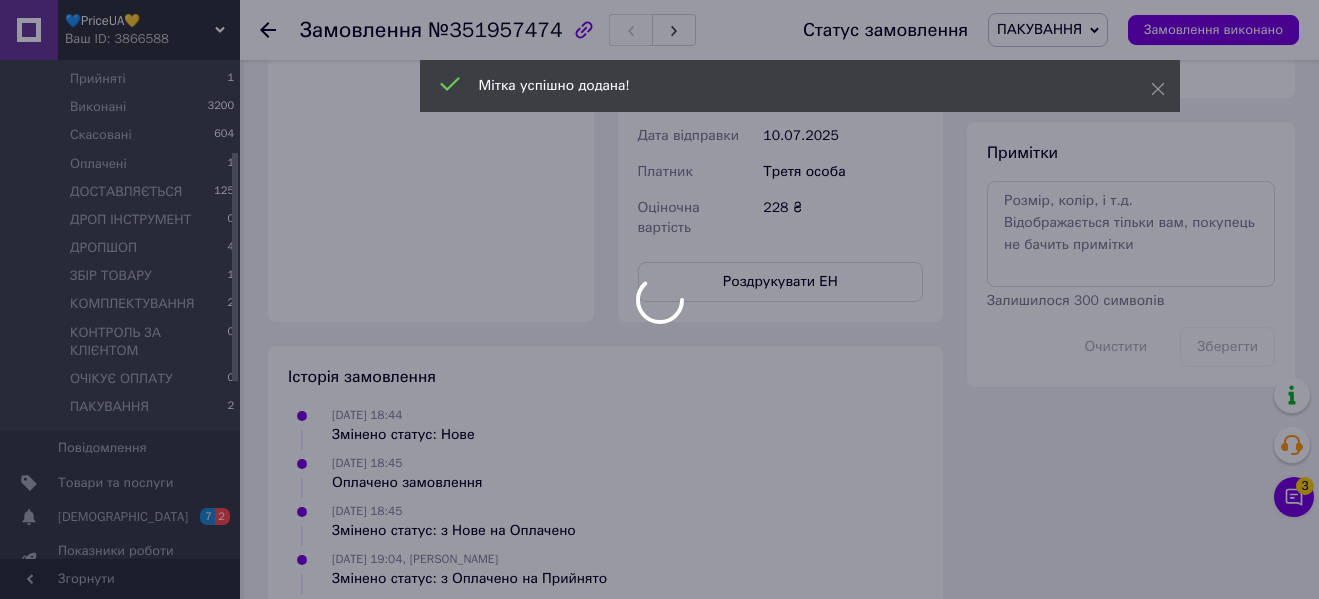 click at bounding box center (659, 299) 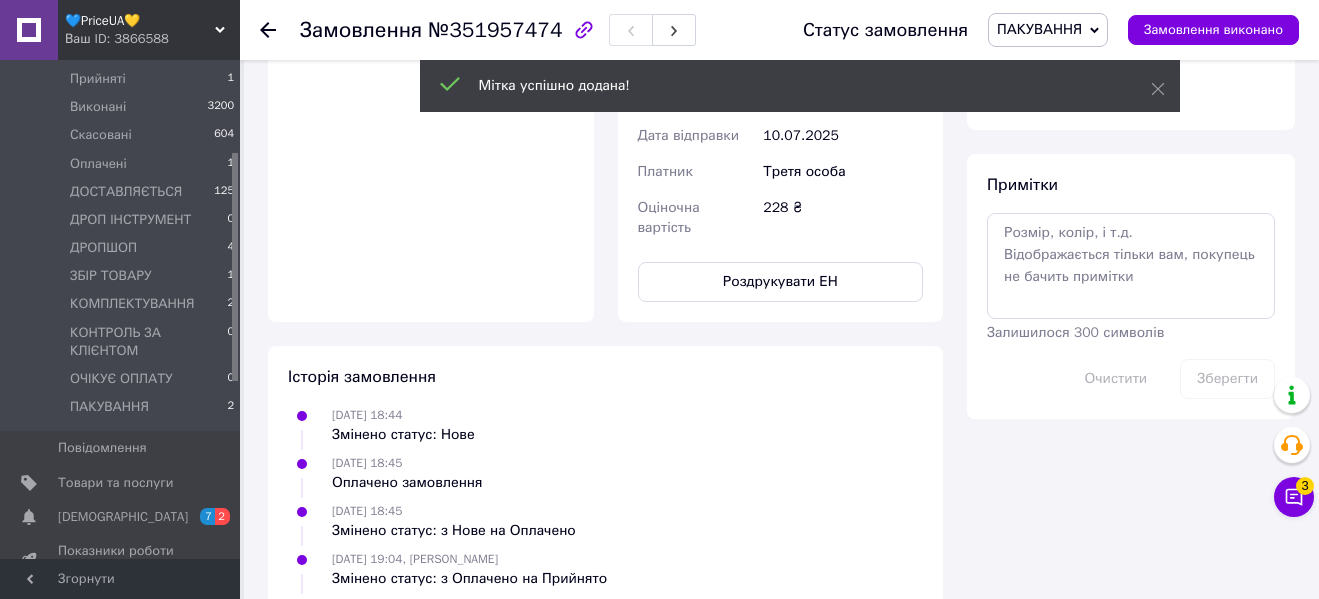 click on "ПАКУВАННЯ" at bounding box center (1039, 29) 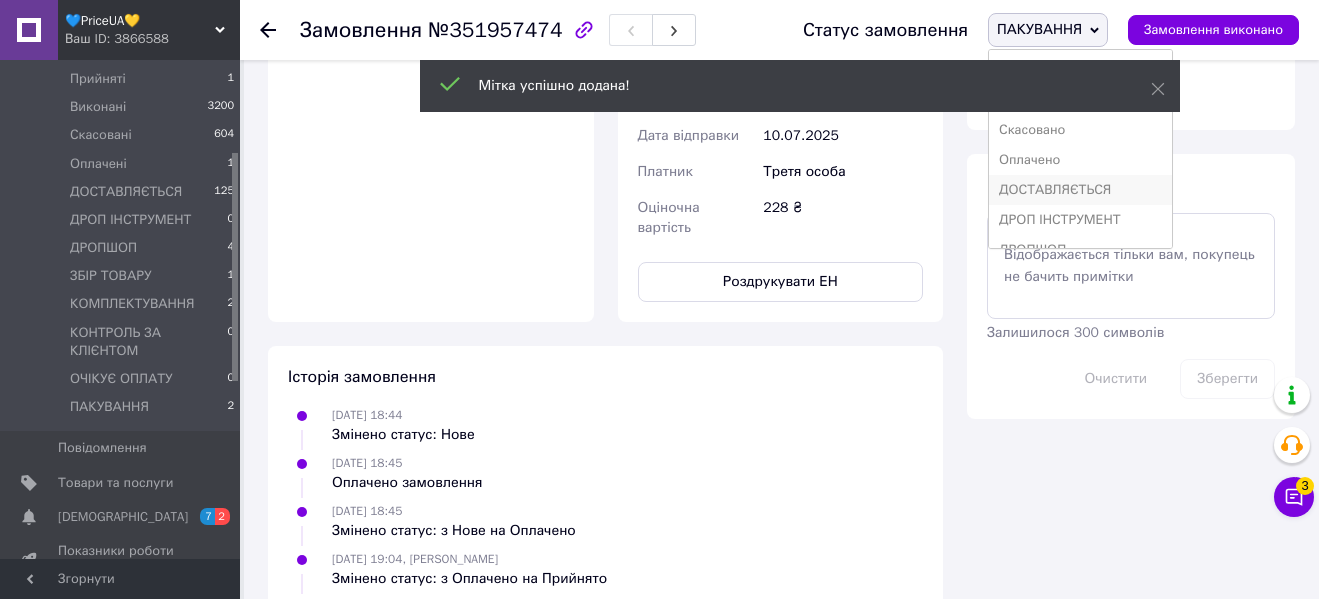 click on "ДОСТАВЛЯЄТЬСЯ" at bounding box center (1080, 190) 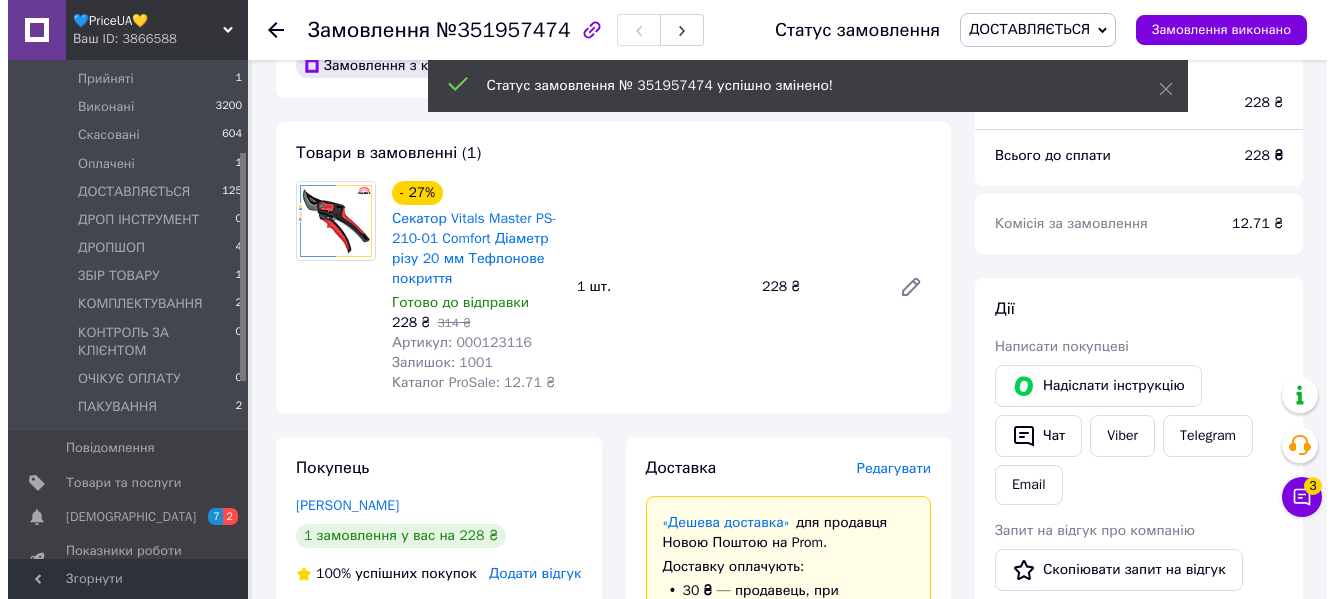 scroll, scrollTop: 0, scrollLeft: 0, axis: both 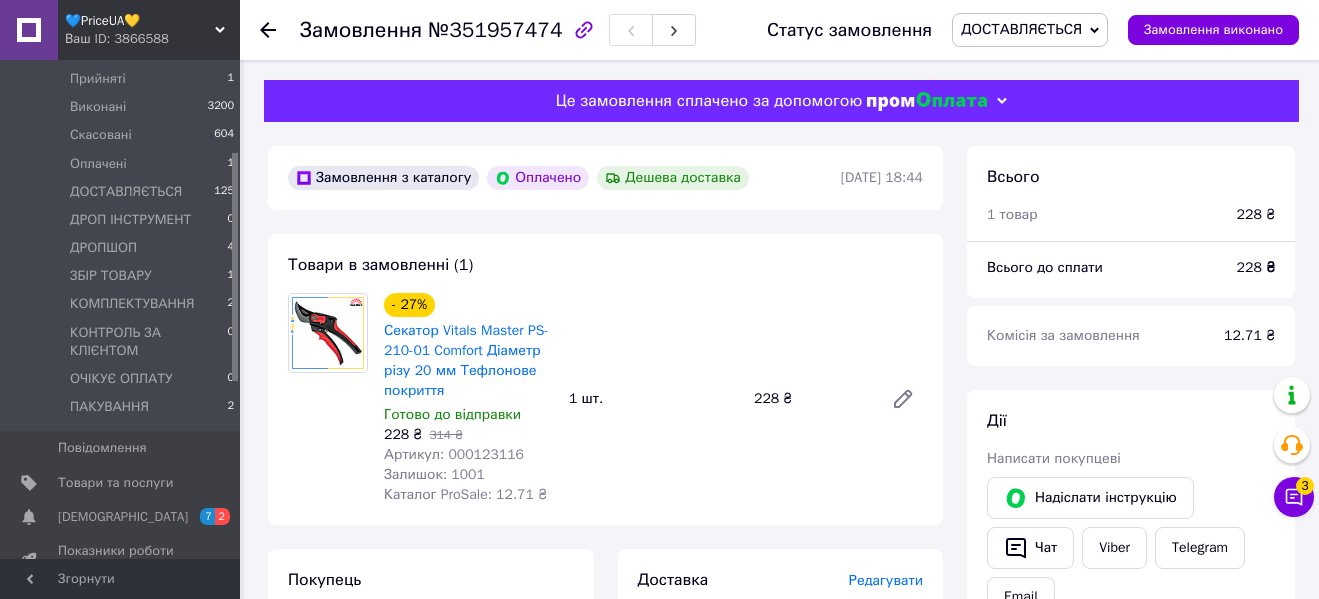 click 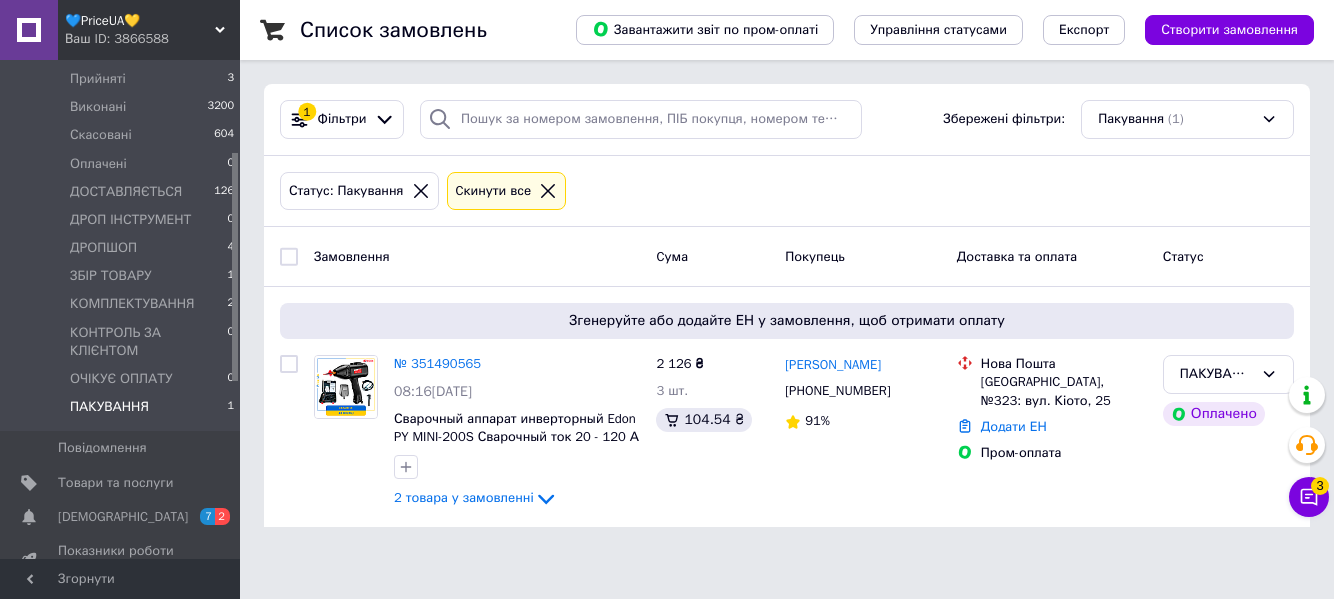 click on "💙PriceUA💛" at bounding box center (140, 21) 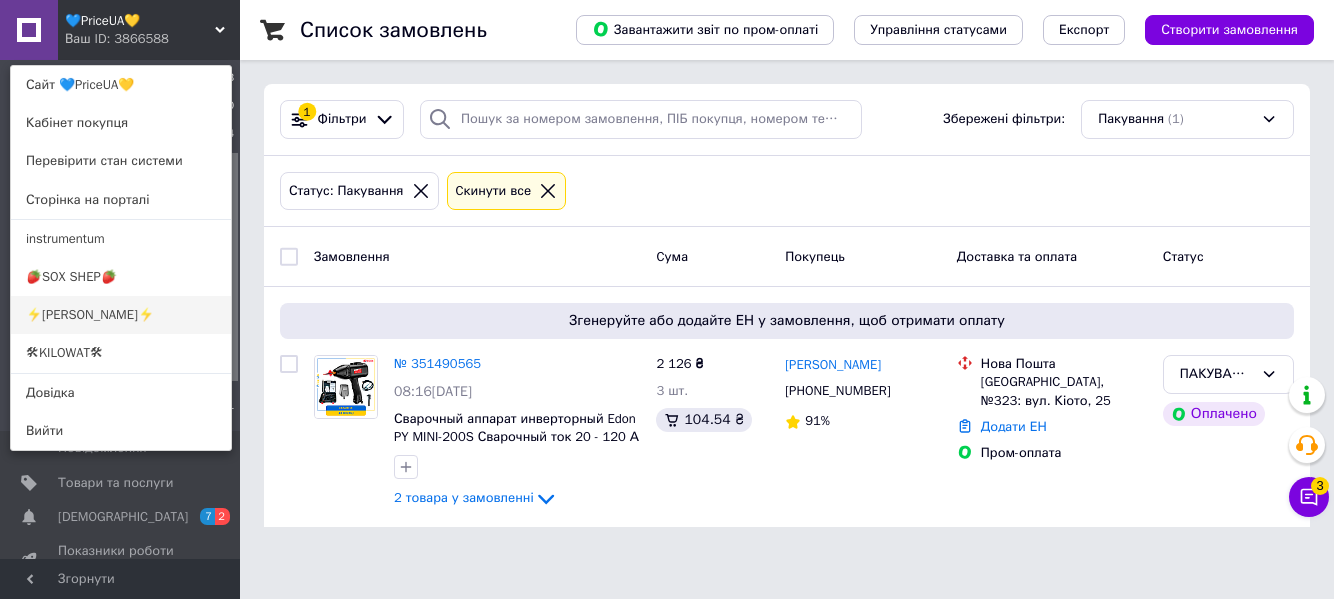 click on "⚡[PERSON_NAME]⚡" at bounding box center (121, 315) 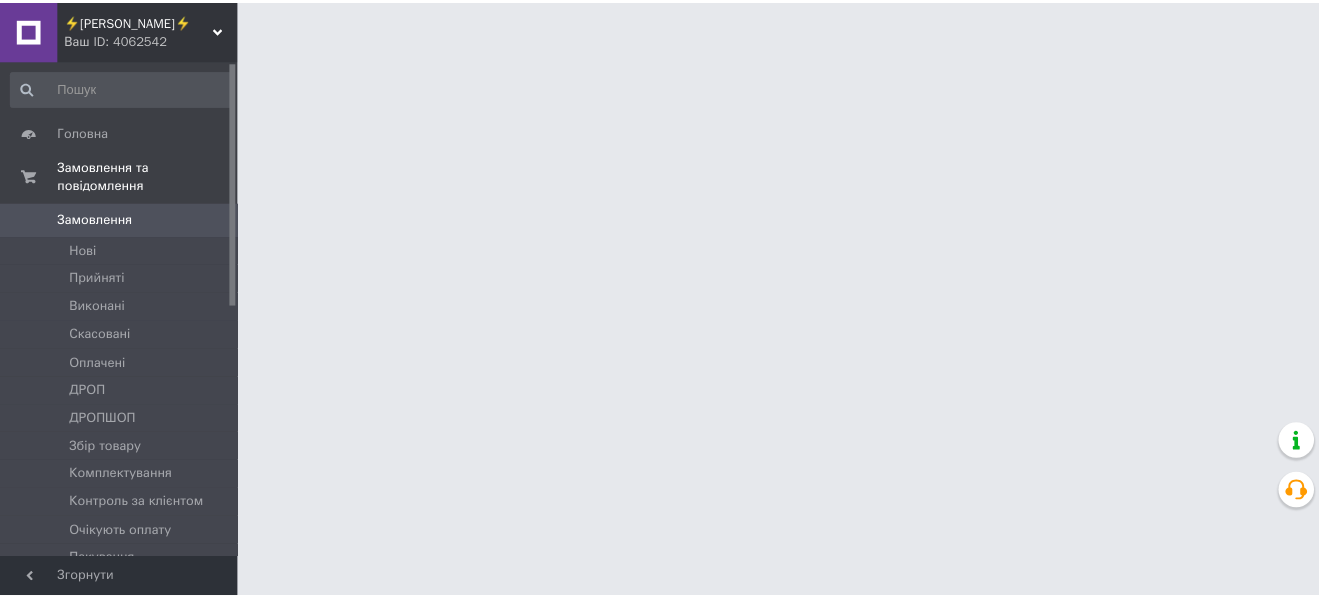 scroll, scrollTop: 0, scrollLeft: 0, axis: both 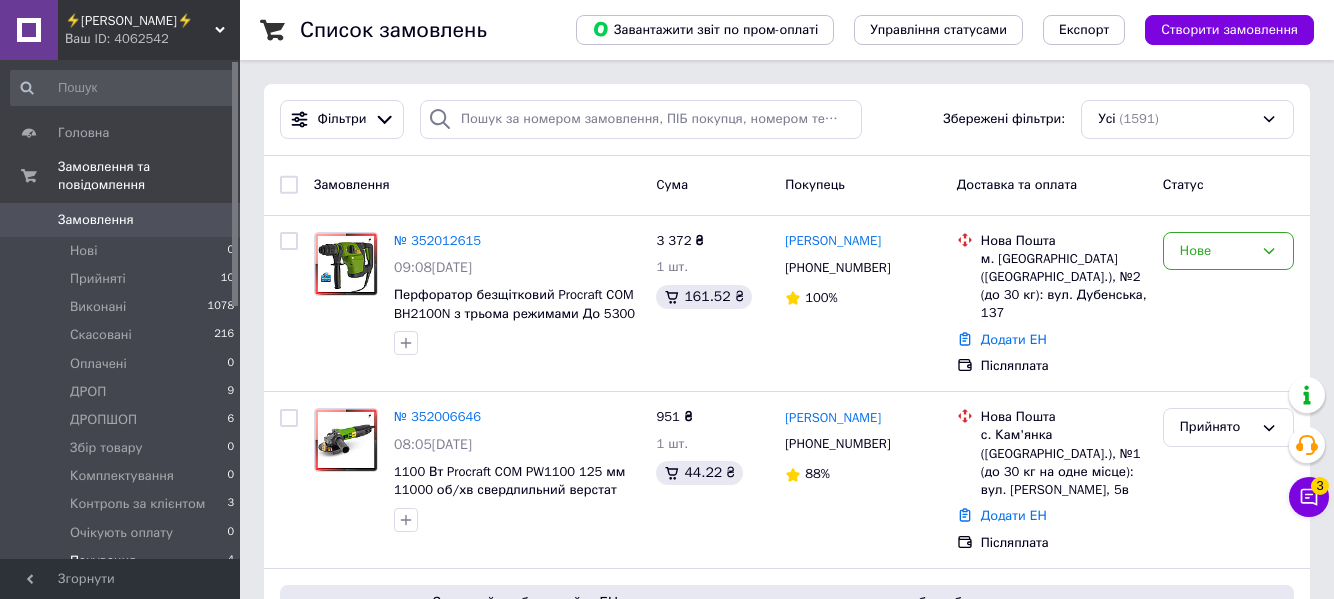 click on "Пакування 4" at bounding box center (123, 561) 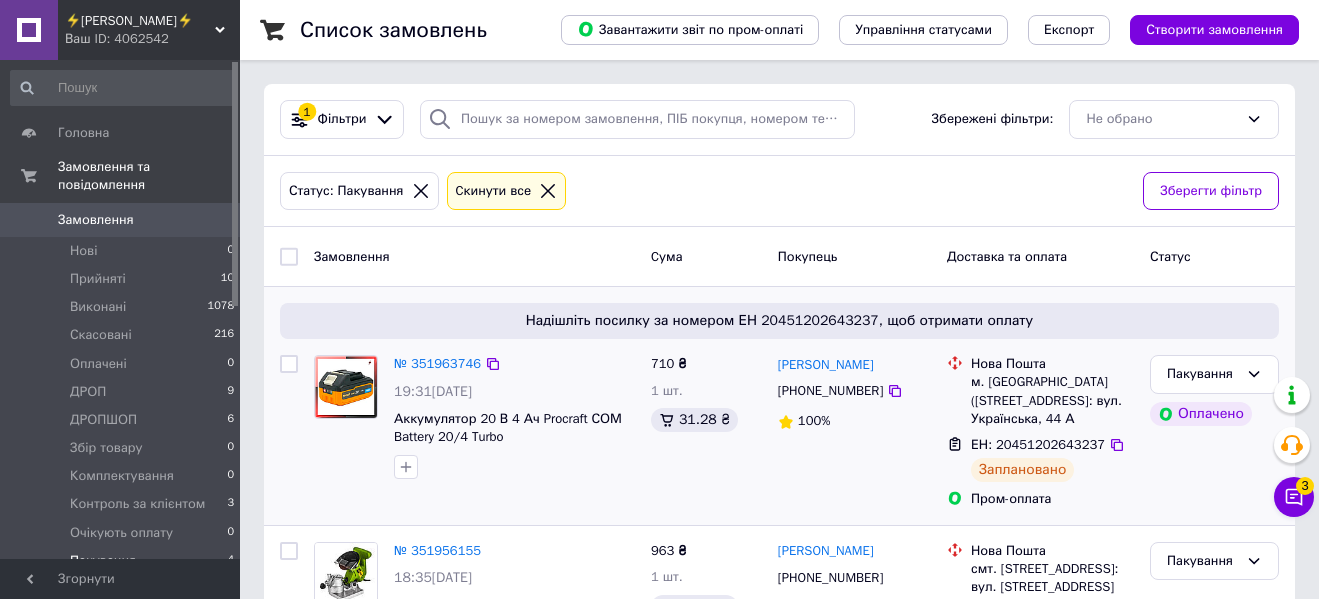 scroll, scrollTop: 200, scrollLeft: 0, axis: vertical 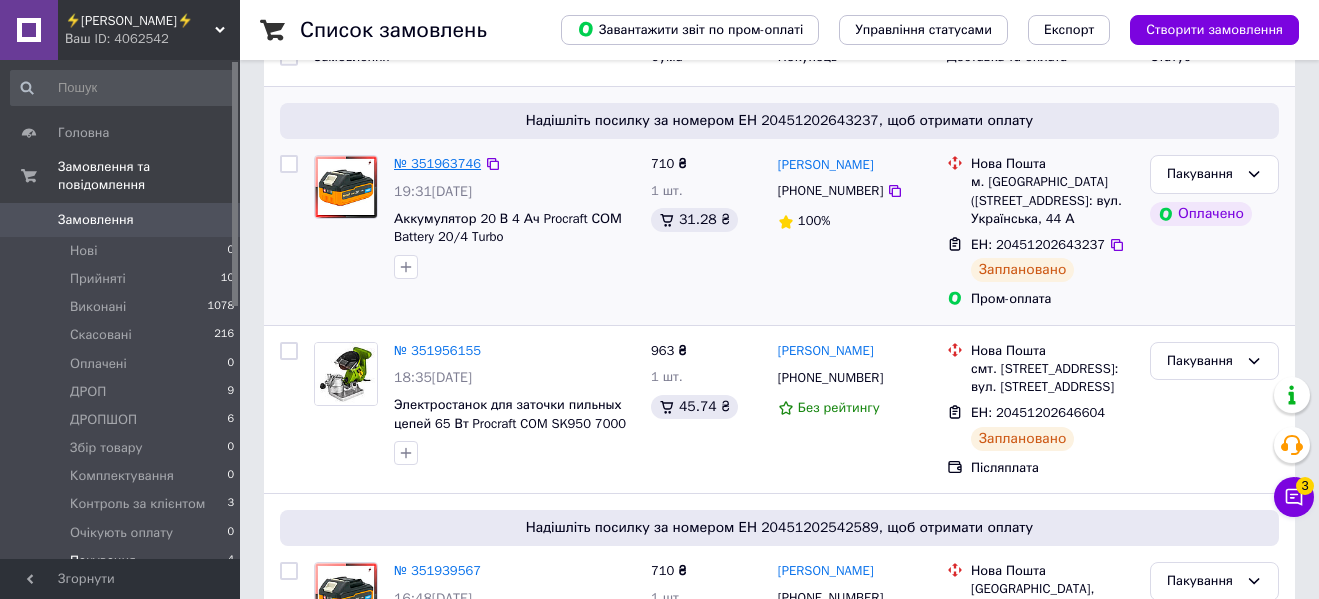 click on "№ 351963746" at bounding box center [437, 163] 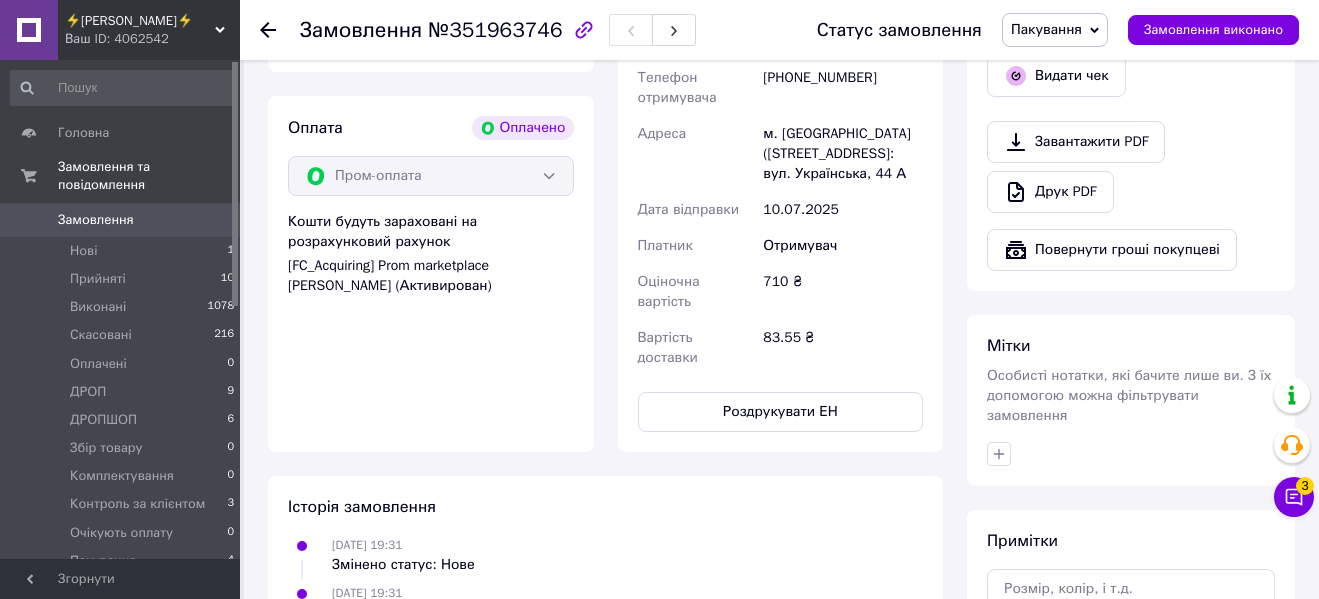 scroll, scrollTop: 800, scrollLeft: 0, axis: vertical 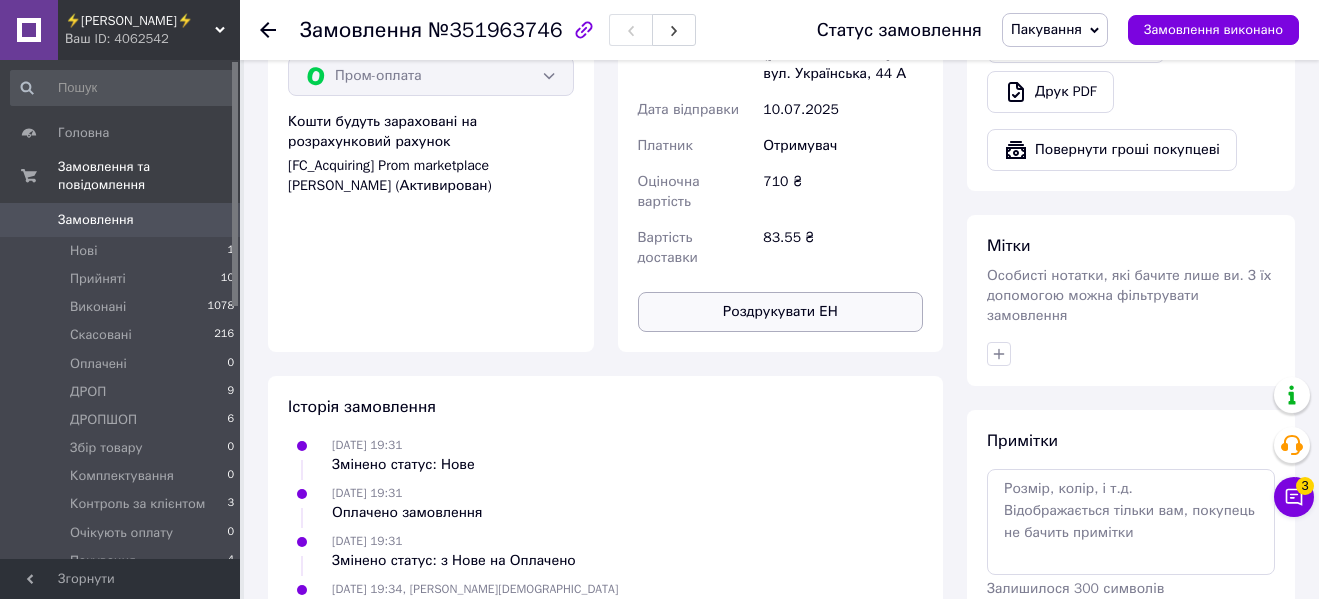 click on "Роздрукувати ЕН" at bounding box center (781, 312) 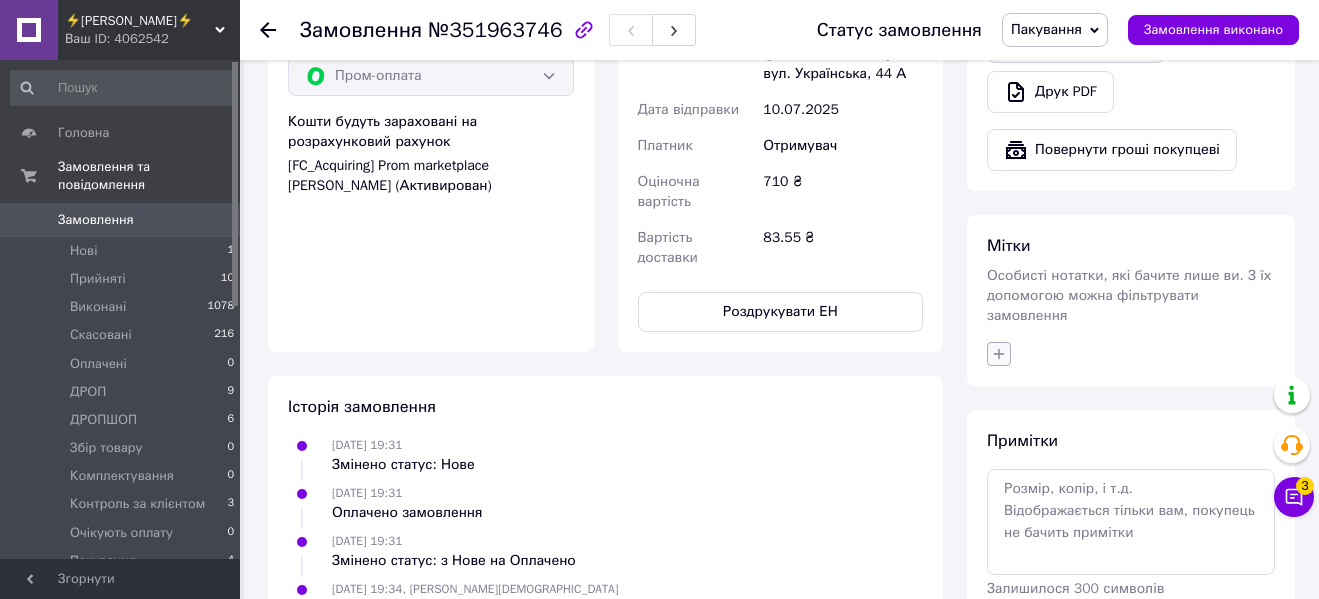 click 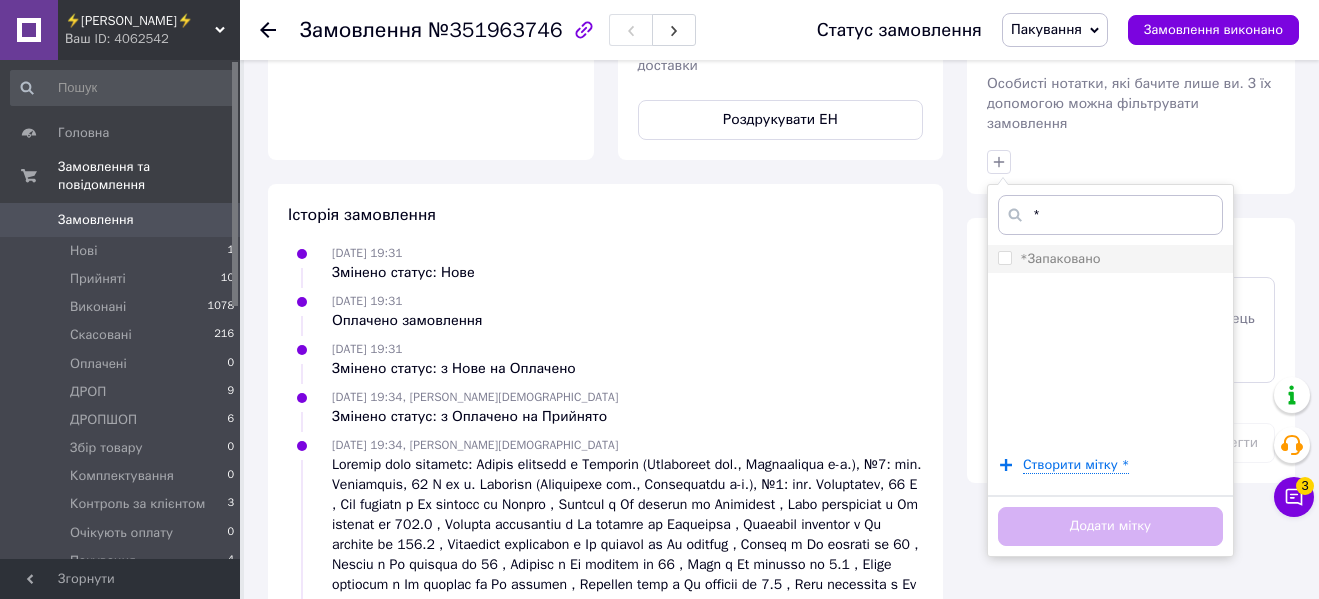 scroll, scrollTop: 1000, scrollLeft: 0, axis: vertical 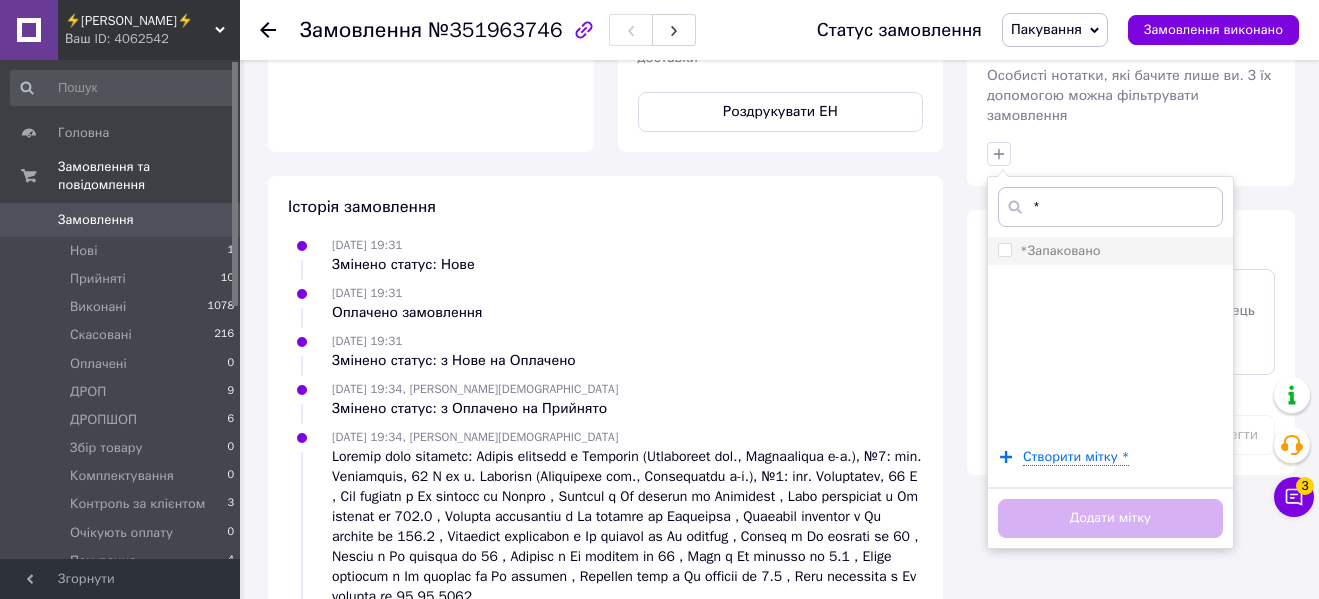 type on "*" 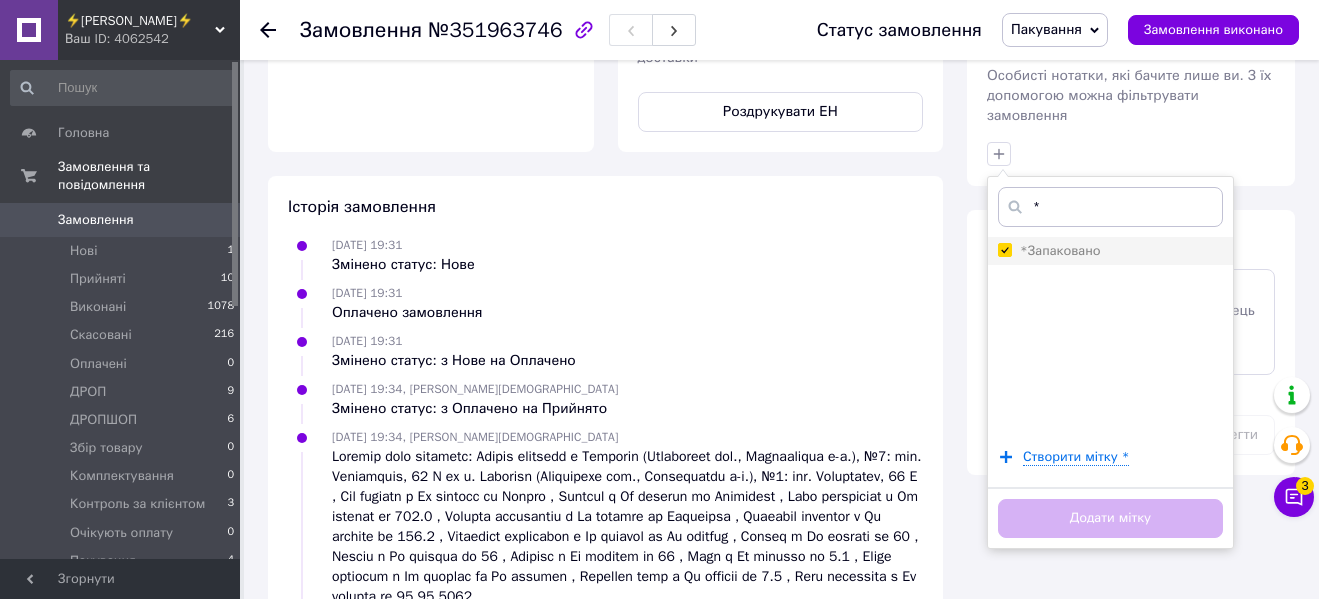 click on "*Запаковано" at bounding box center (1004, 249) 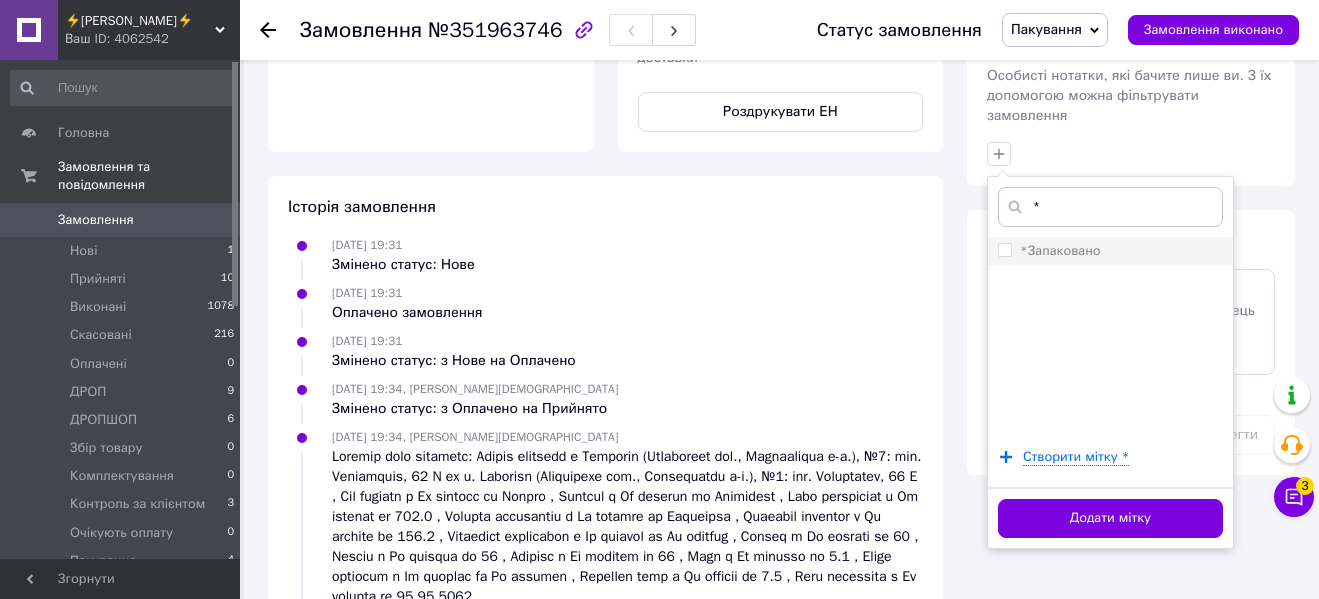 click on "*Запаковано" at bounding box center (1004, 249) 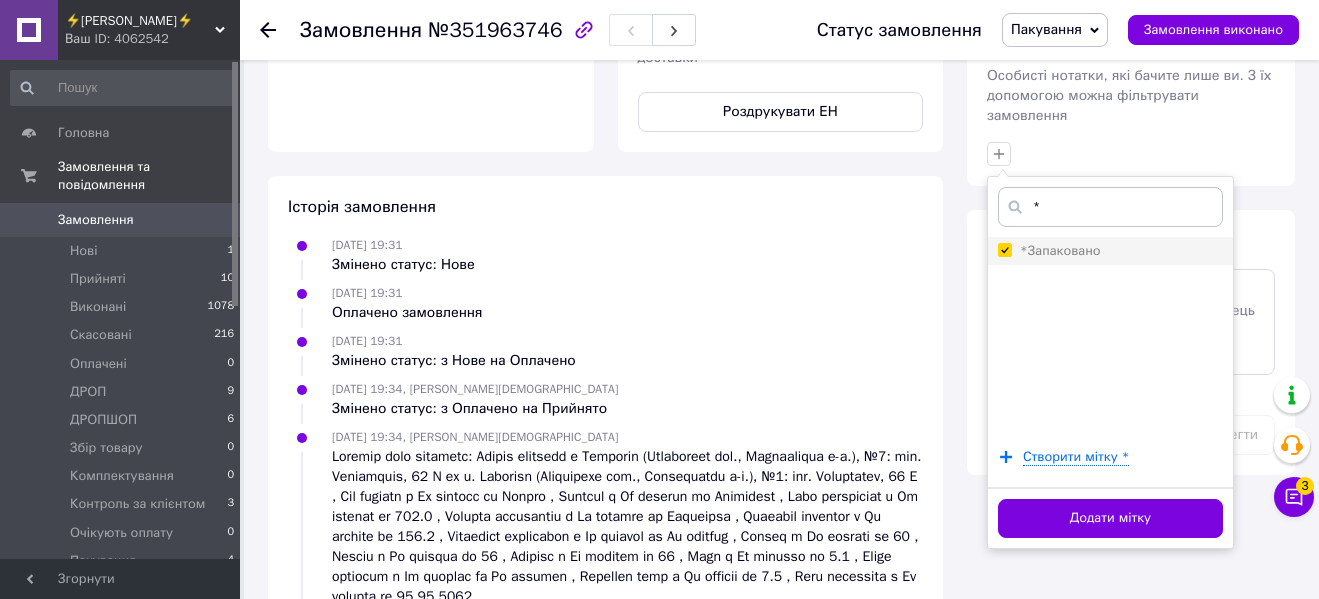 checkbox on "true" 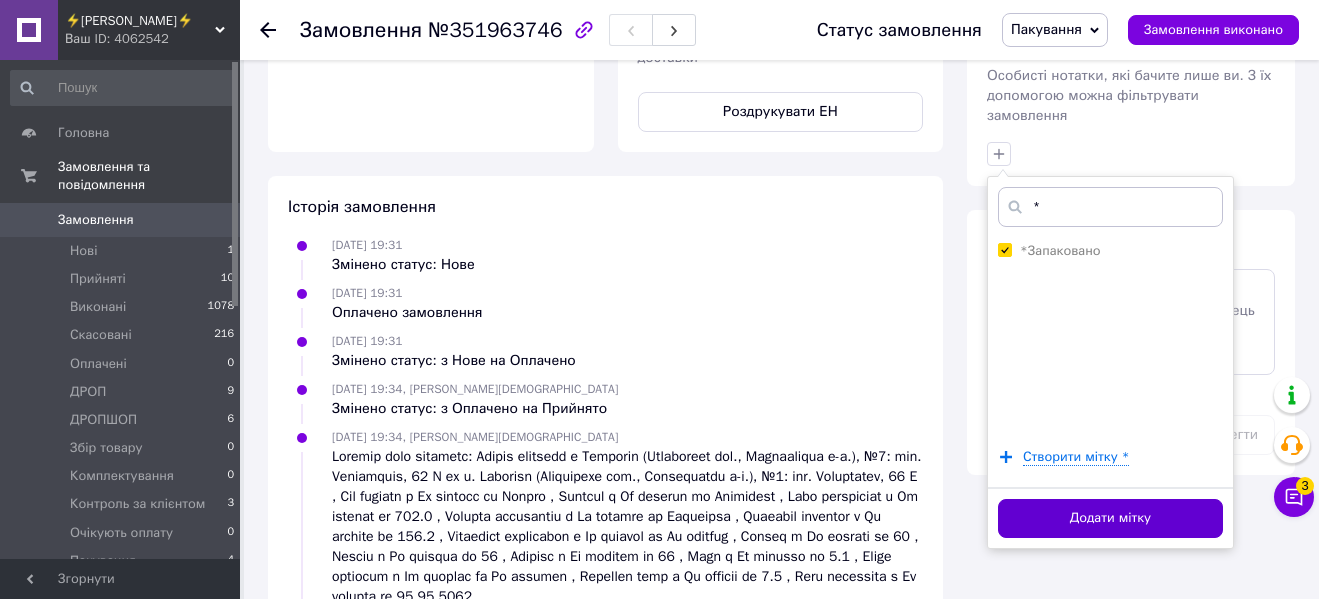 click on "Додати мітку" at bounding box center (1110, 518) 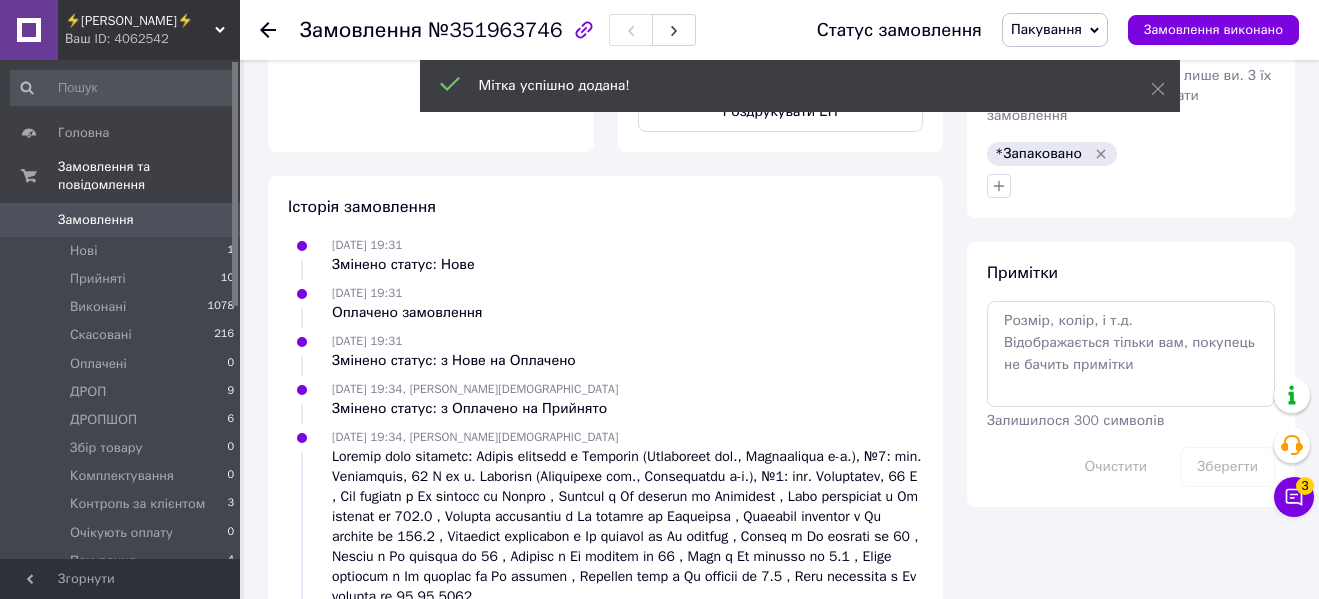 click on "Пакування" at bounding box center [1046, 29] 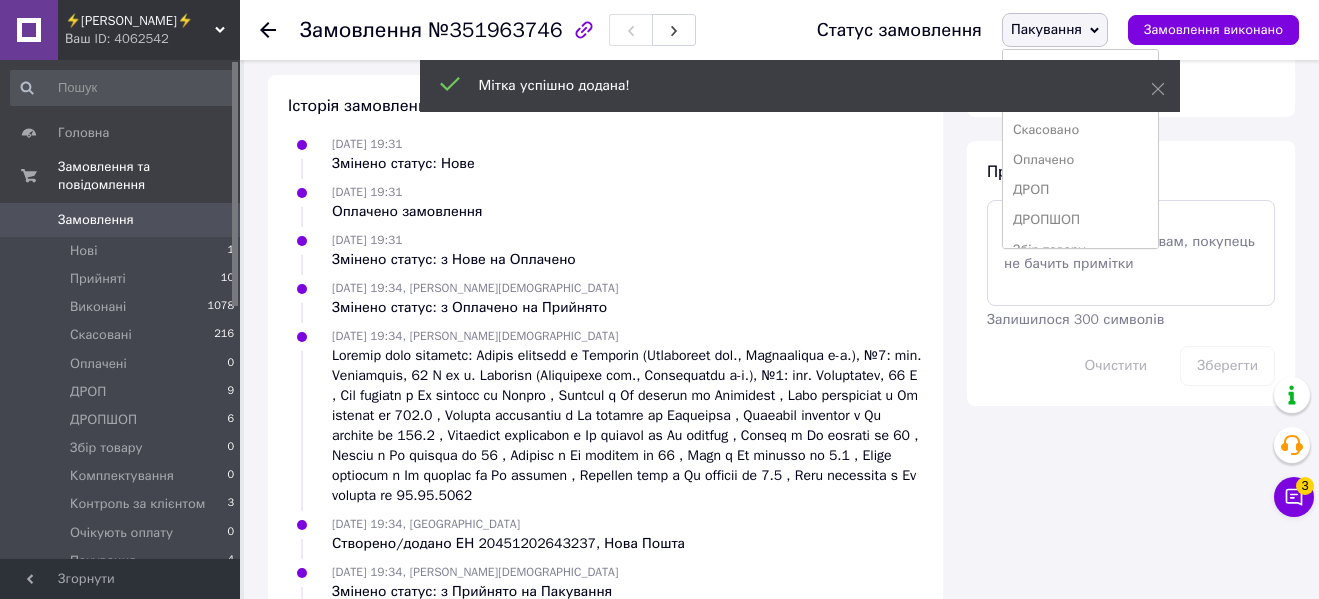 scroll, scrollTop: 1196, scrollLeft: 0, axis: vertical 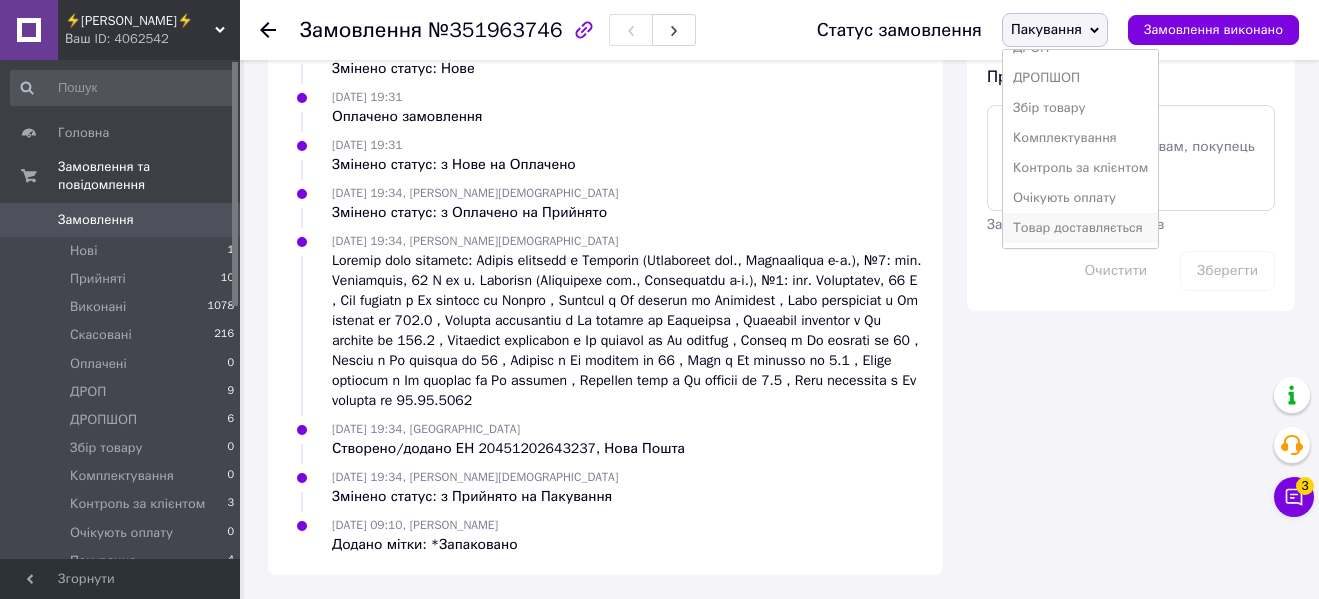 click on "Товар доставляється" at bounding box center (1080, 228) 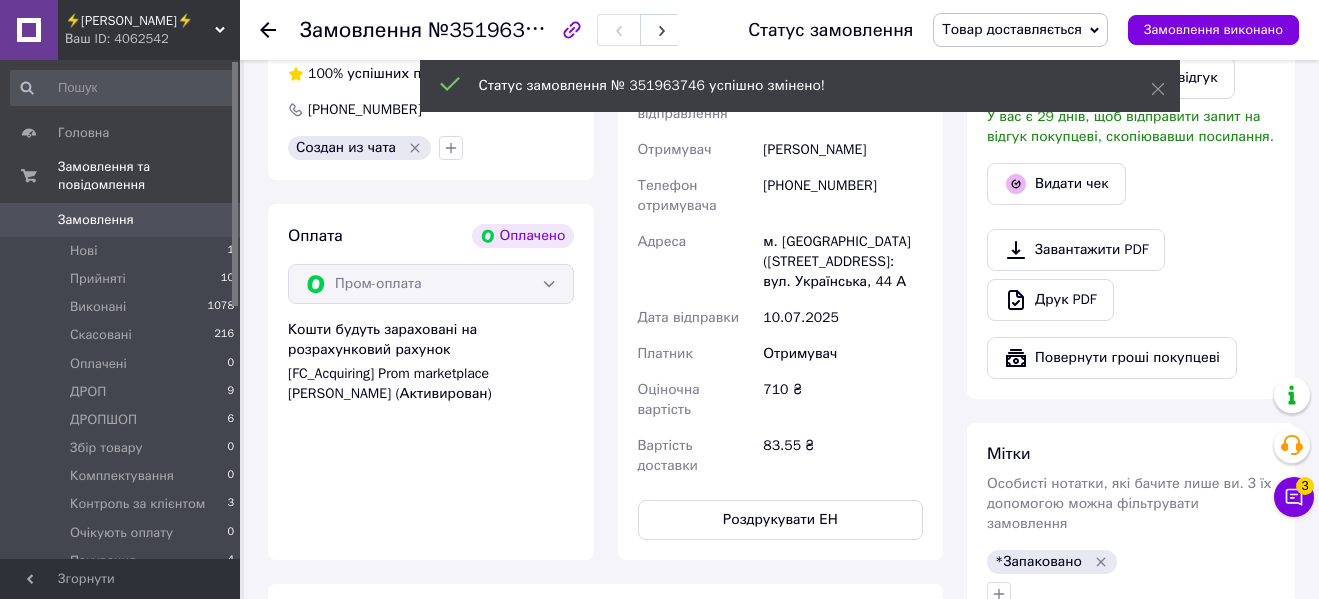 scroll, scrollTop: 0, scrollLeft: 0, axis: both 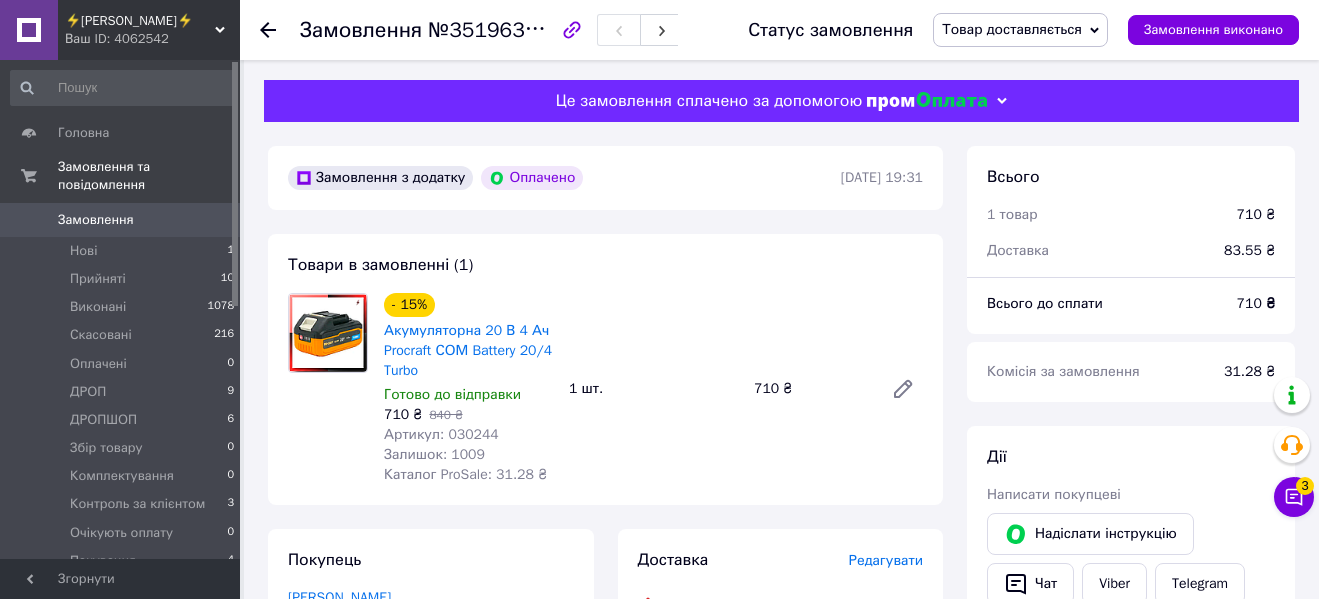 click 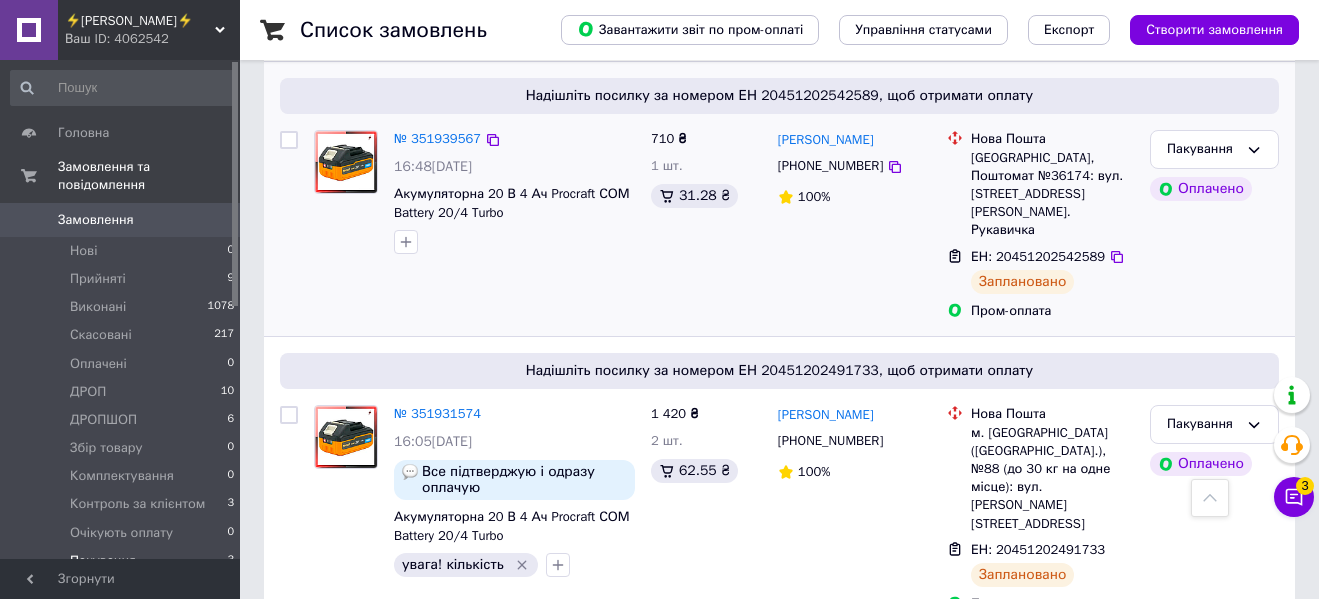 scroll, scrollTop: 293, scrollLeft: 0, axis: vertical 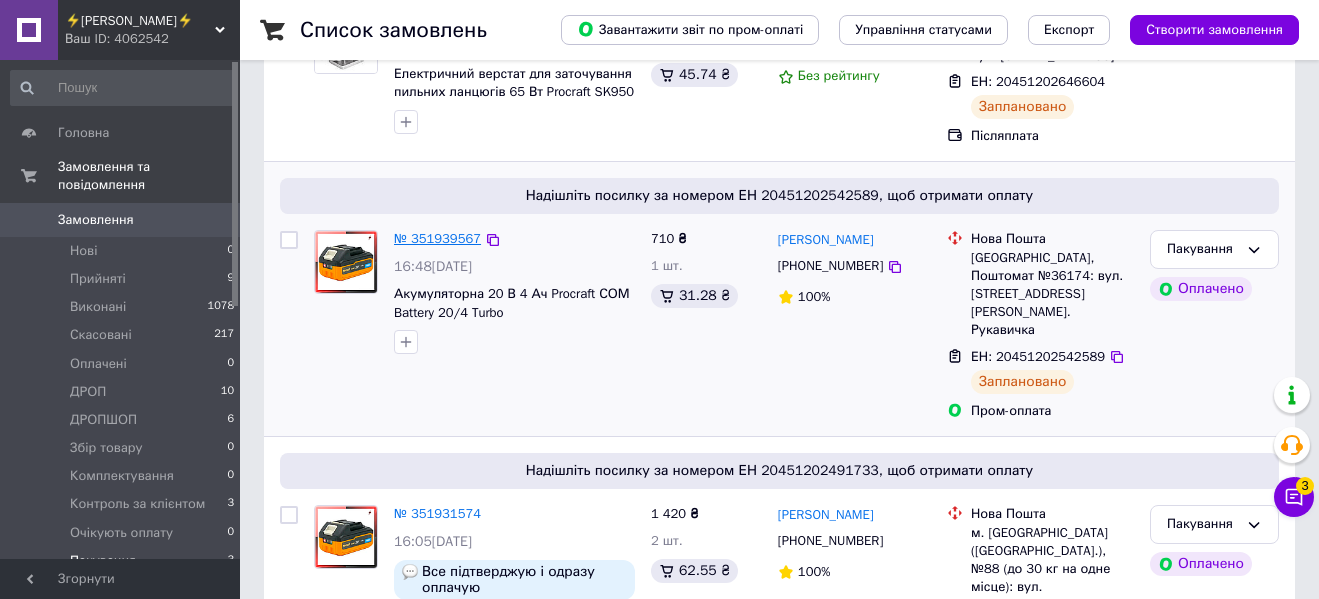 click on "№ 351939567" at bounding box center [437, 238] 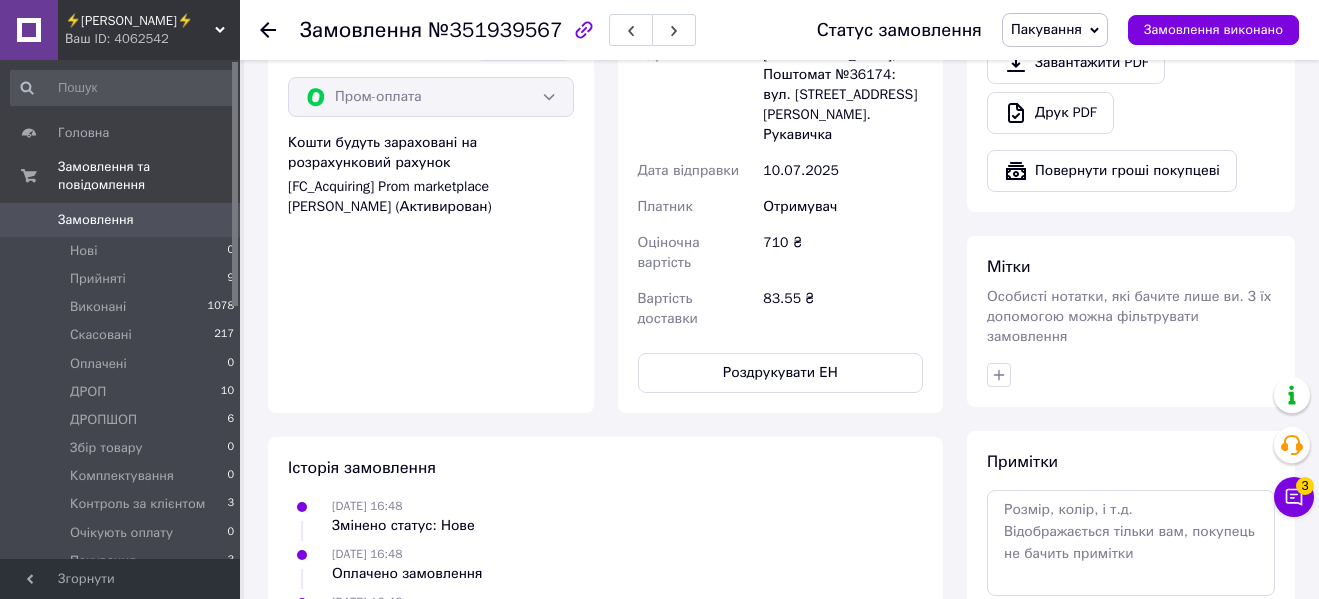 scroll, scrollTop: 800, scrollLeft: 0, axis: vertical 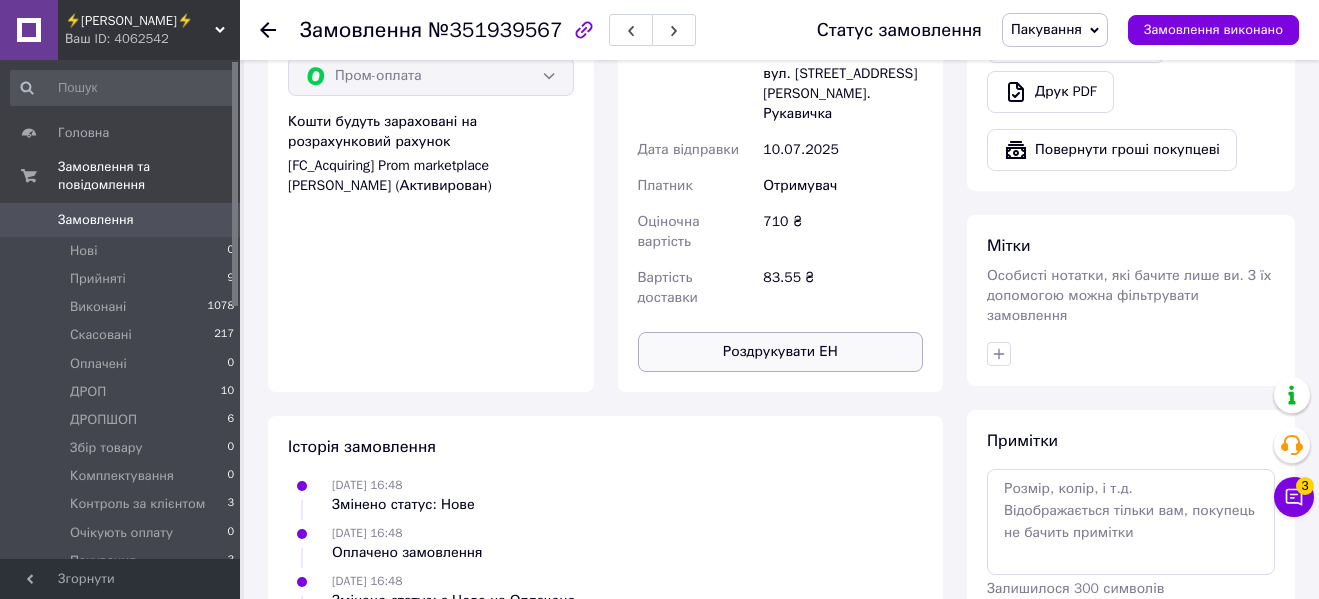 click on "Роздрукувати ЕН" at bounding box center [781, 352] 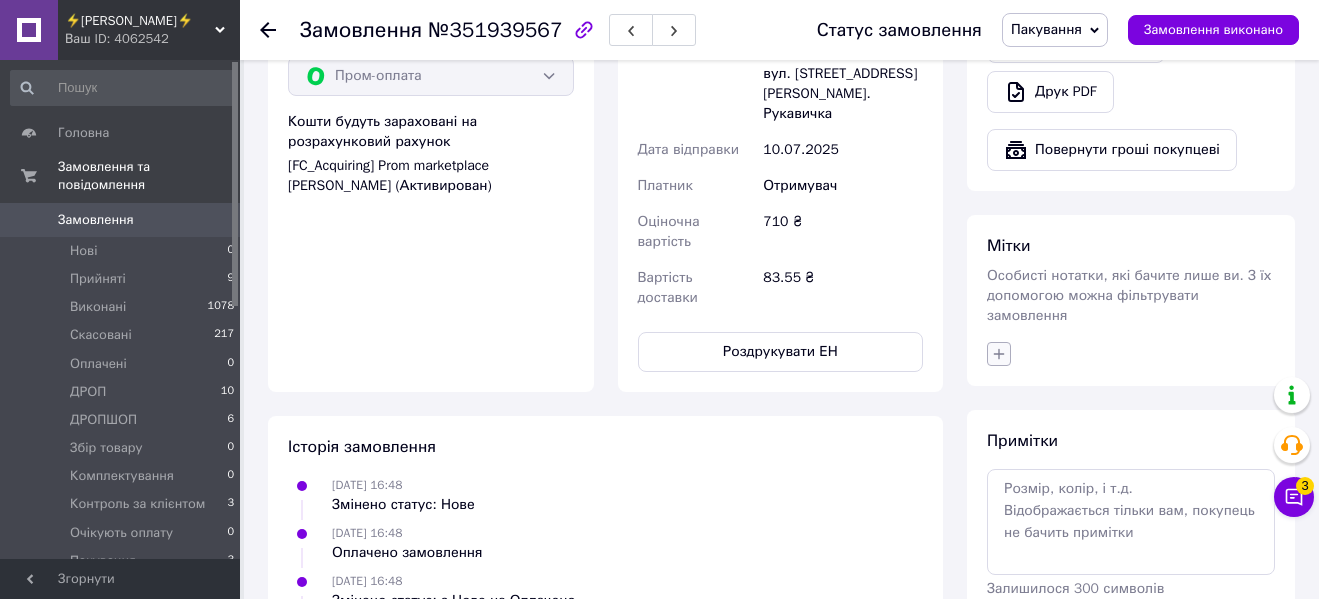 click 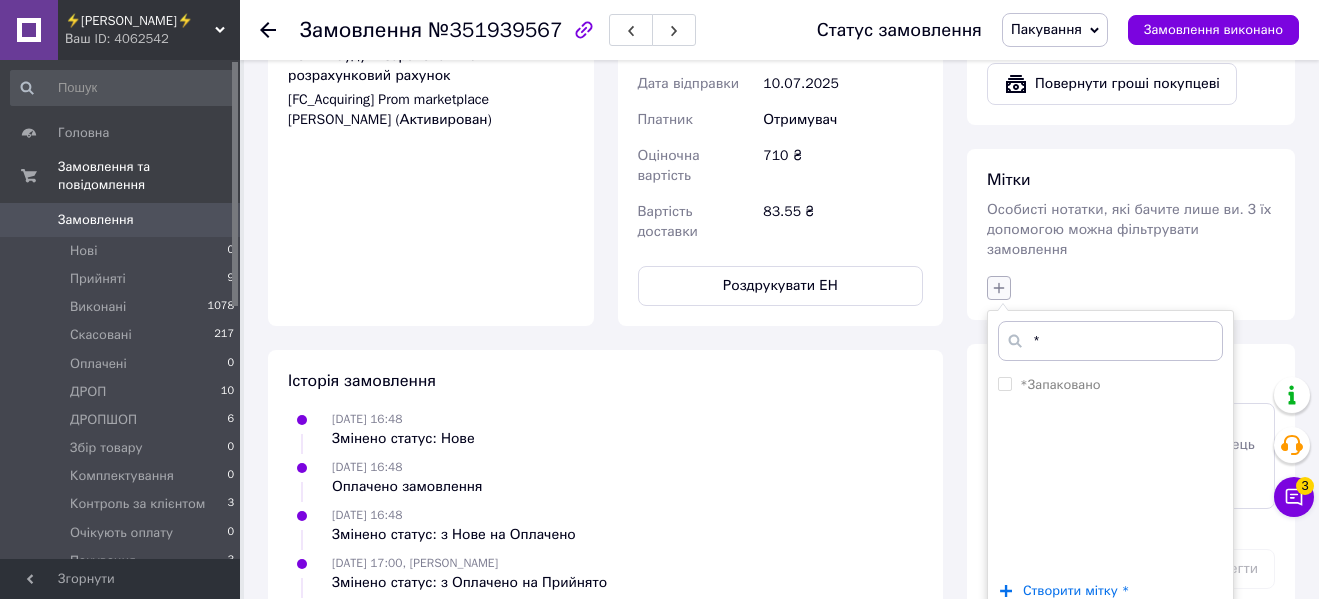 scroll, scrollTop: 900, scrollLeft: 0, axis: vertical 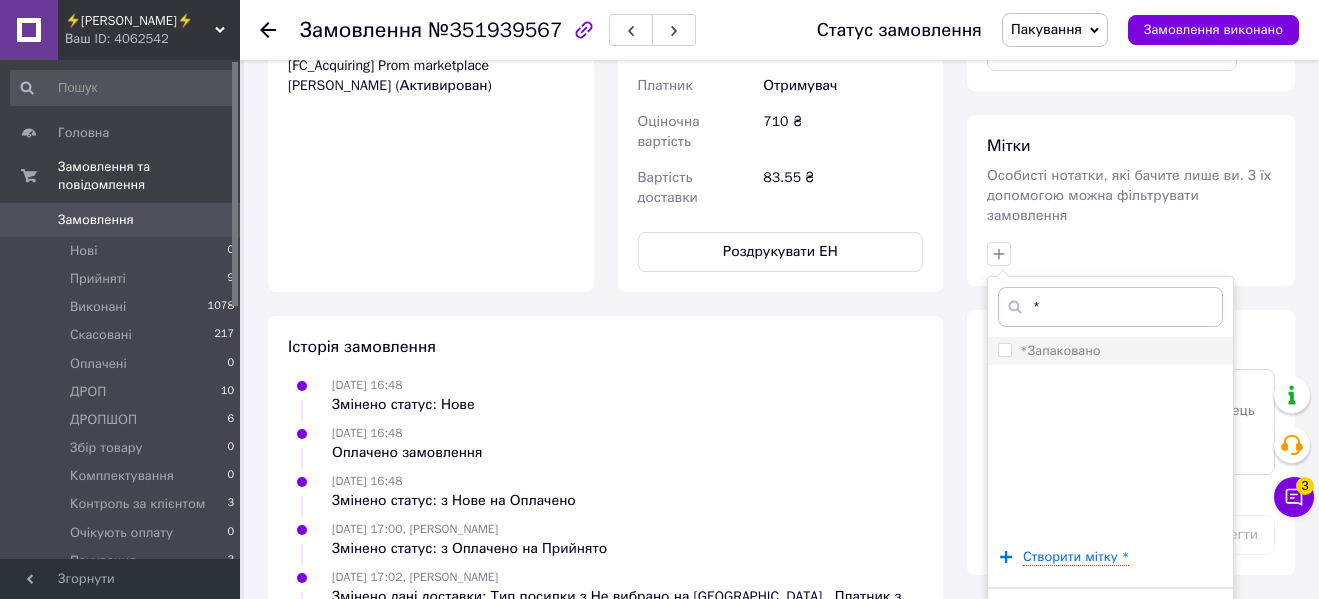 type on "*" 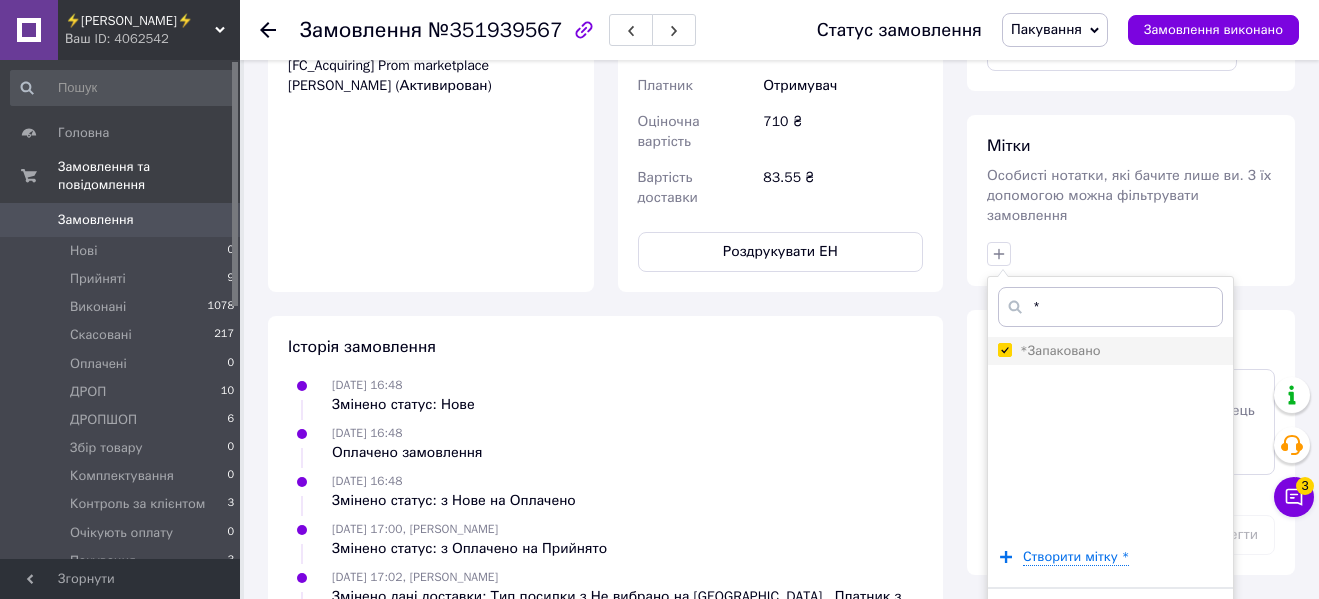 checkbox on "true" 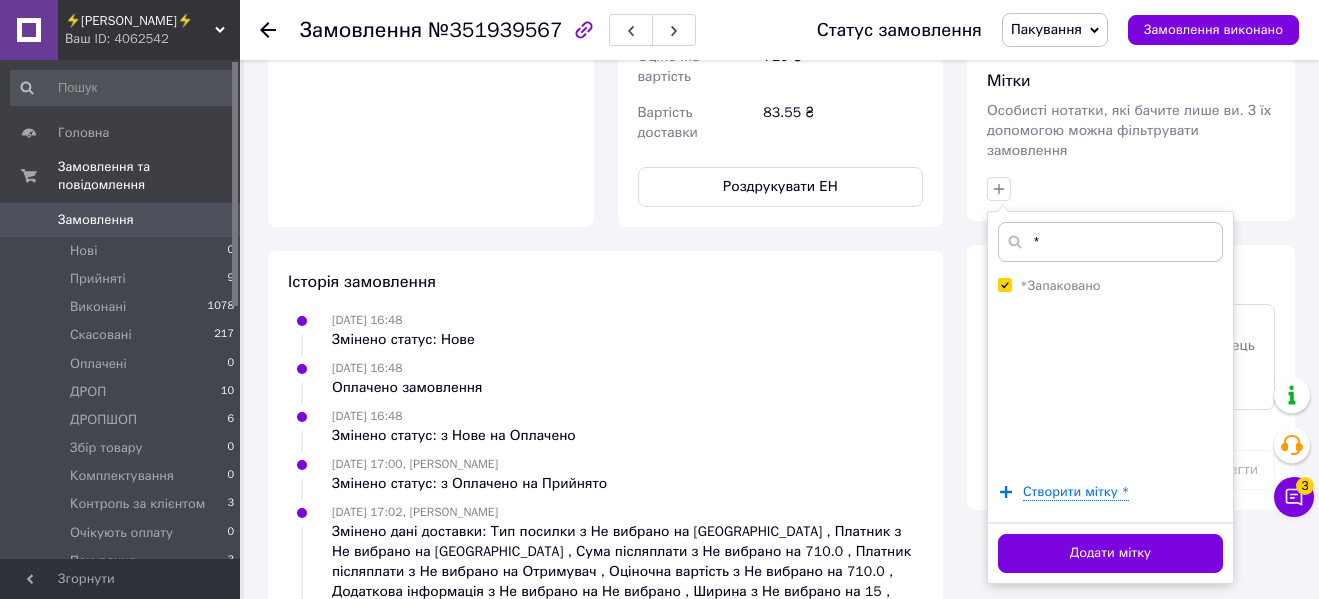 scroll, scrollTop: 1000, scrollLeft: 0, axis: vertical 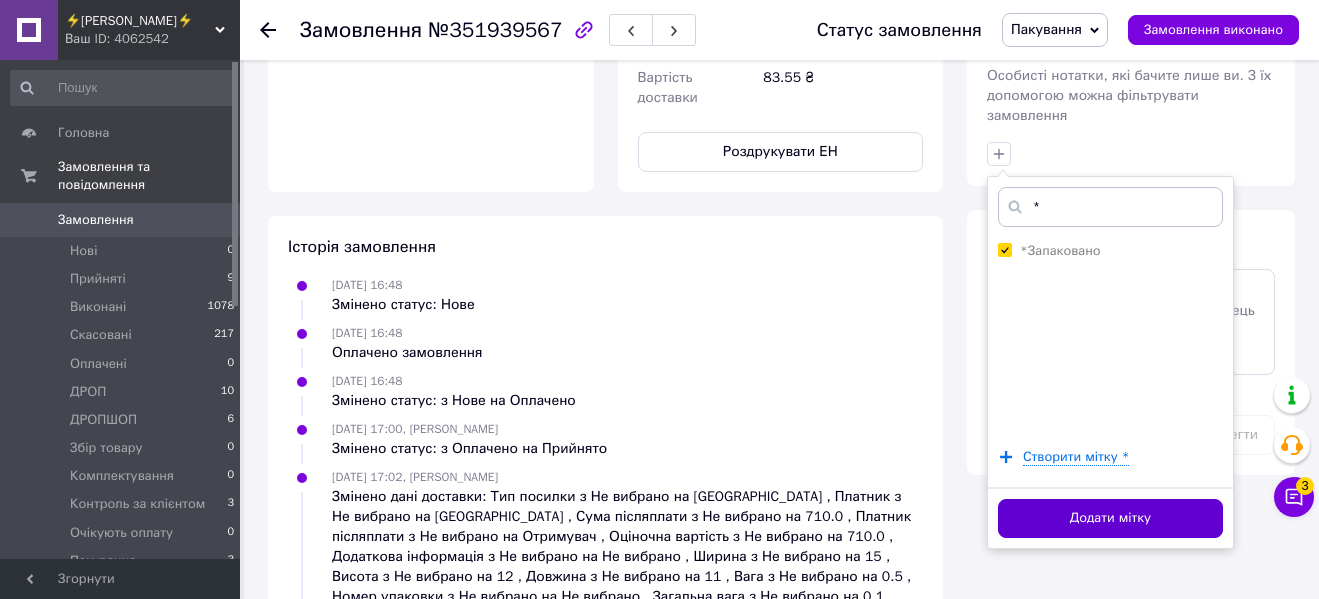 click on "Додати мітку" at bounding box center (1110, 518) 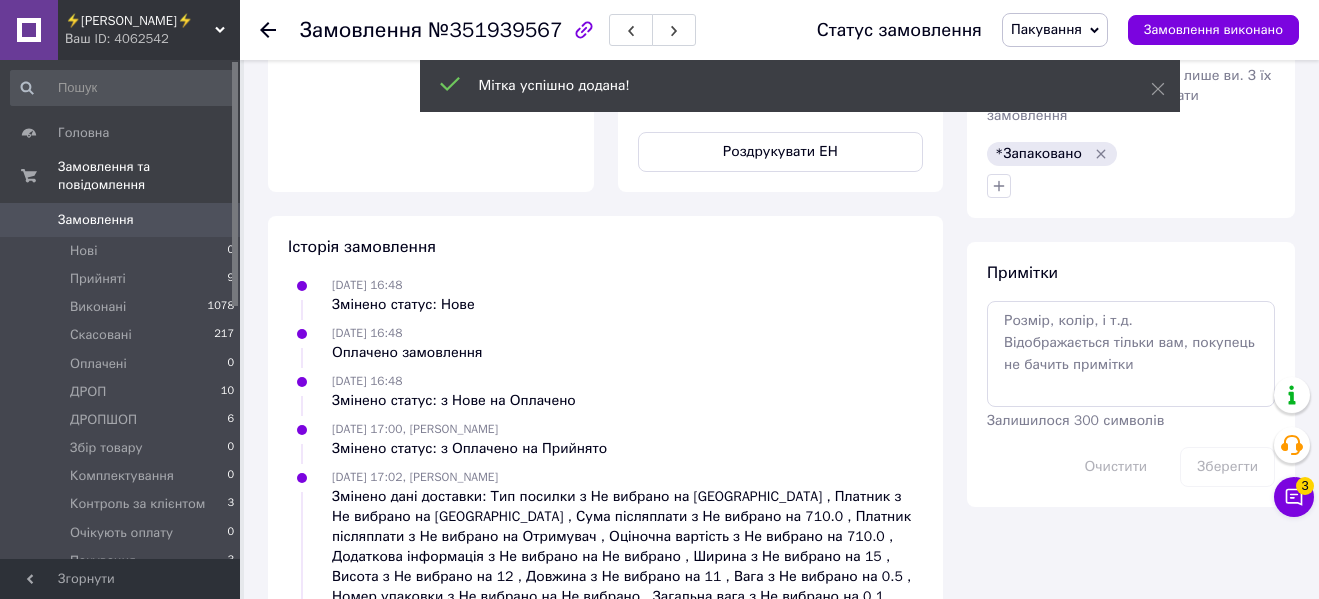 click on "Пакування" at bounding box center [1046, 29] 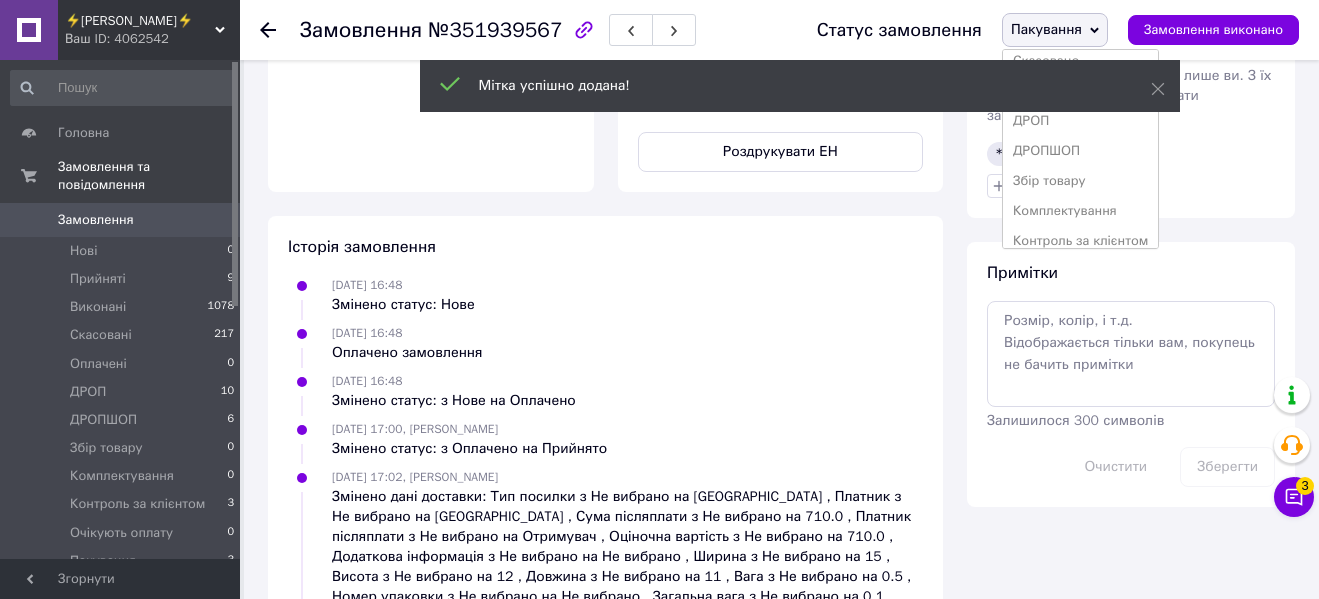scroll, scrollTop: 142, scrollLeft: 0, axis: vertical 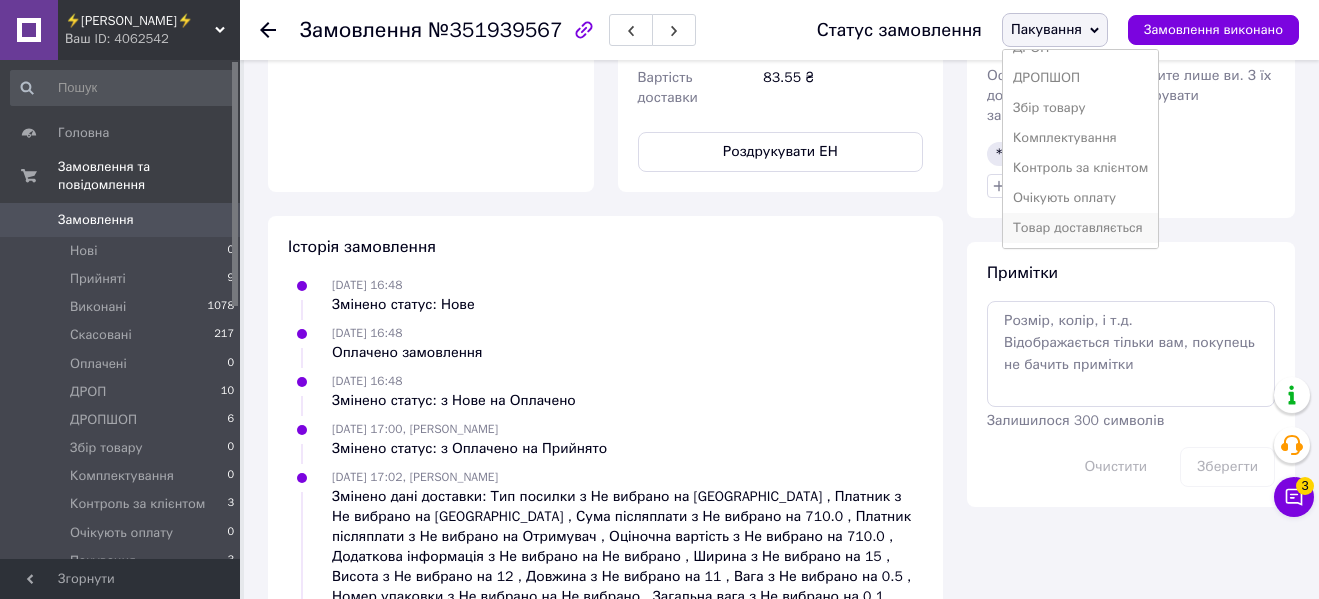 click on "Товар доставляється" at bounding box center (1080, 228) 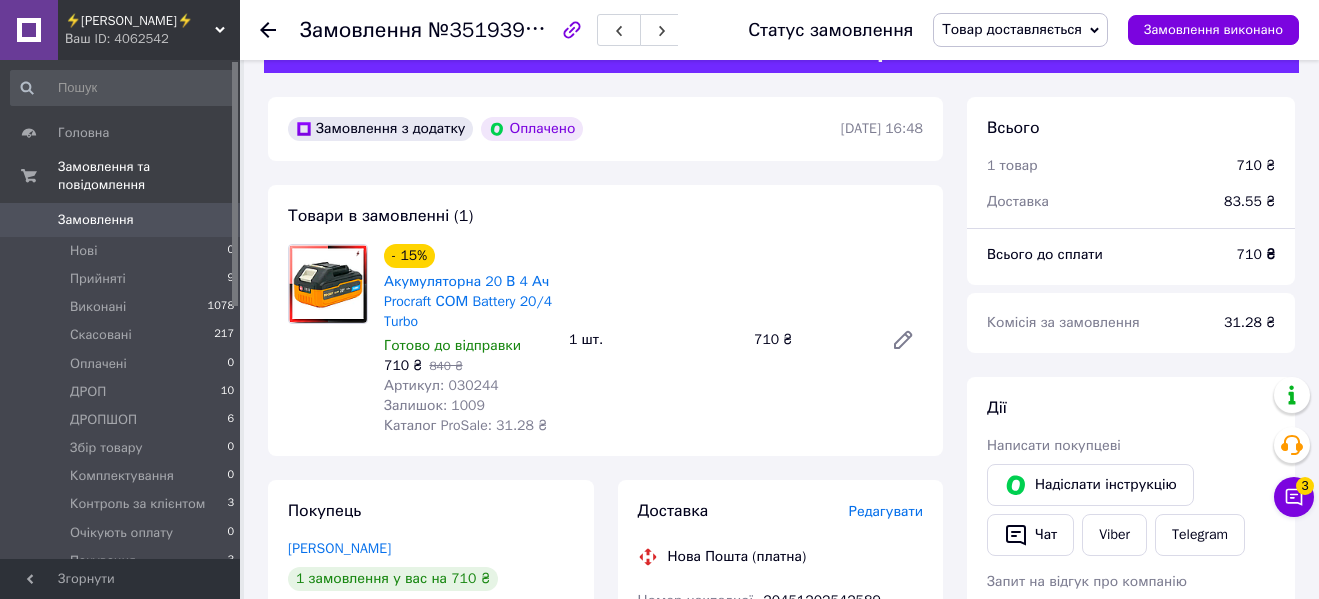 scroll, scrollTop: 0, scrollLeft: 0, axis: both 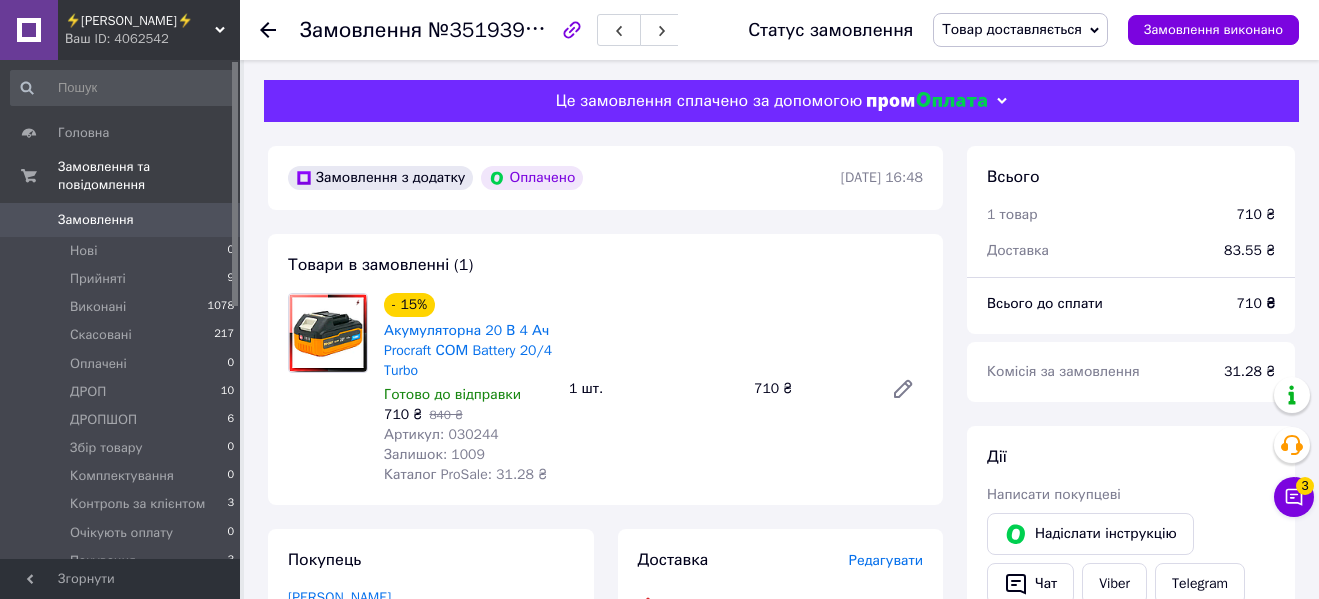 click 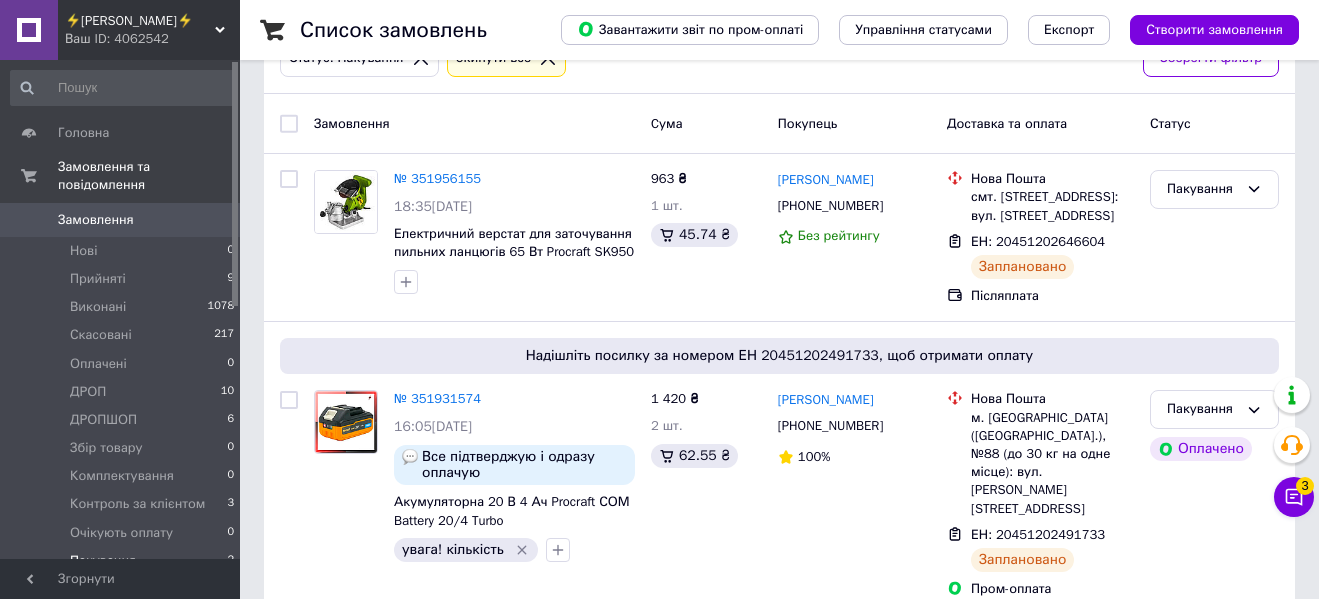 scroll, scrollTop: 136, scrollLeft: 0, axis: vertical 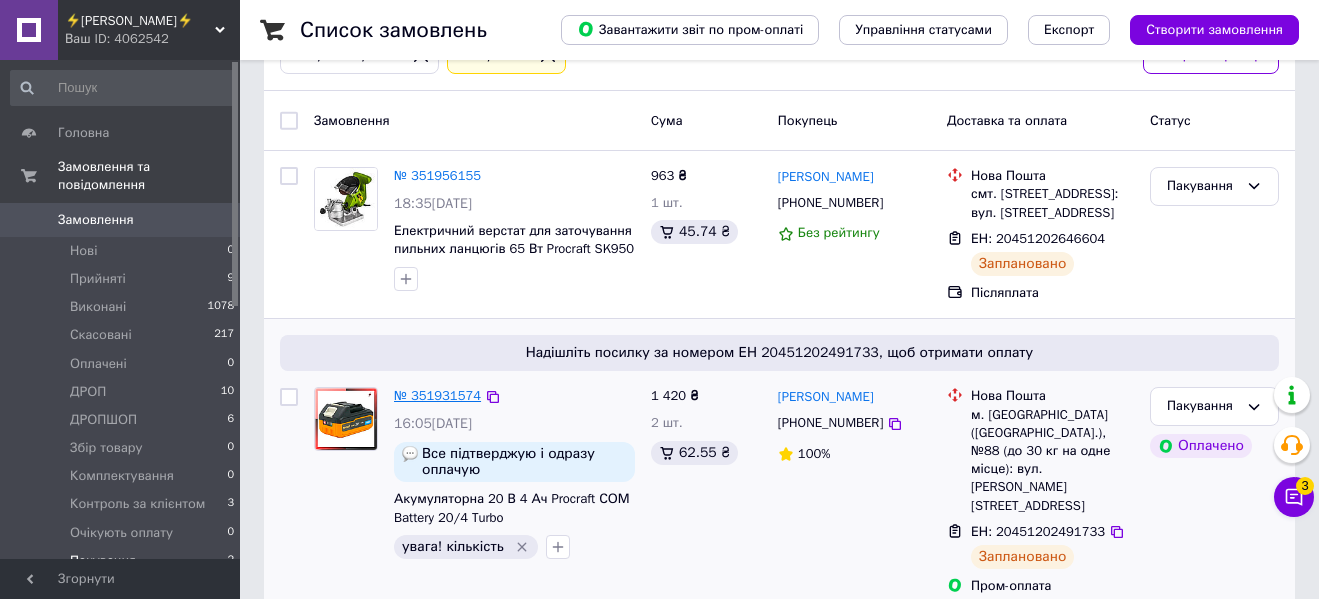 click on "№ 351931574" at bounding box center [437, 395] 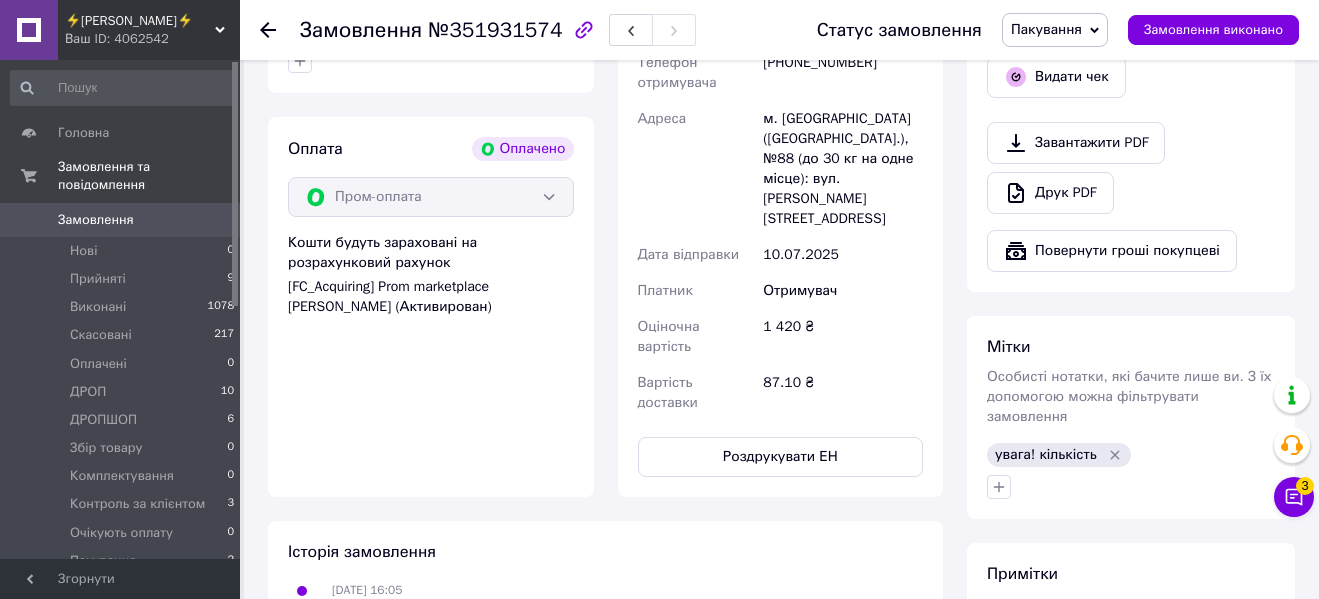 scroll, scrollTop: 736, scrollLeft: 0, axis: vertical 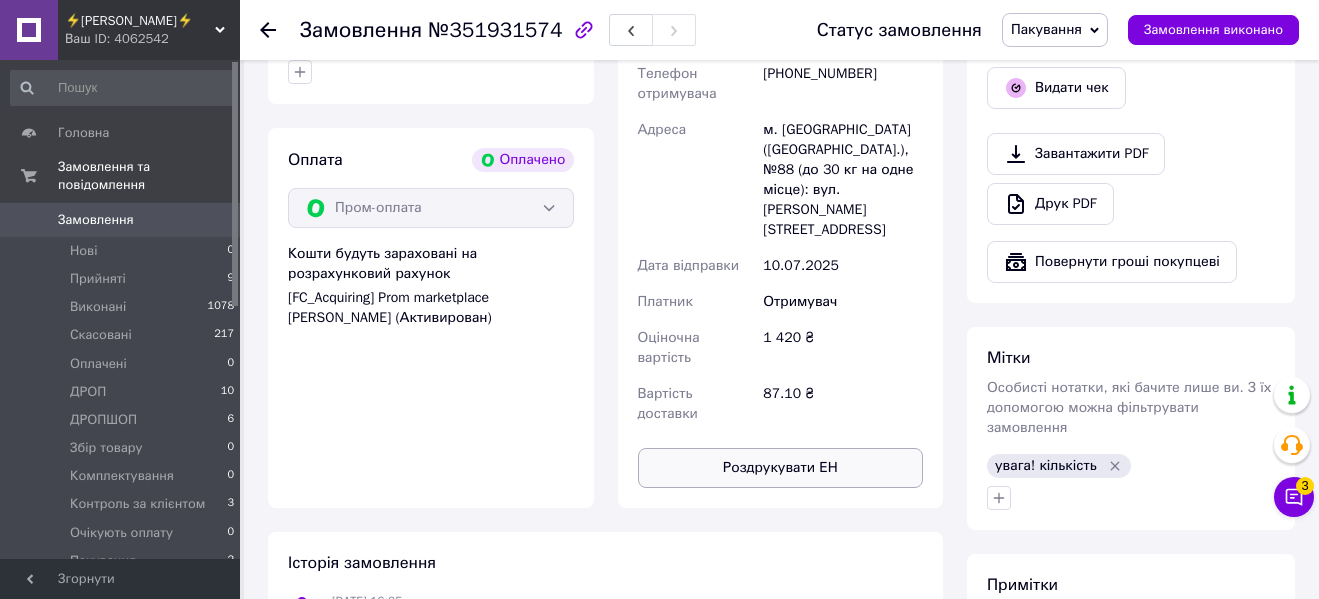 click on "Роздрукувати ЕН" at bounding box center (781, 468) 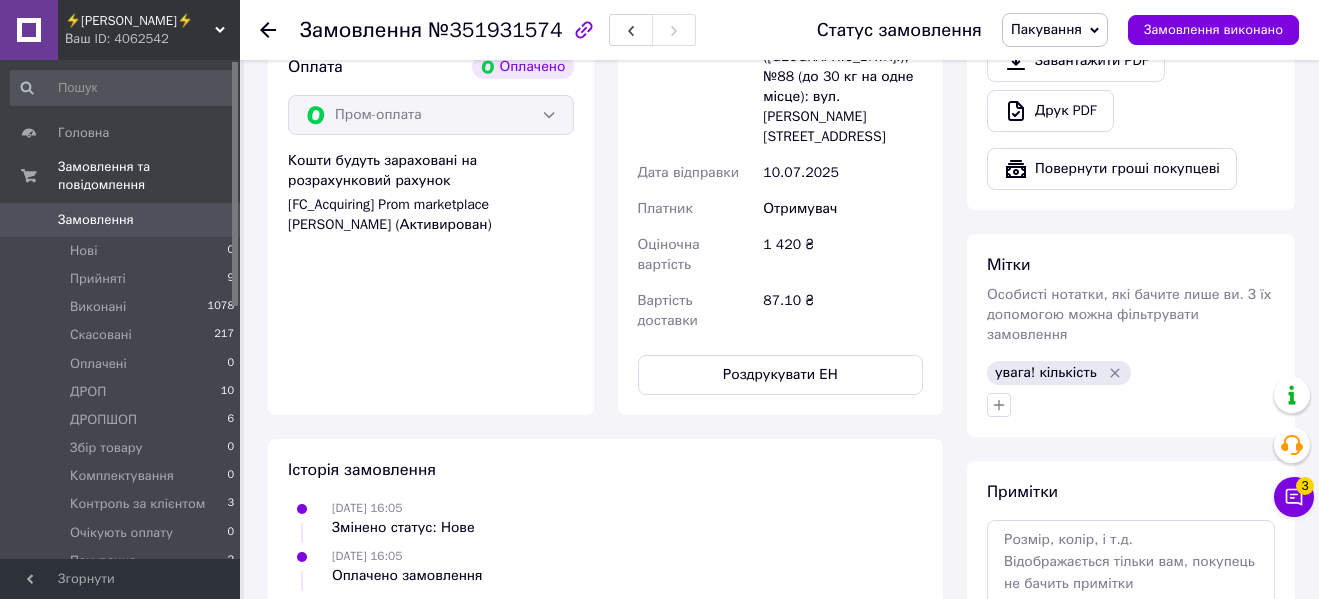 scroll, scrollTop: 936, scrollLeft: 0, axis: vertical 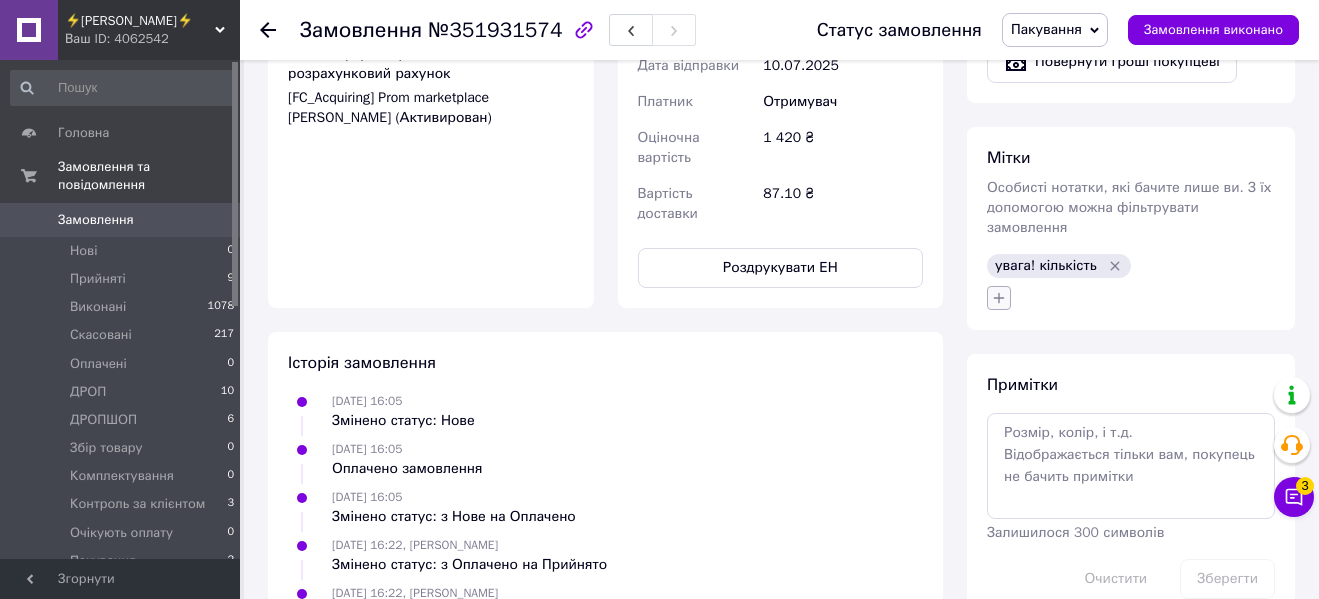 click 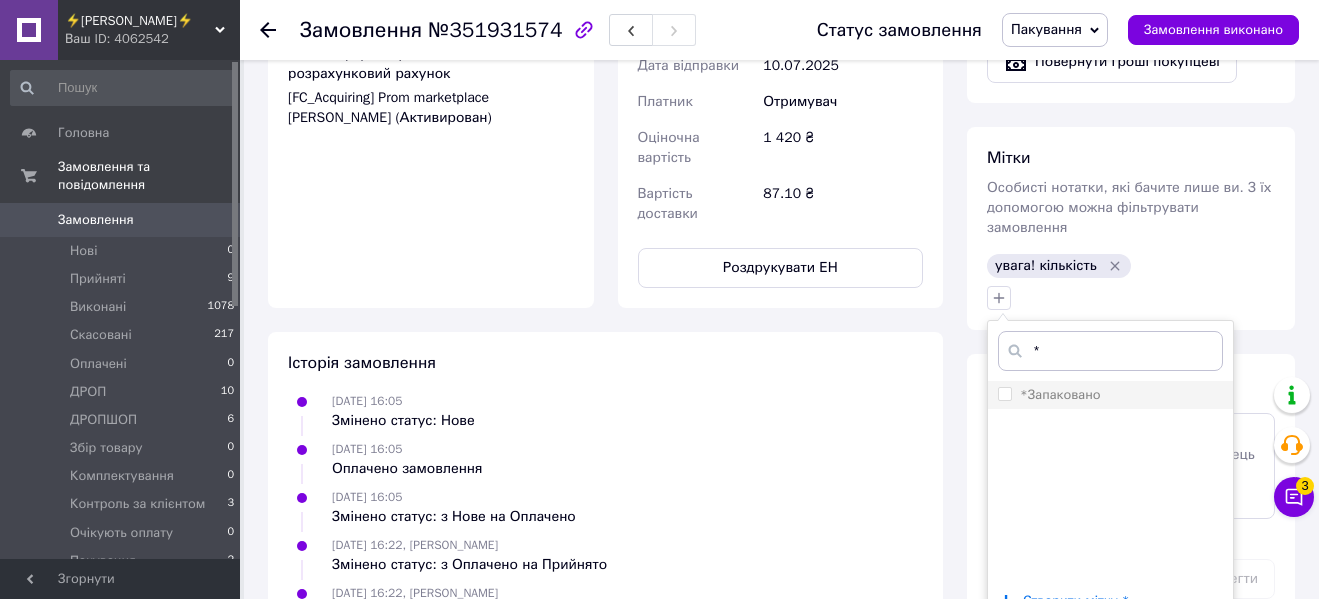 type on "*" 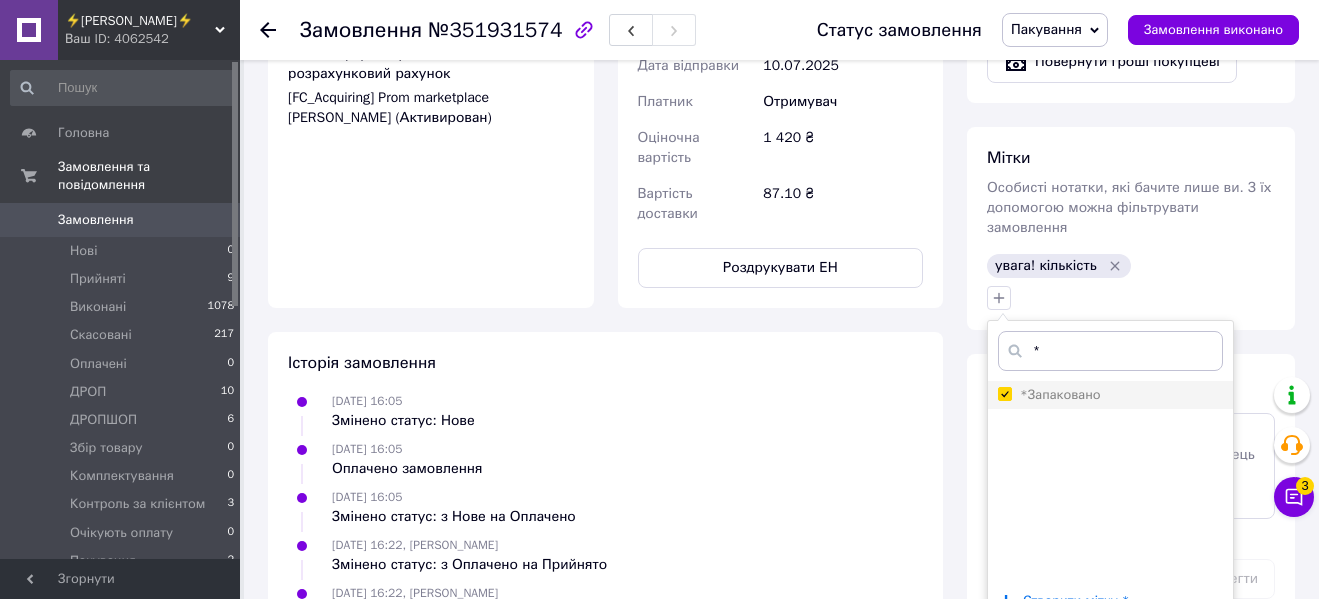 checkbox on "true" 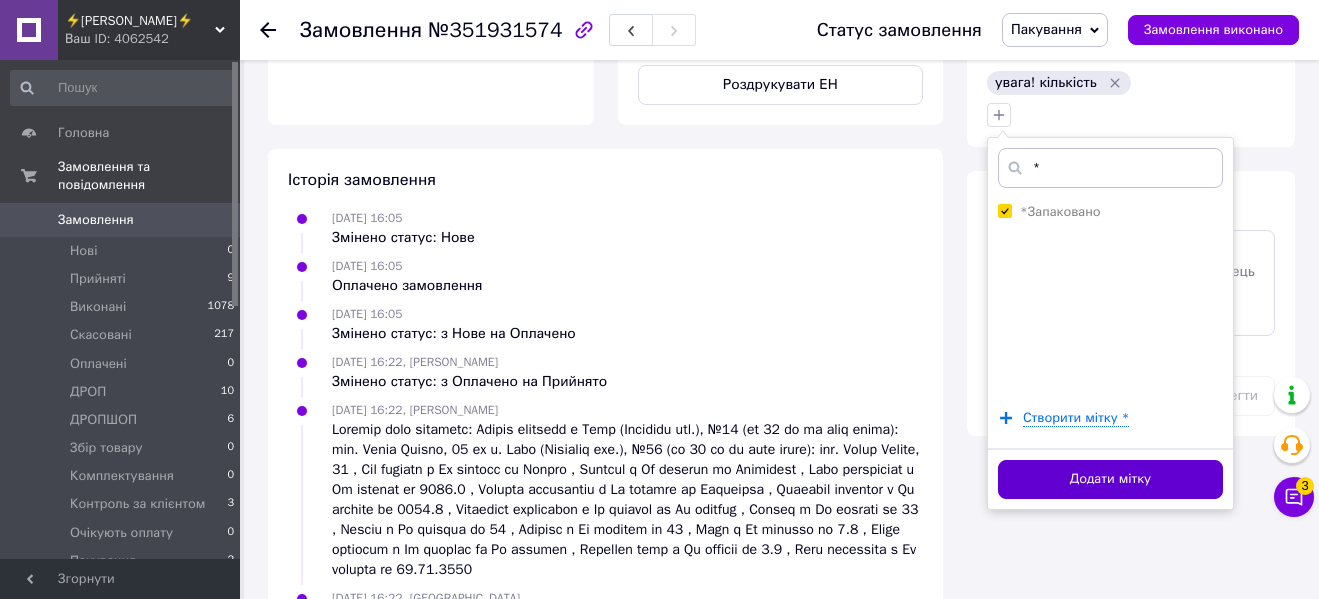 scroll, scrollTop: 1136, scrollLeft: 0, axis: vertical 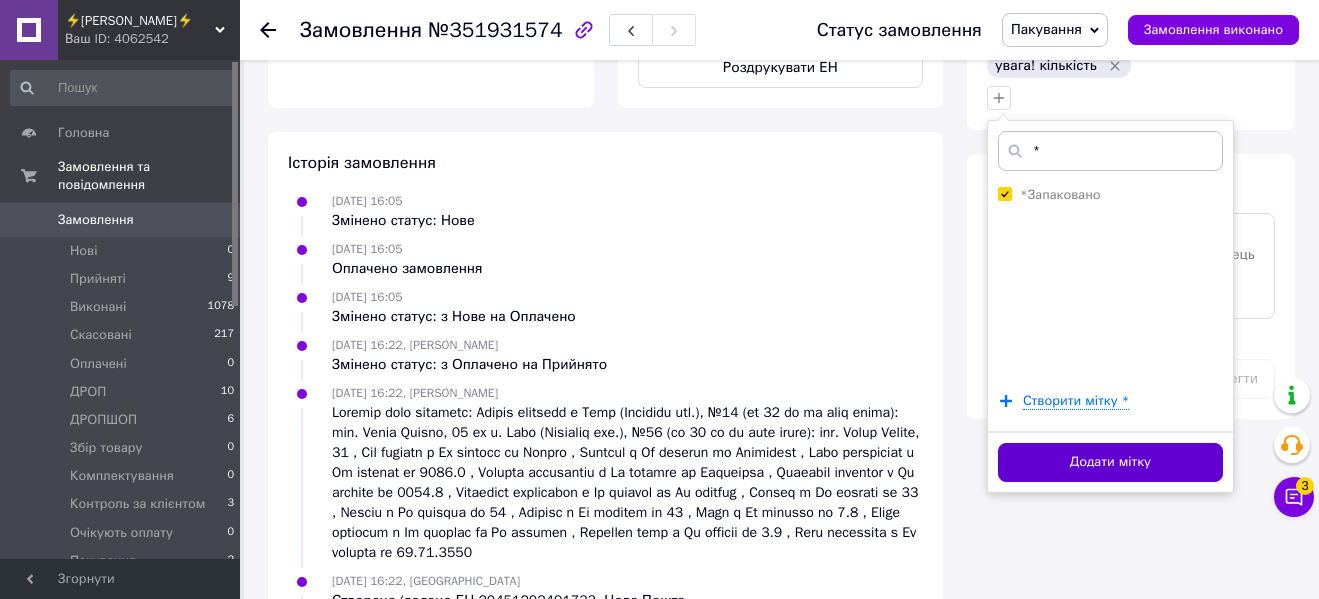 click on "Додати мітку" at bounding box center [1110, 462] 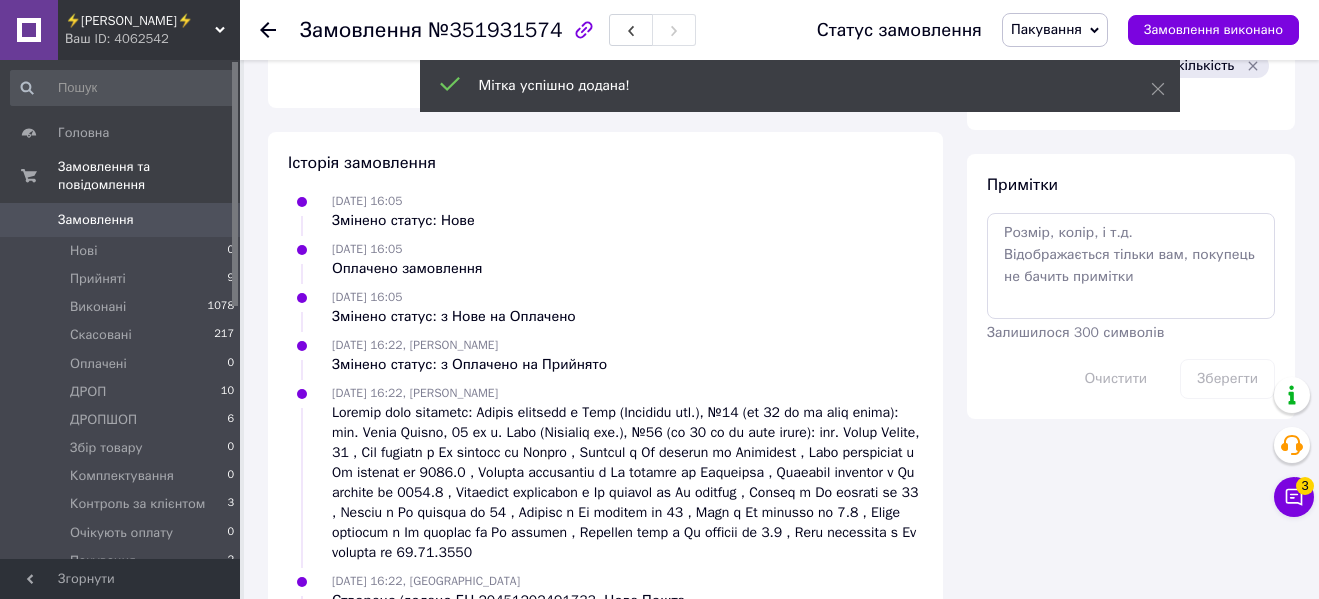 click on "Пакування" at bounding box center [1046, 29] 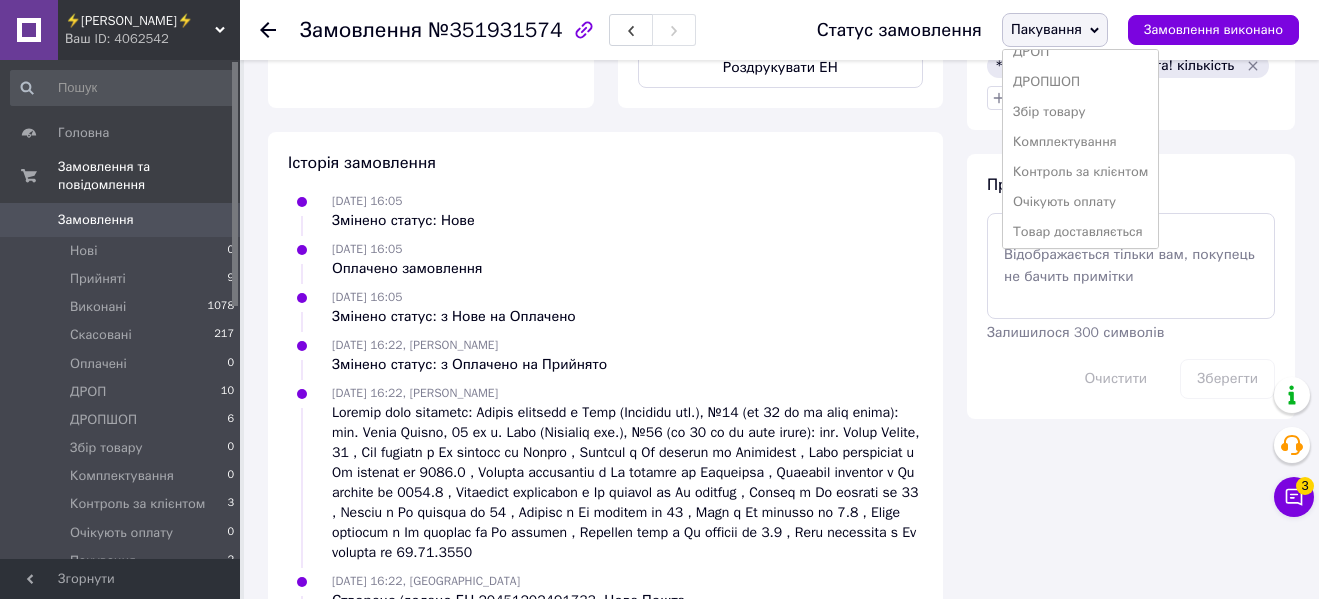 scroll, scrollTop: 142, scrollLeft: 0, axis: vertical 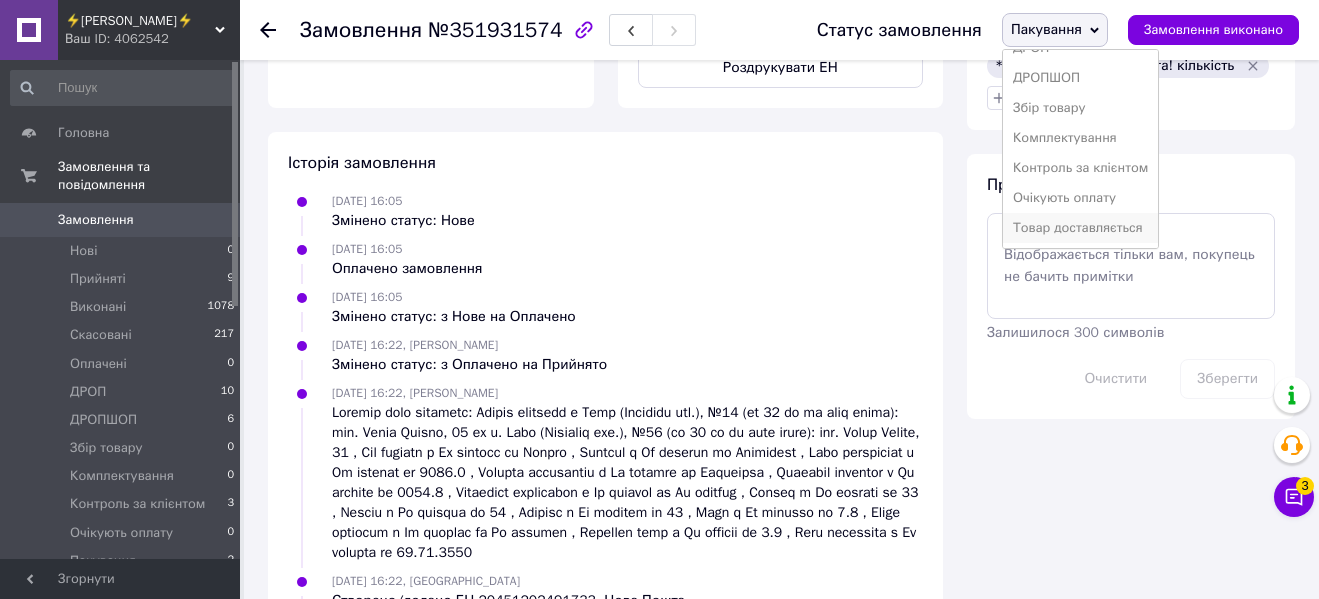 click on "Товар доставляється" at bounding box center (1080, 228) 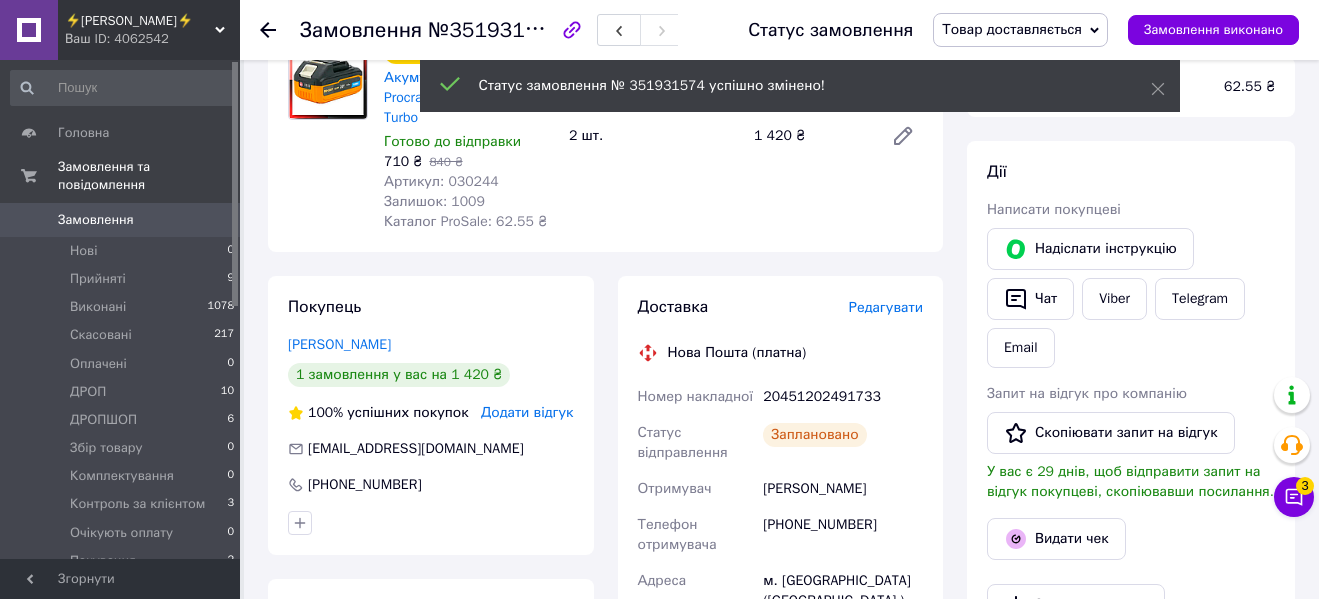 scroll, scrollTop: 0, scrollLeft: 0, axis: both 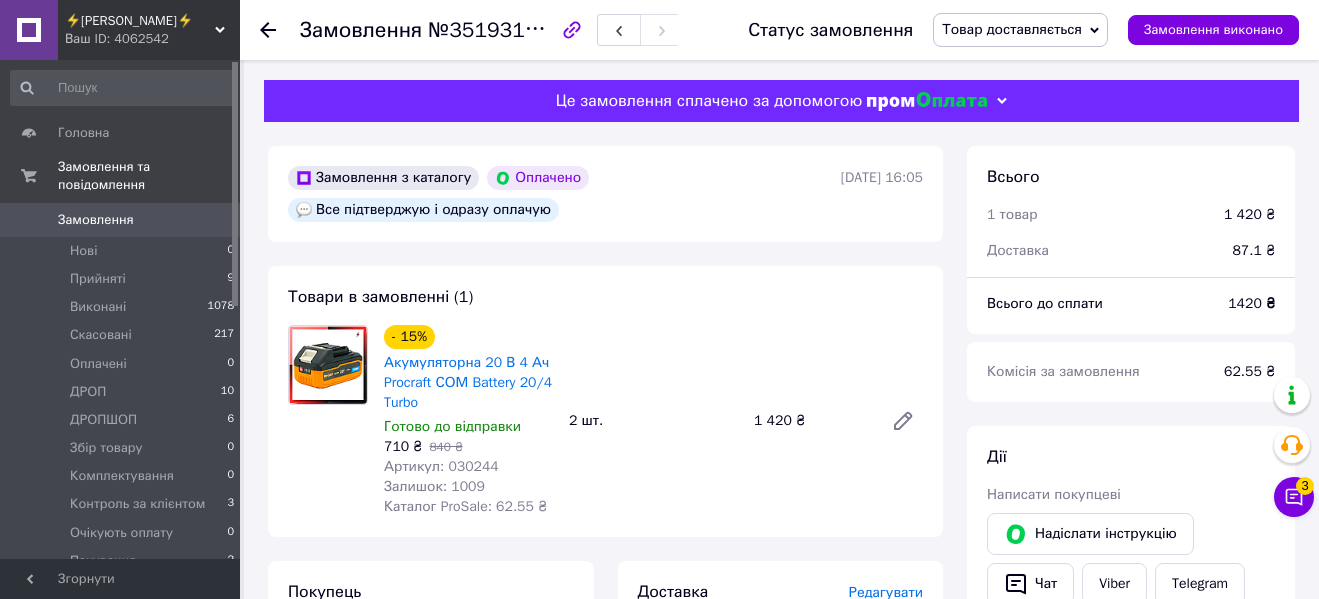 click 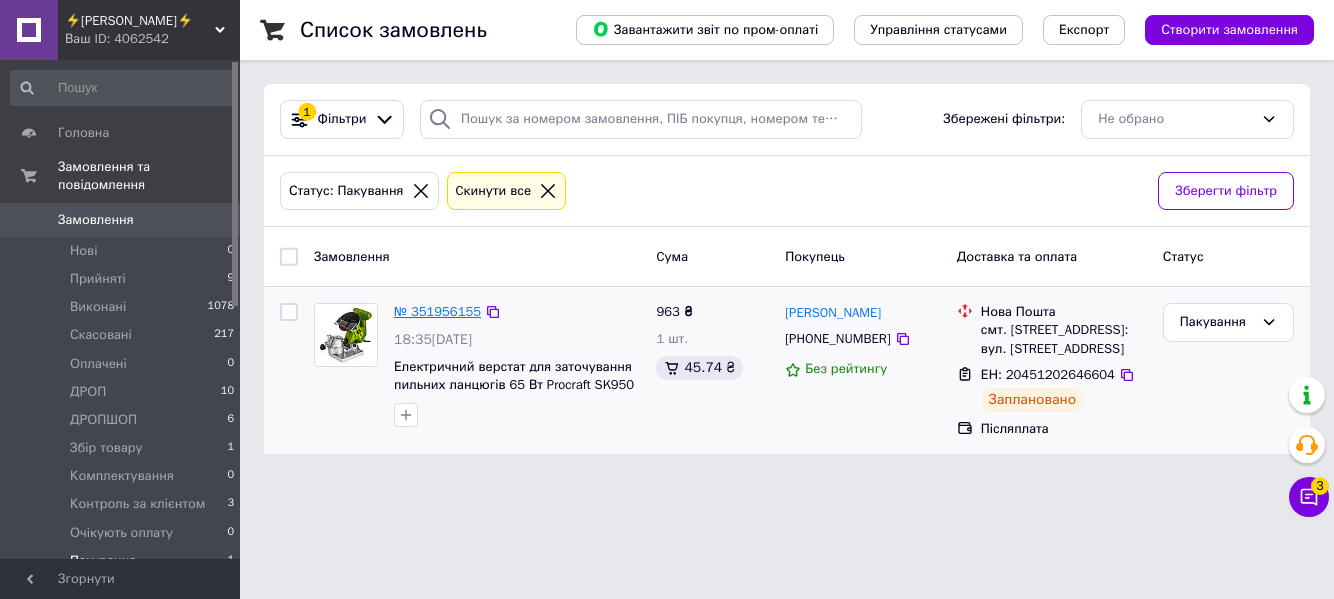 click on "№ 351956155" at bounding box center (437, 311) 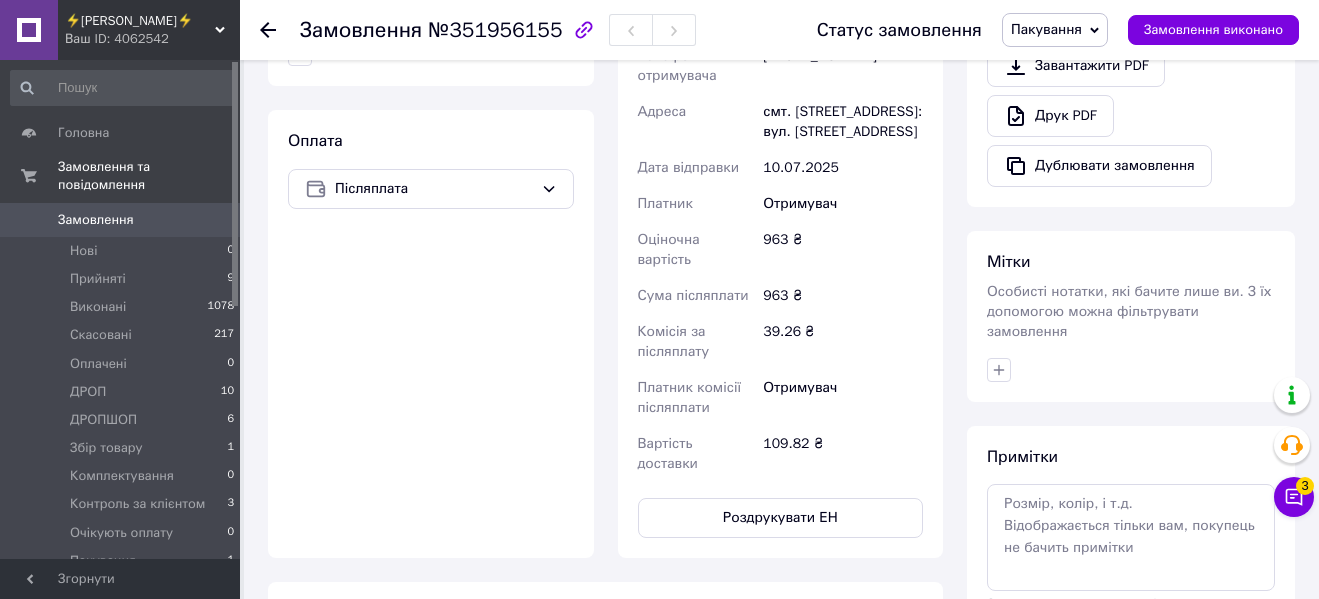 scroll, scrollTop: 800, scrollLeft: 0, axis: vertical 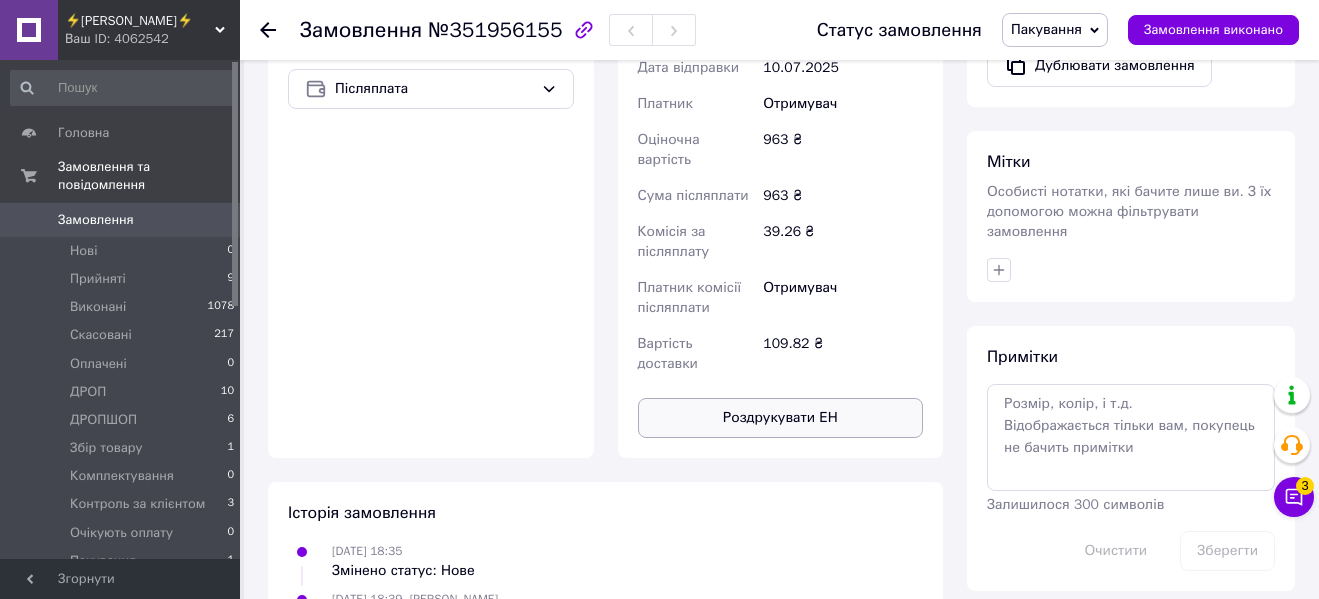 click on "Роздрукувати ЕН" at bounding box center (781, 418) 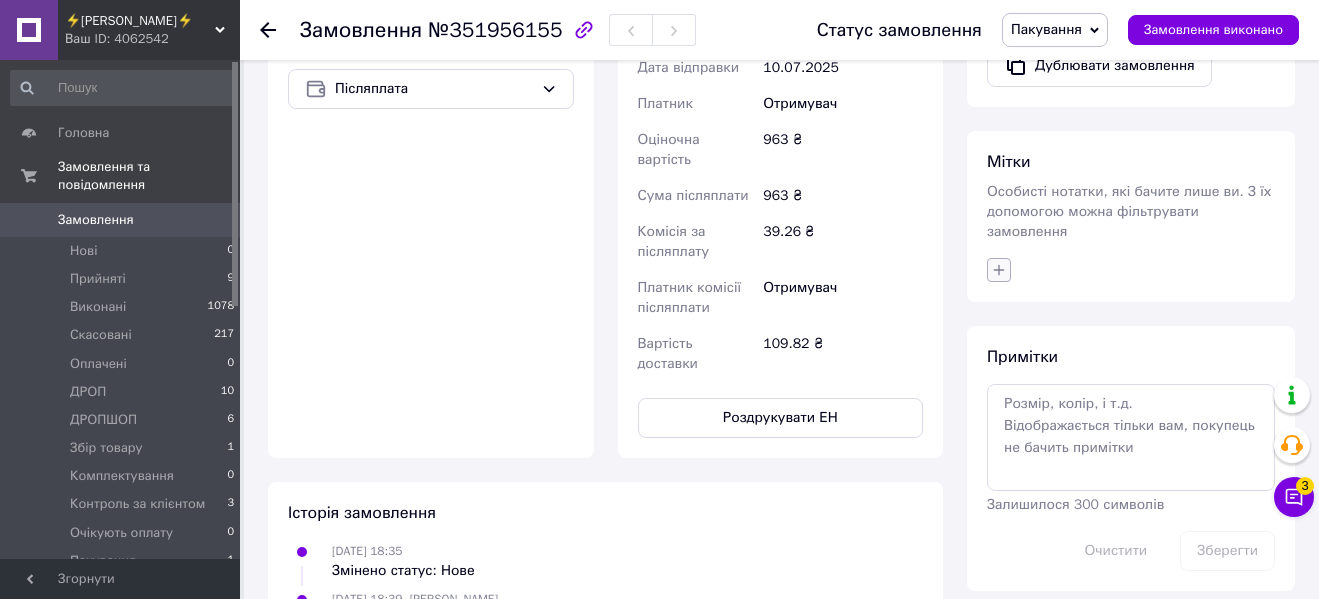click 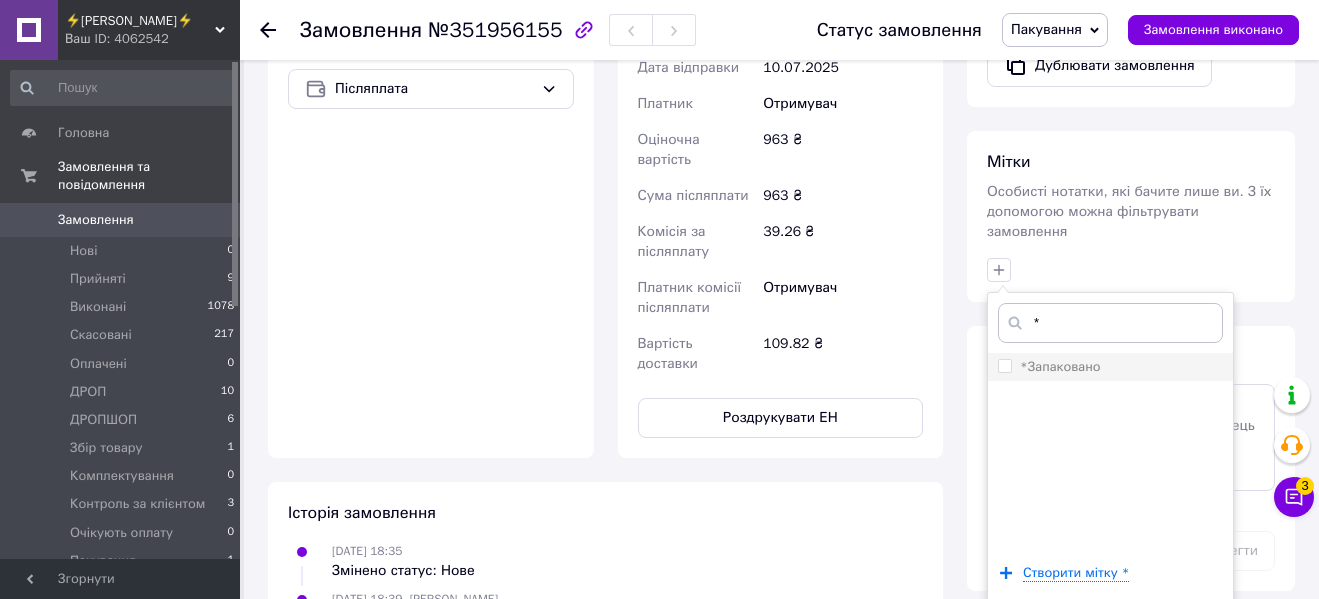 type on "*" 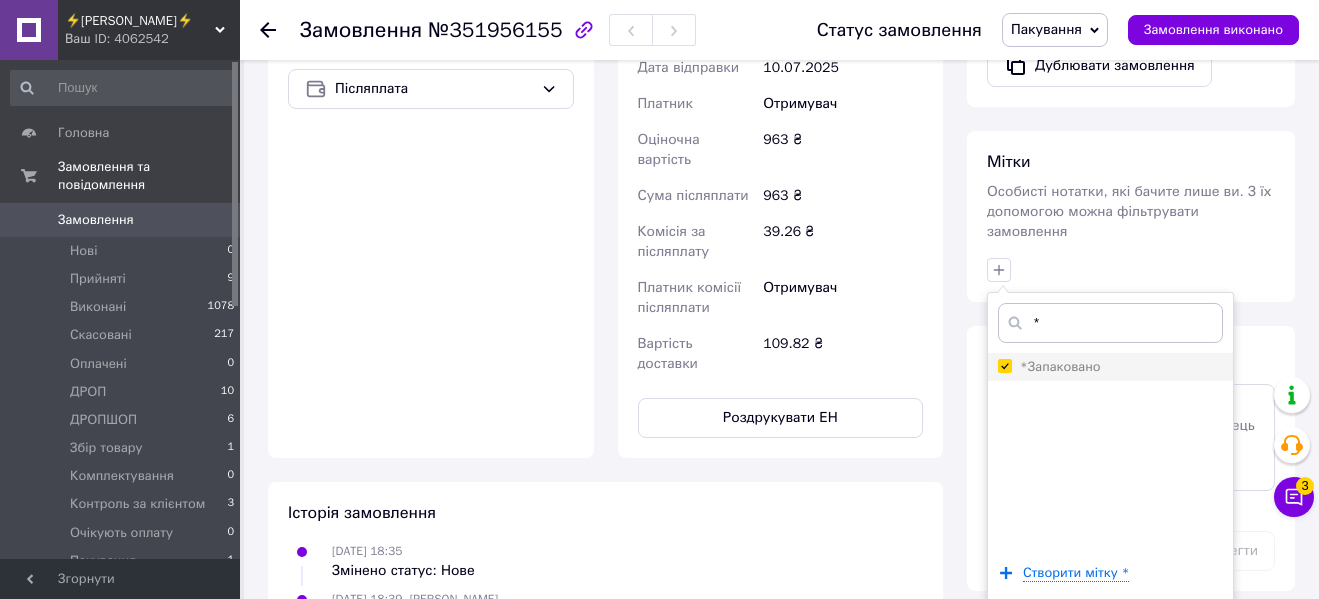 checkbox on "true" 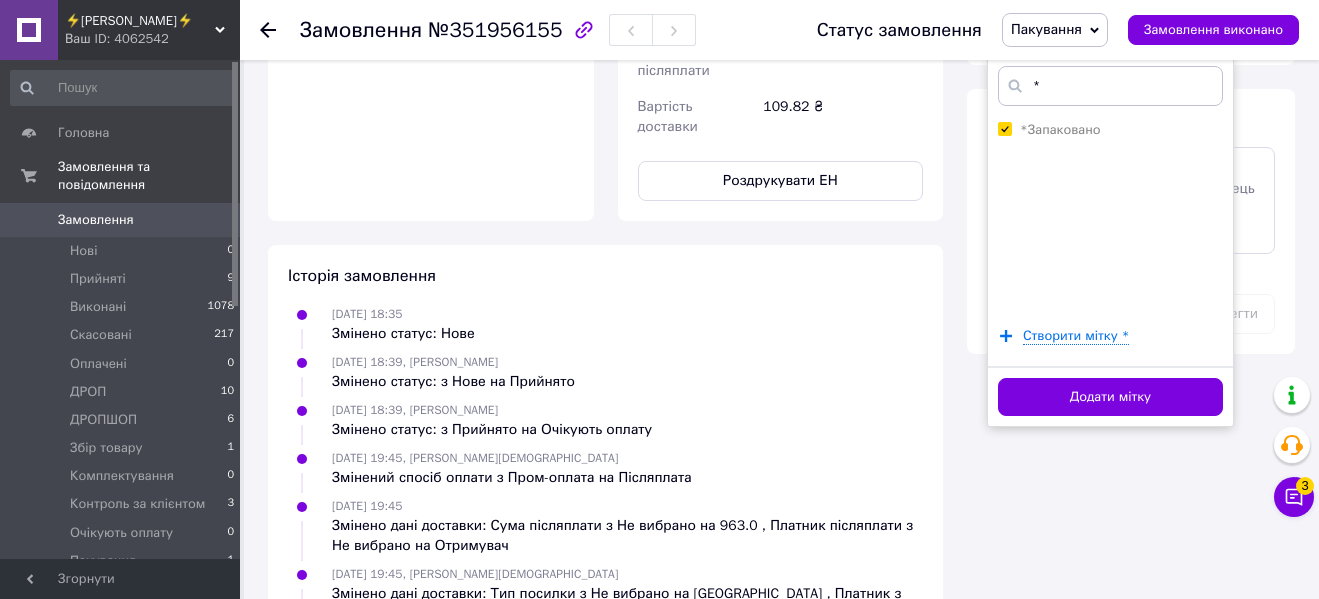scroll, scrollTop: 1100, scrollLeft: 0, axis: vertical 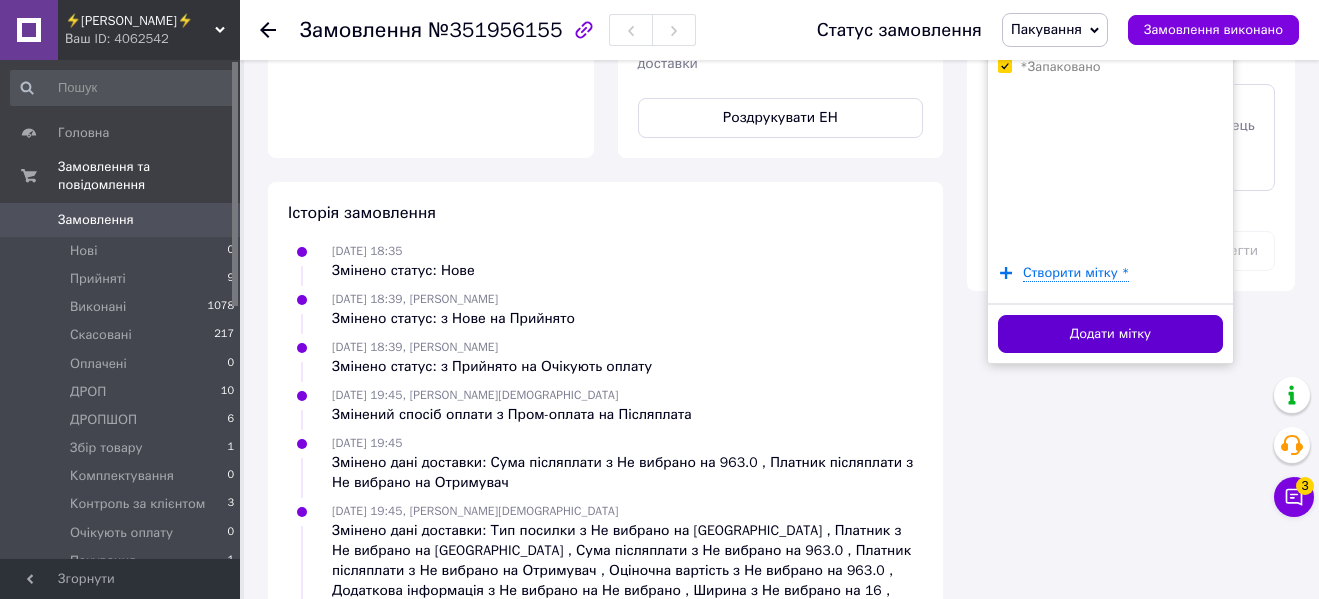 click on "Додати мітку" at bounding box center (1110, 334) 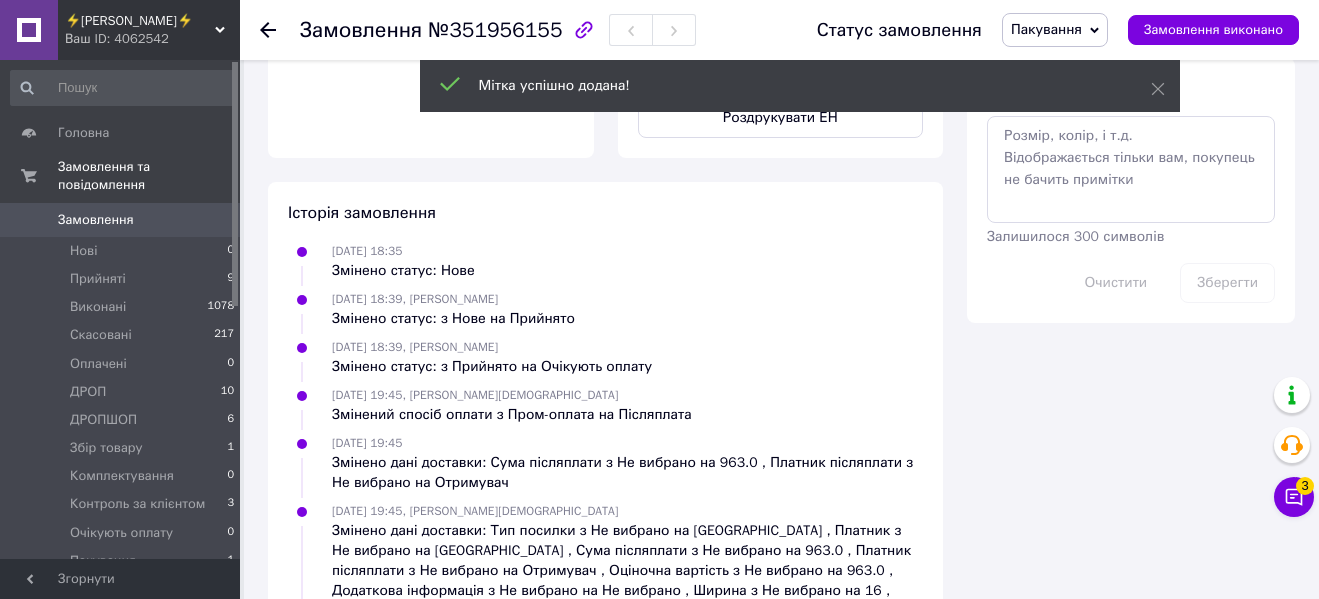 click on "Пакування" at bounding box center [1046, 29] 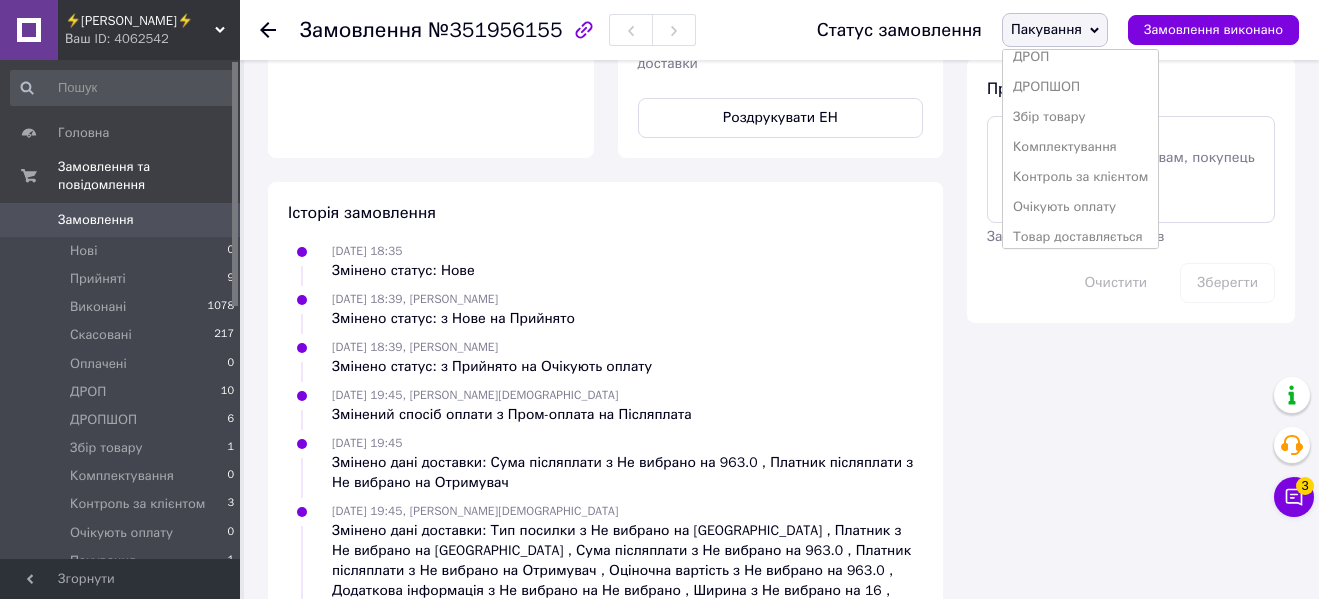 scroll, scrollTop: 142, scrollLeft: 0, axis: vertical 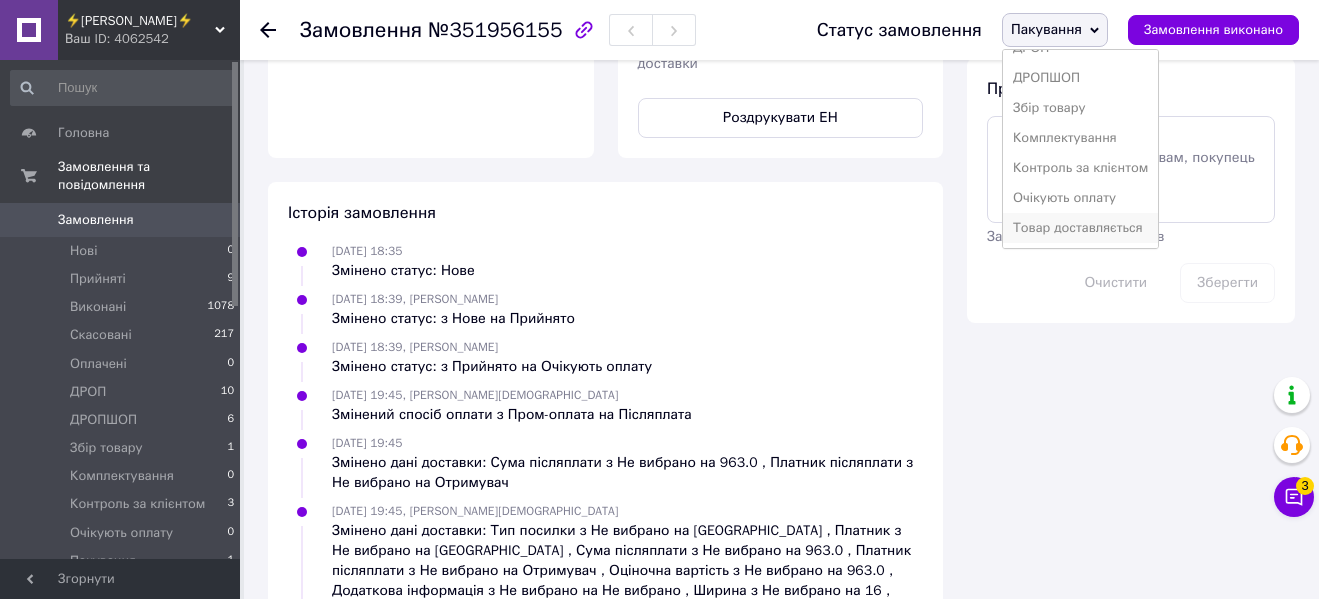 click on "Товар доставляється" at bounding box center [1080, 228] 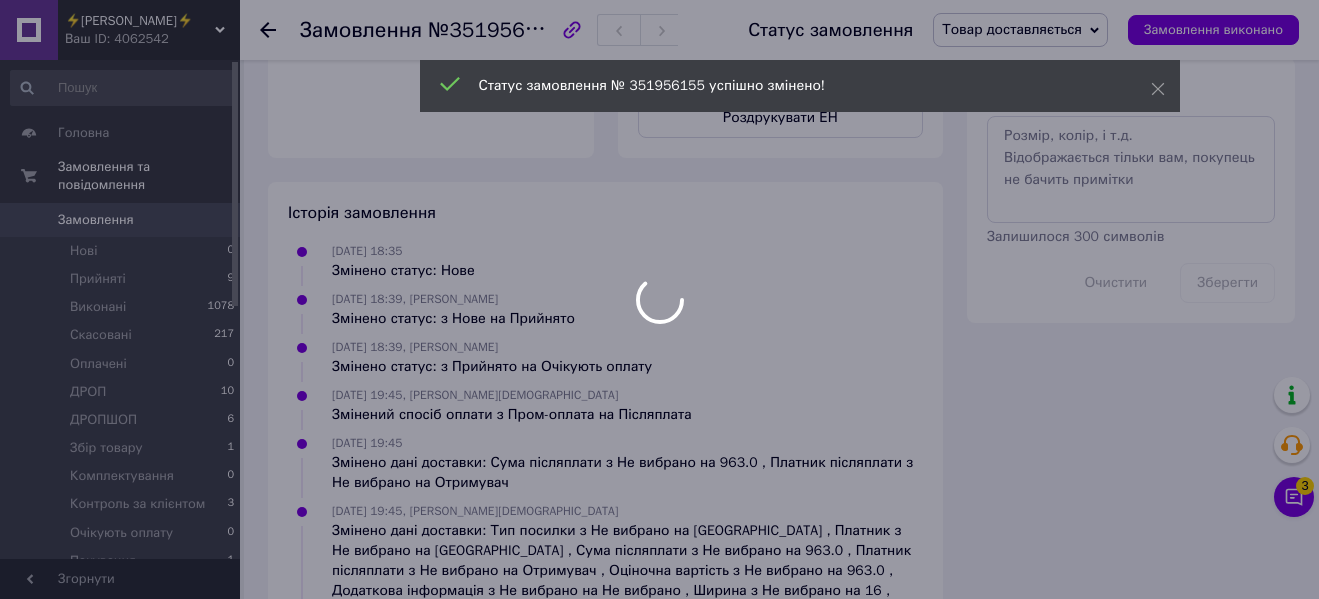 scroll, scrollTop: 12, scrollLeft: 0, axis: vertical 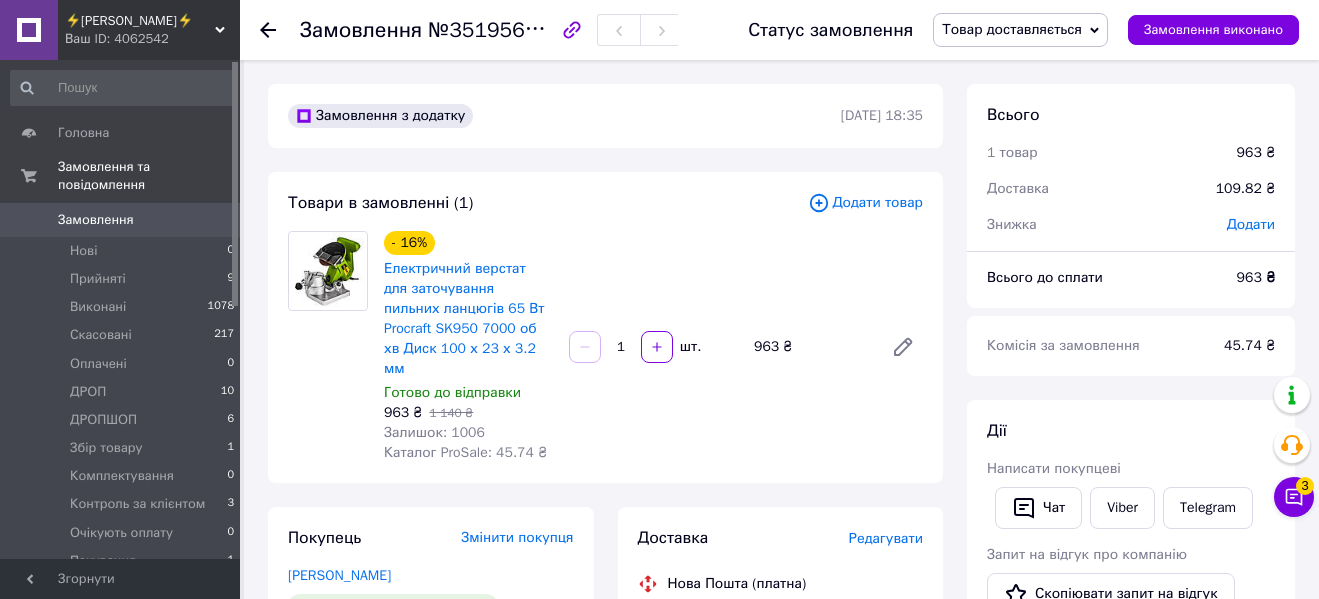 click 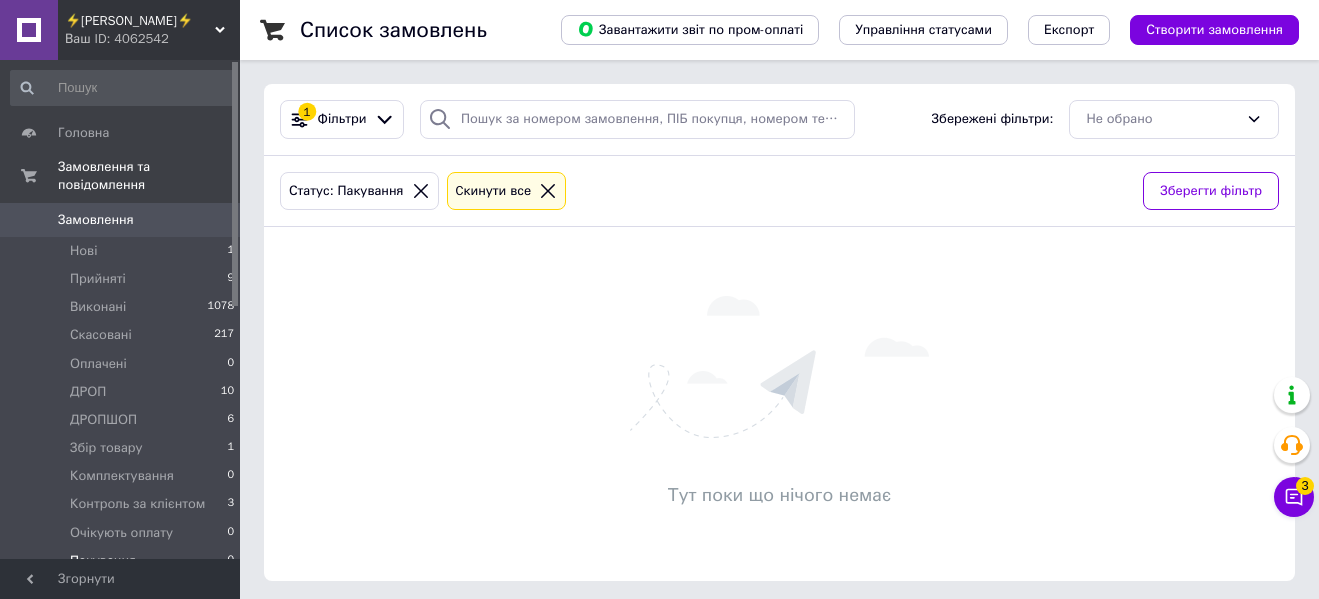 click on "⚡[PERSON_NAME]⚡" at bounding box center (140, 21) 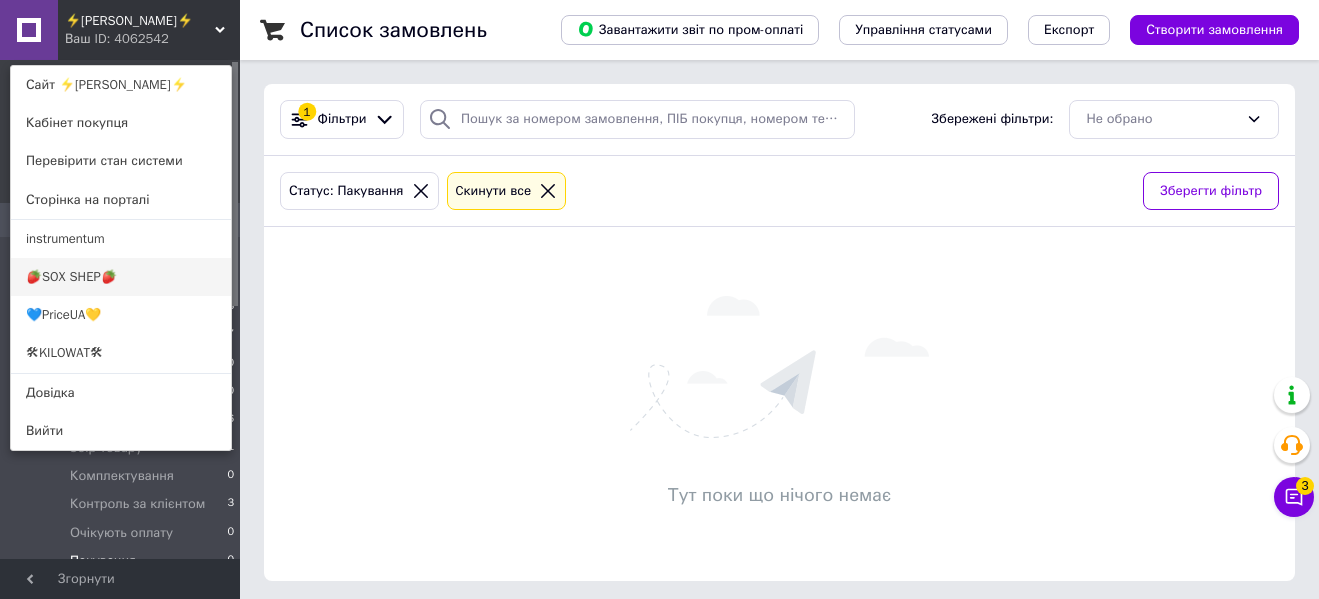 click on "🍓SOX SHEP🍓" at bounding box center [121, 277] 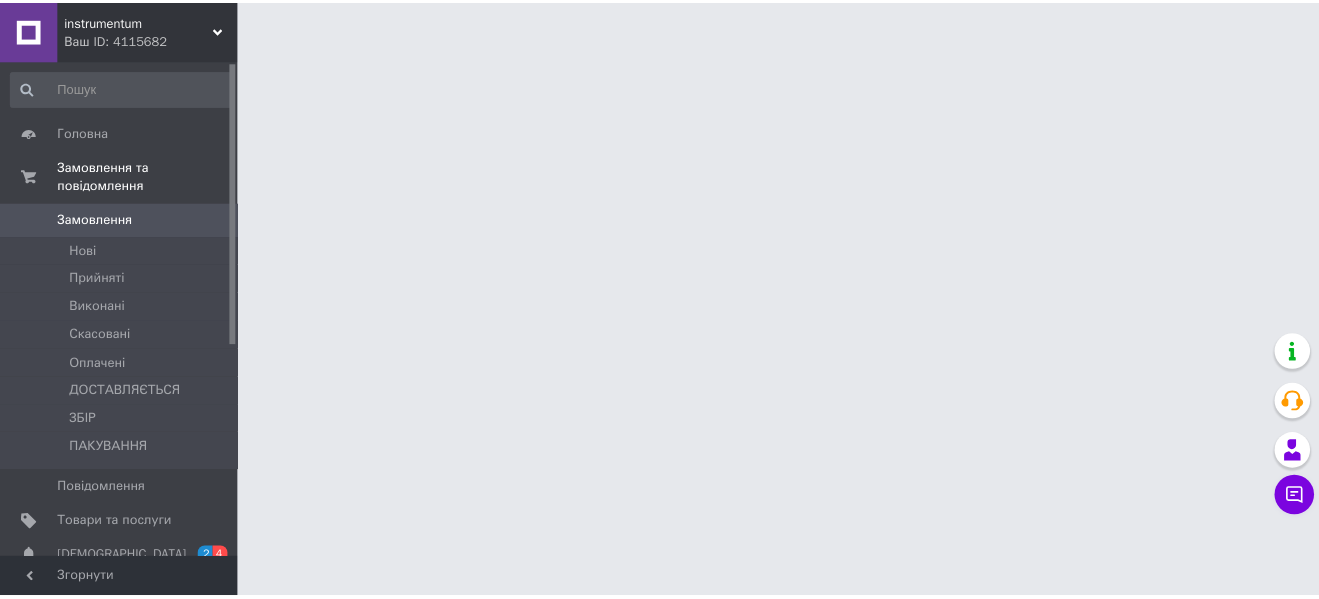 scroll, scrollTop: 0, scrollLeft: 0, axis: both 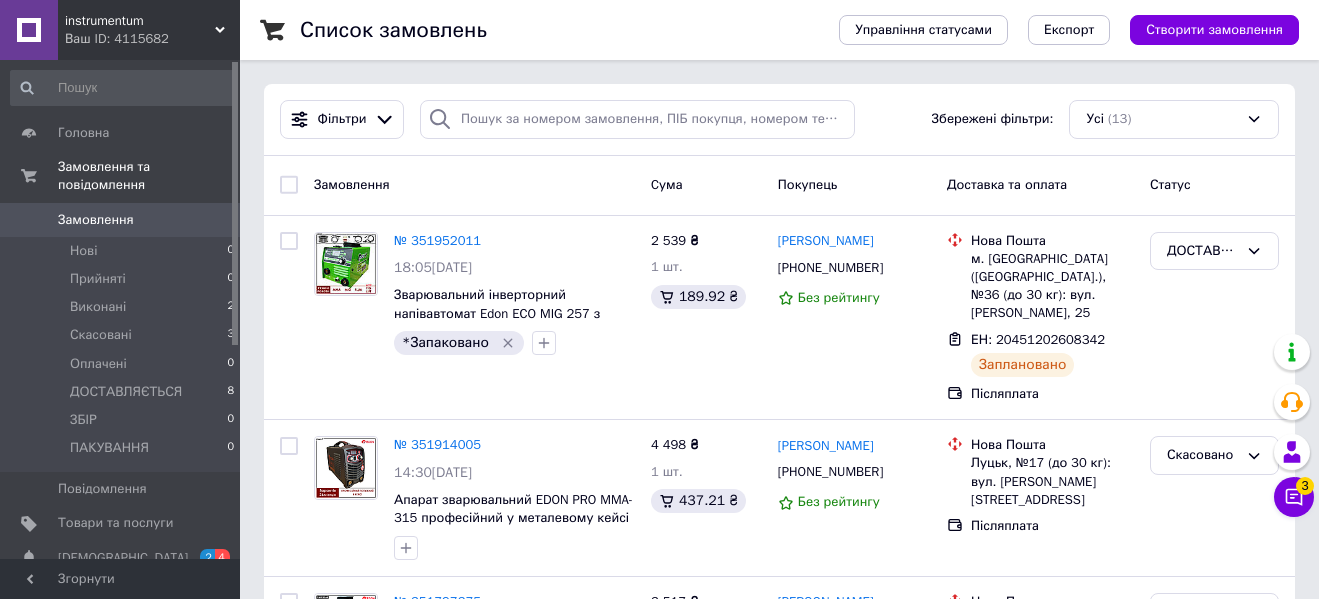 click on "Ваш ID: 4115682" at bounding box center [152, 39] 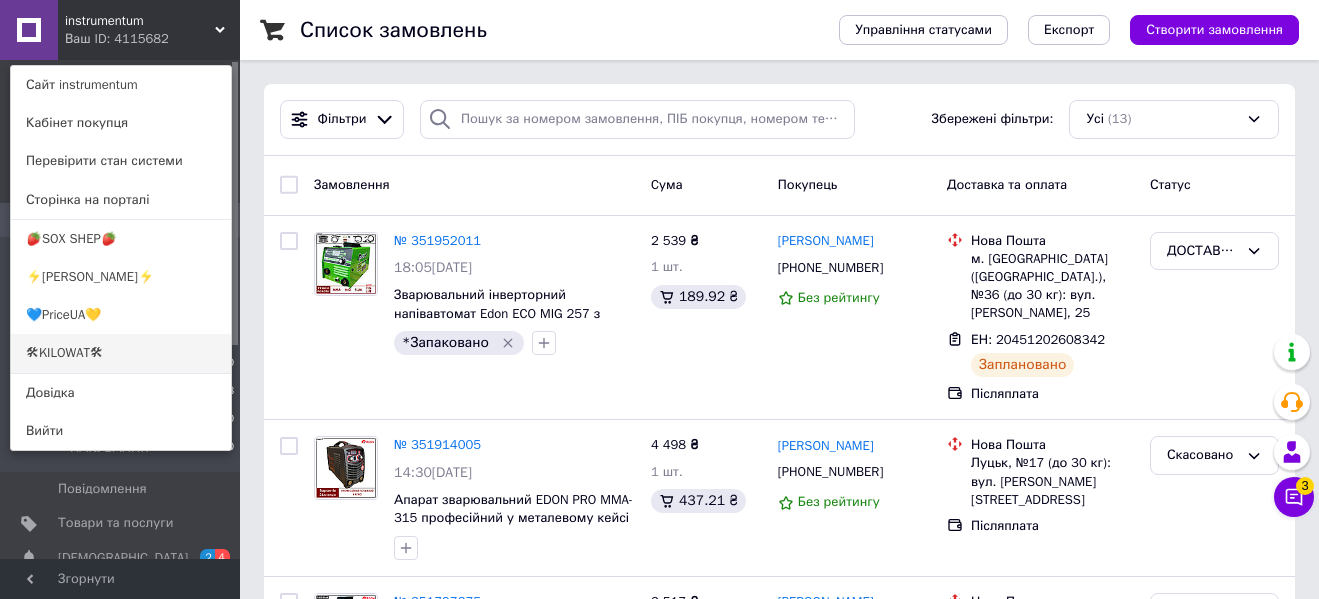 click on "🛠KILOWAT🛠" at bounding box center (121, 353) 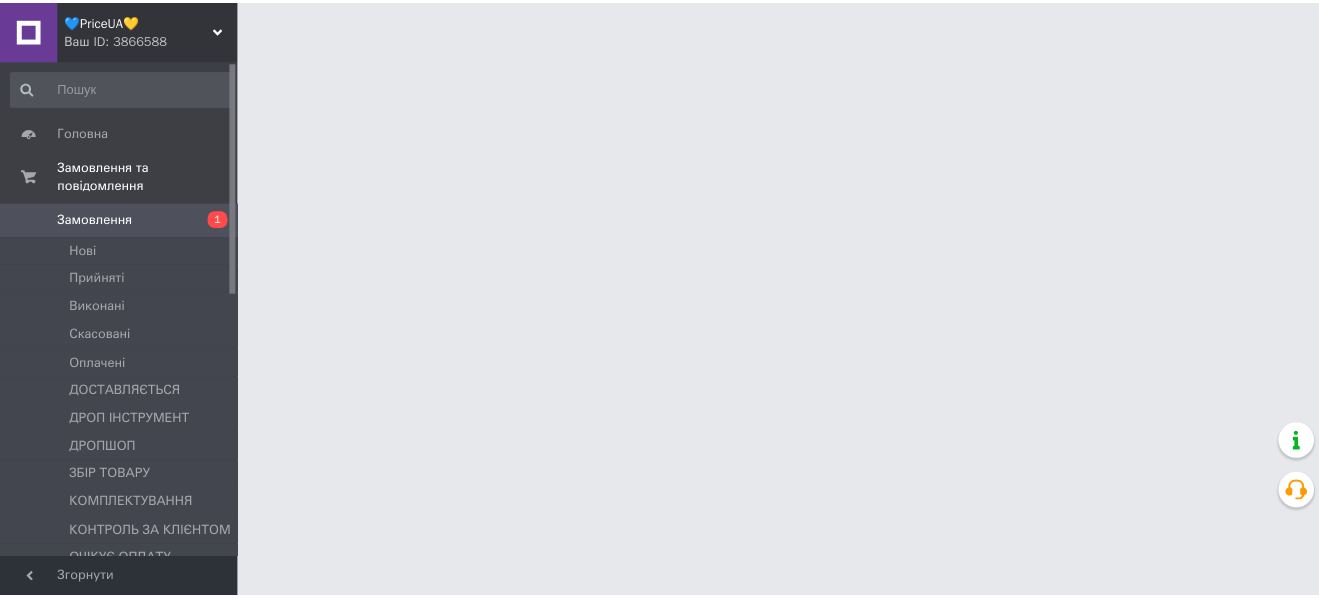 scroll, scrollTop: 0, scrollLeft: 0, axis: both 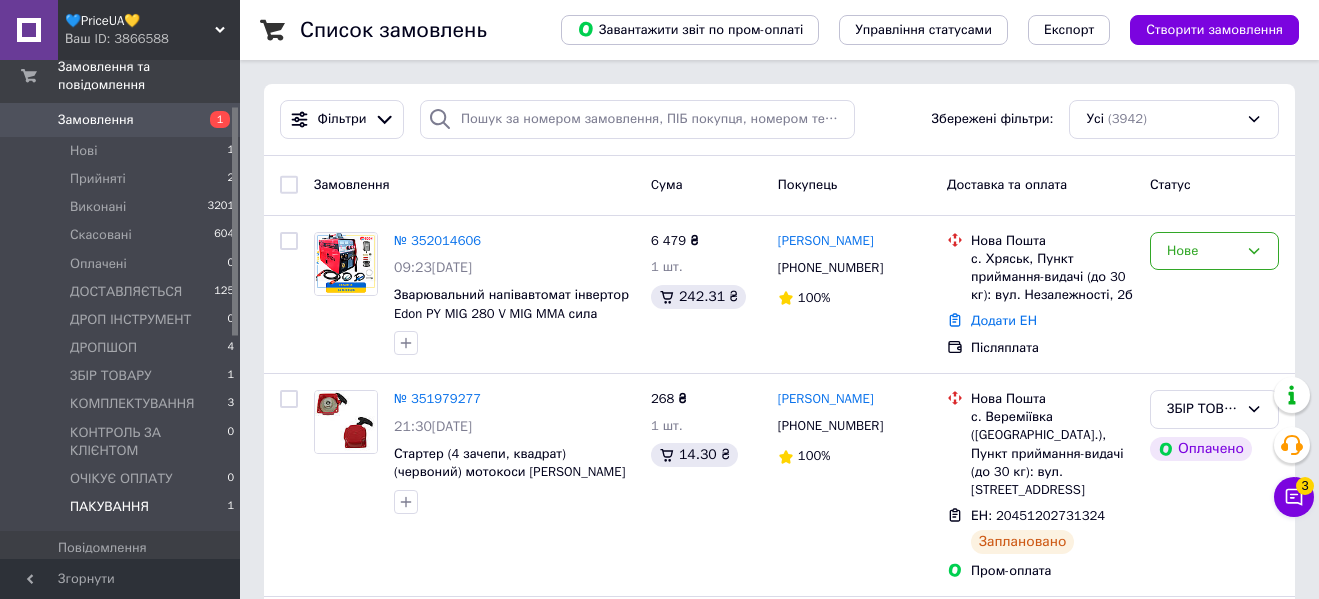 click on "ПАКУВАННЯ" at bounding box center (109, 507) 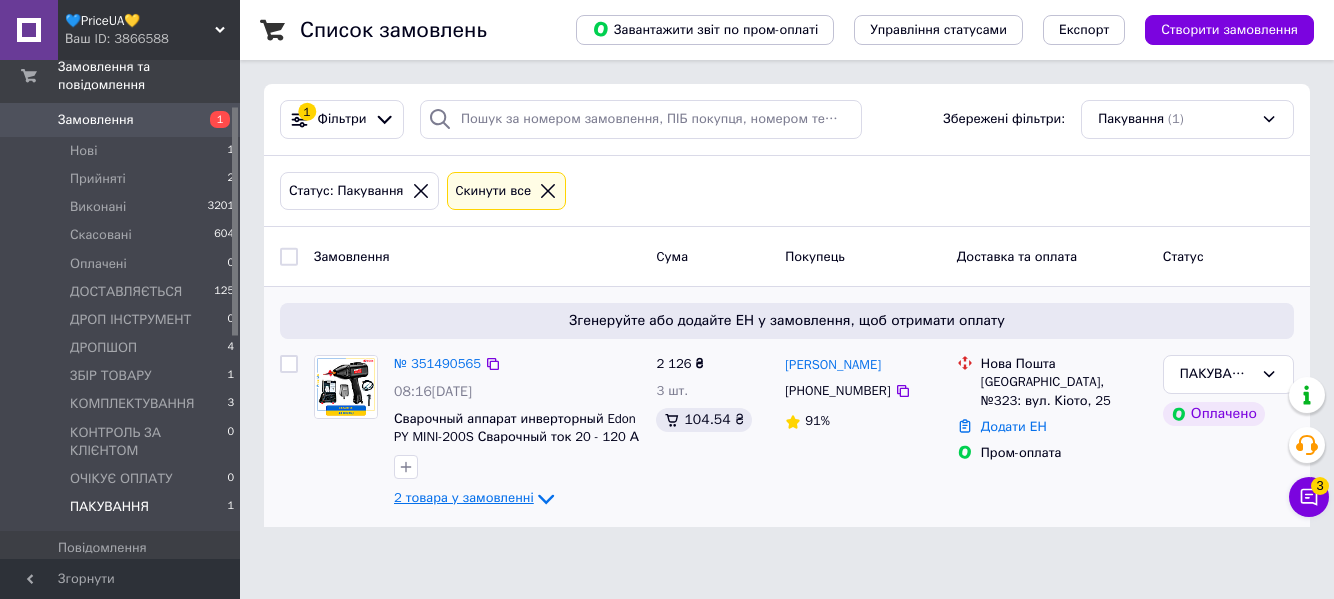 click on "2 товара у замовленні" at bounding box center (464, 498) 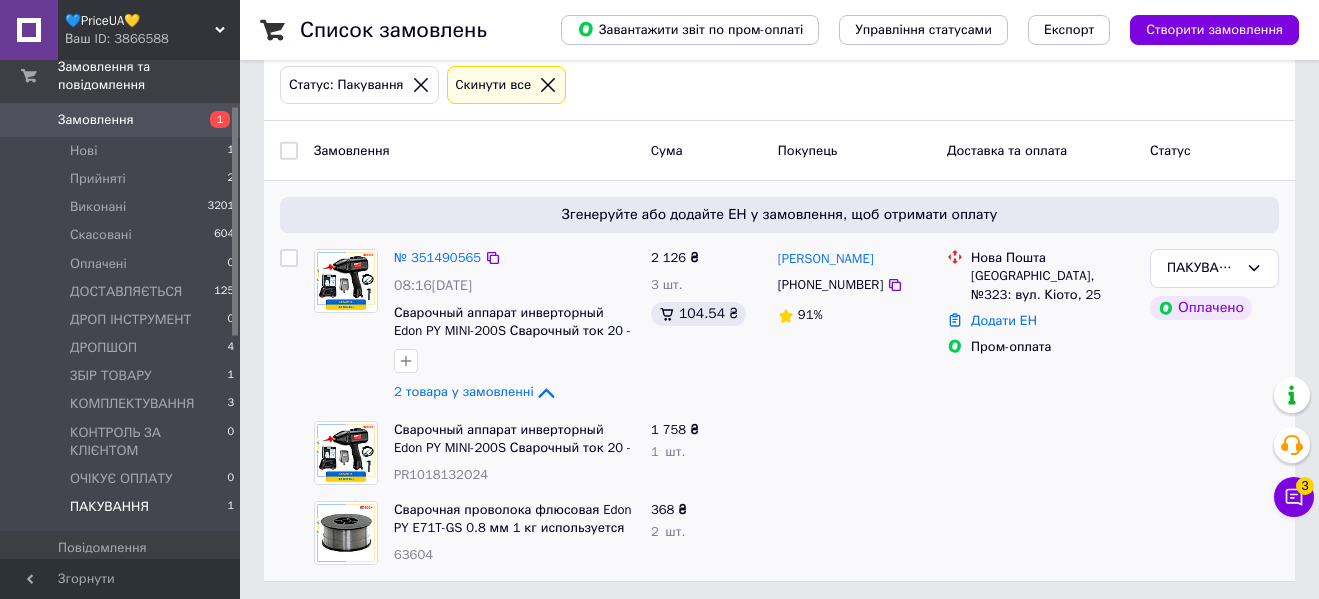 scroll, scrollTop: 113, scrollLeft: 0, axis: vertical 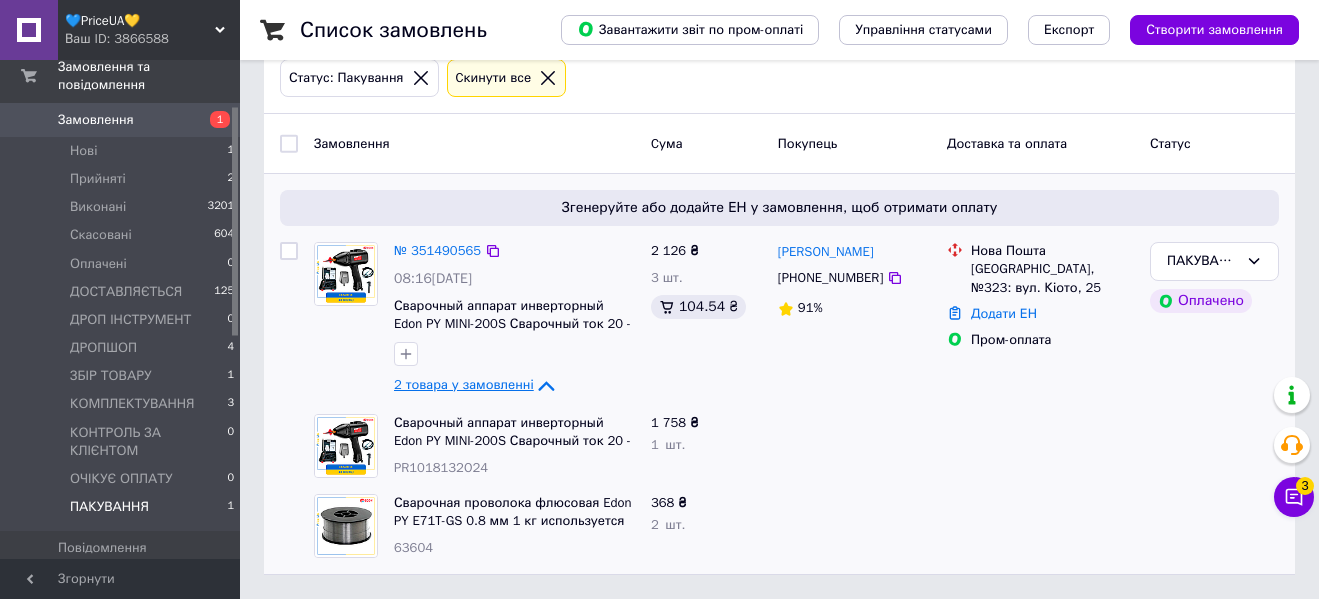 click on "2 товара у замовленні" at bounding box center [464, 385] 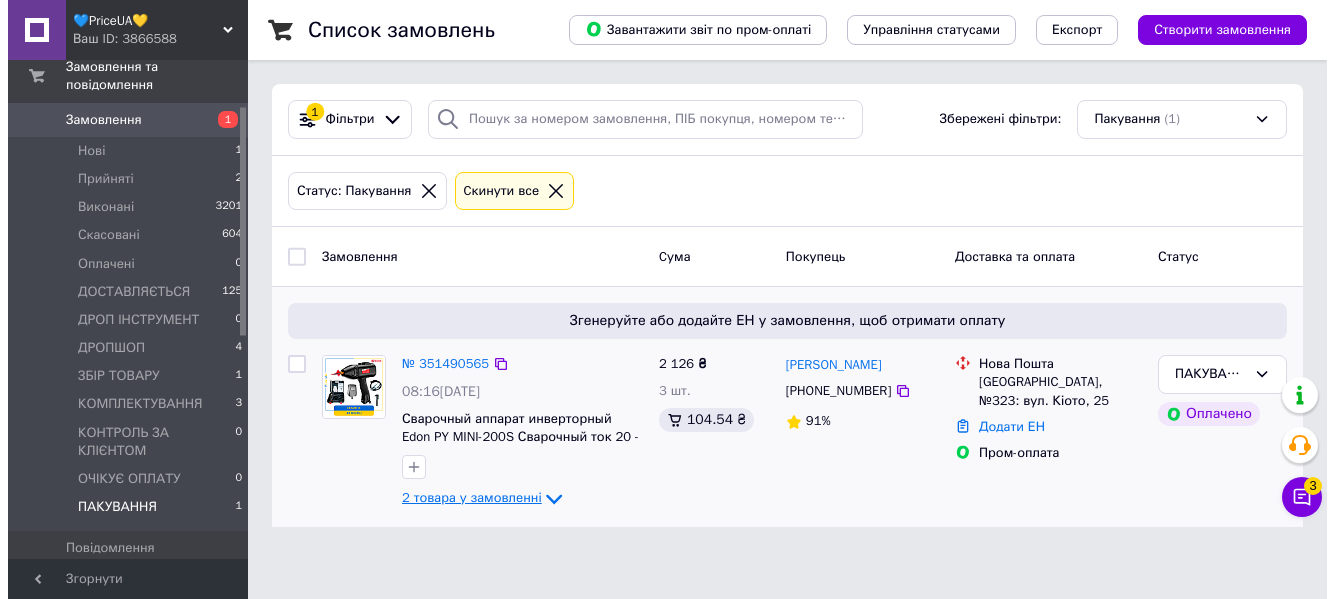 scroll, scrollTop: 0, scrollLeft: 0, axis: both 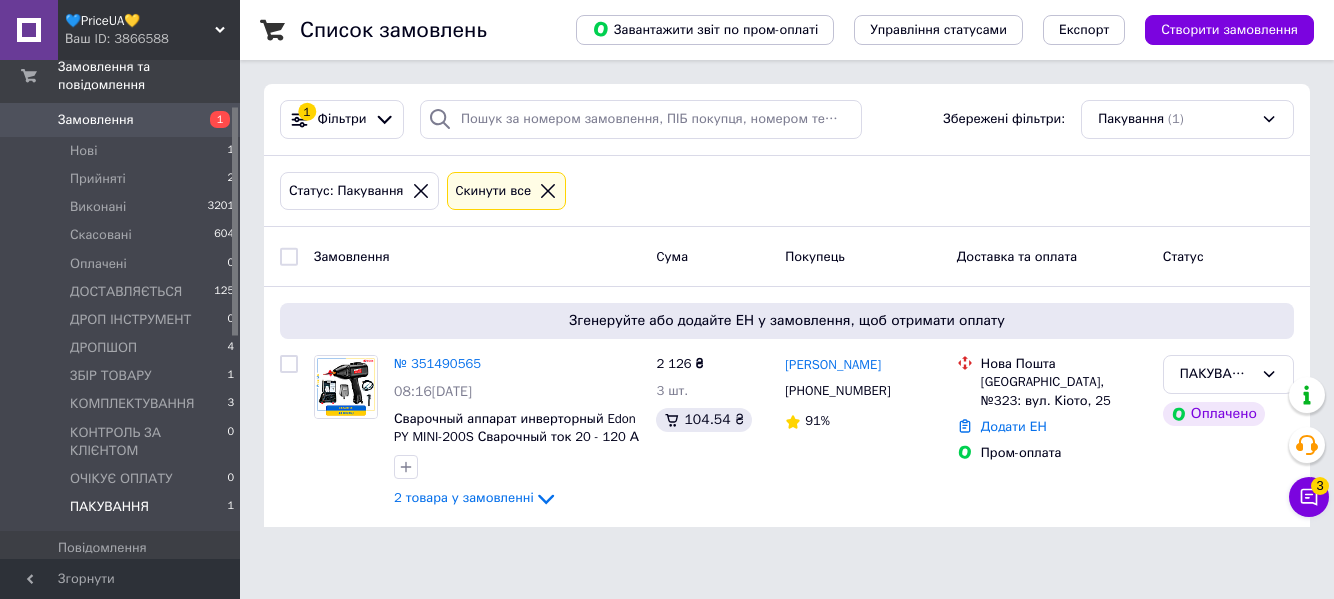 click on "💙PriceUA💛" at bounding box center [140, 21] 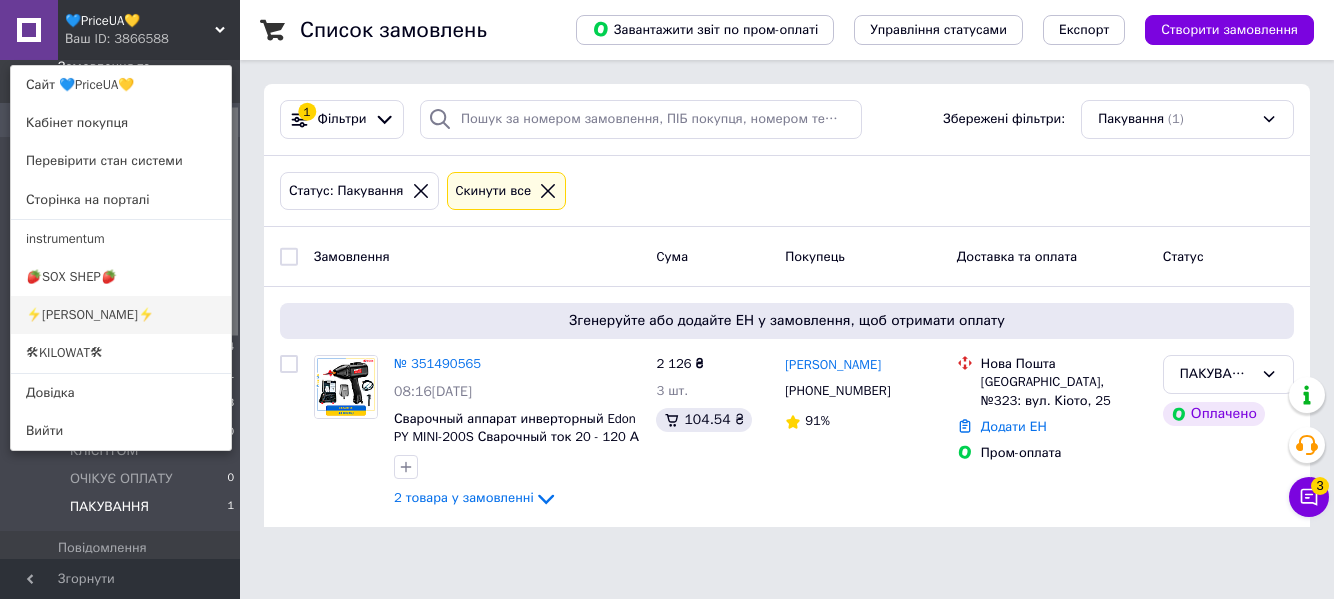 click on "⚡[PERSON_NAME]⚡" at bounding box center (121, 315) 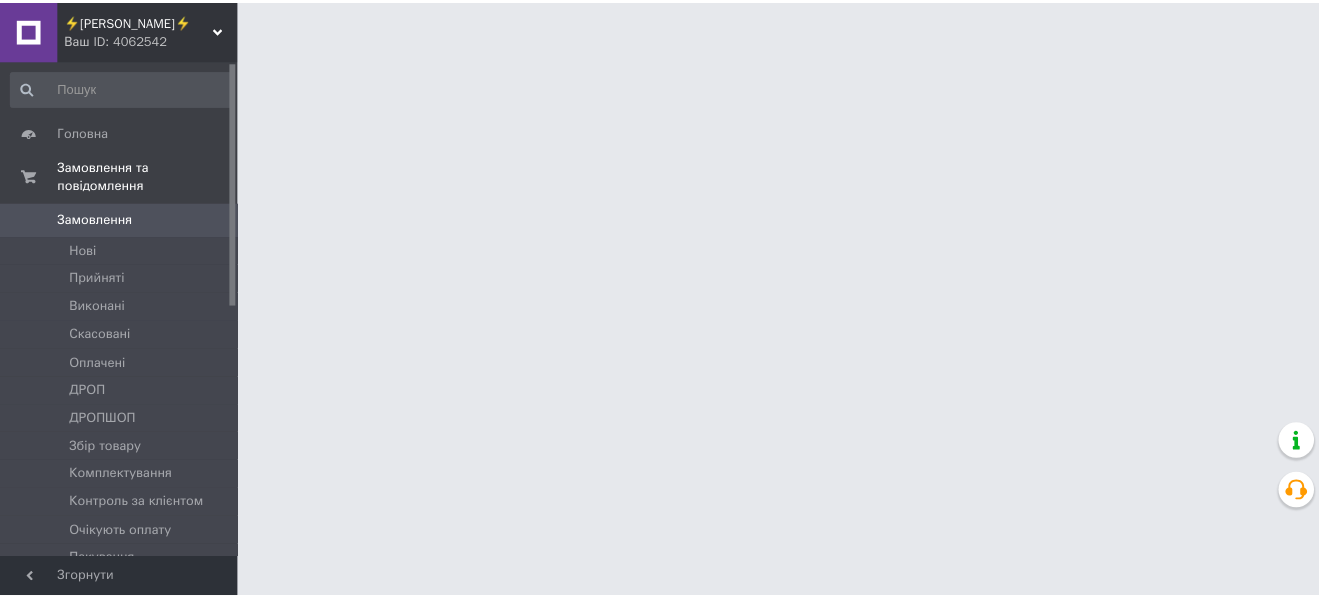 scroll, scrollTop: 0, scrollLeft: 0, axis: both 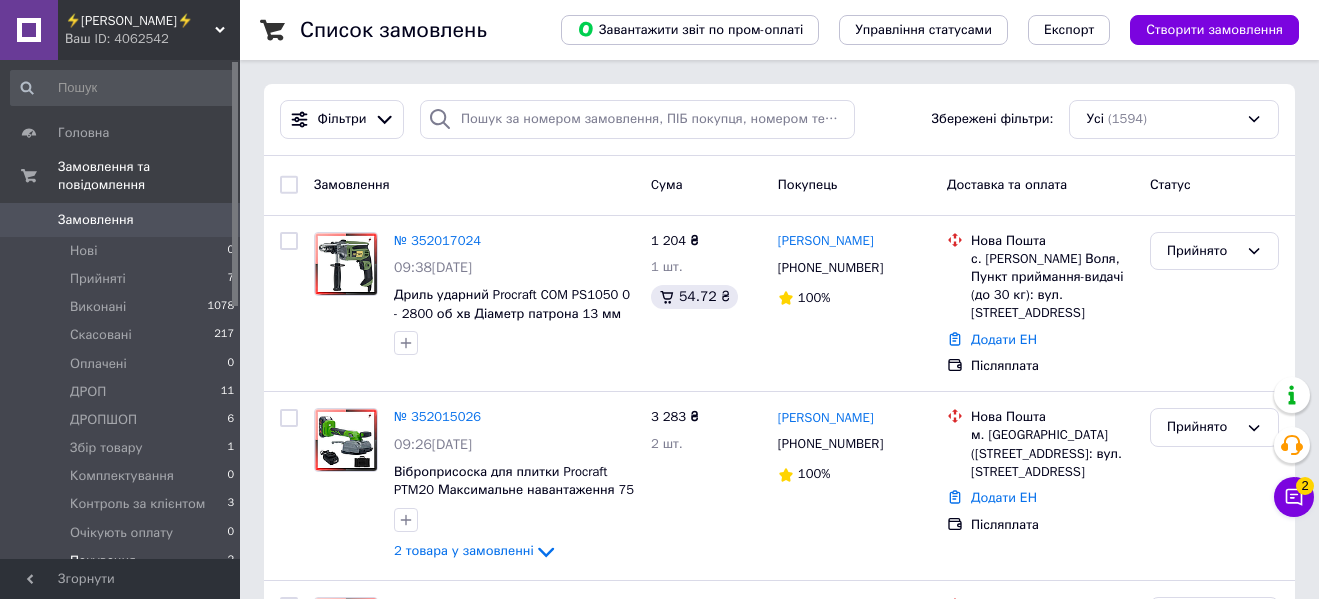 click on "Пакування" at bounding box center (103, 561) 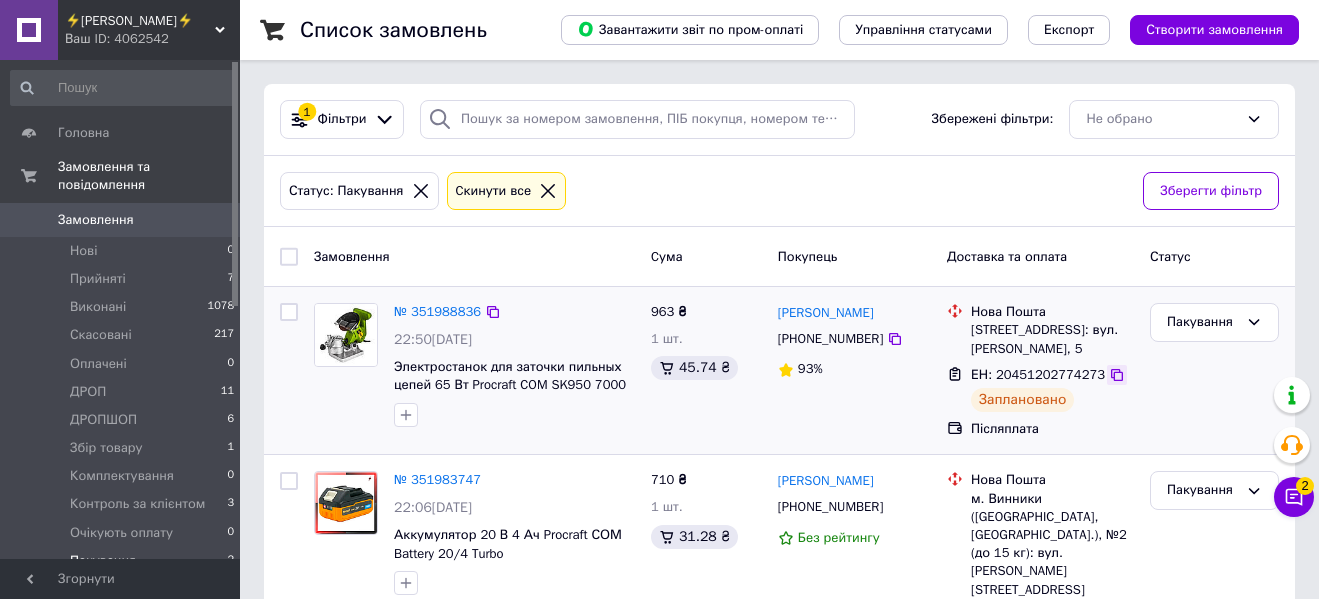 scroll, scrollTop: 66, scrollLeft: 0, axis: vertical 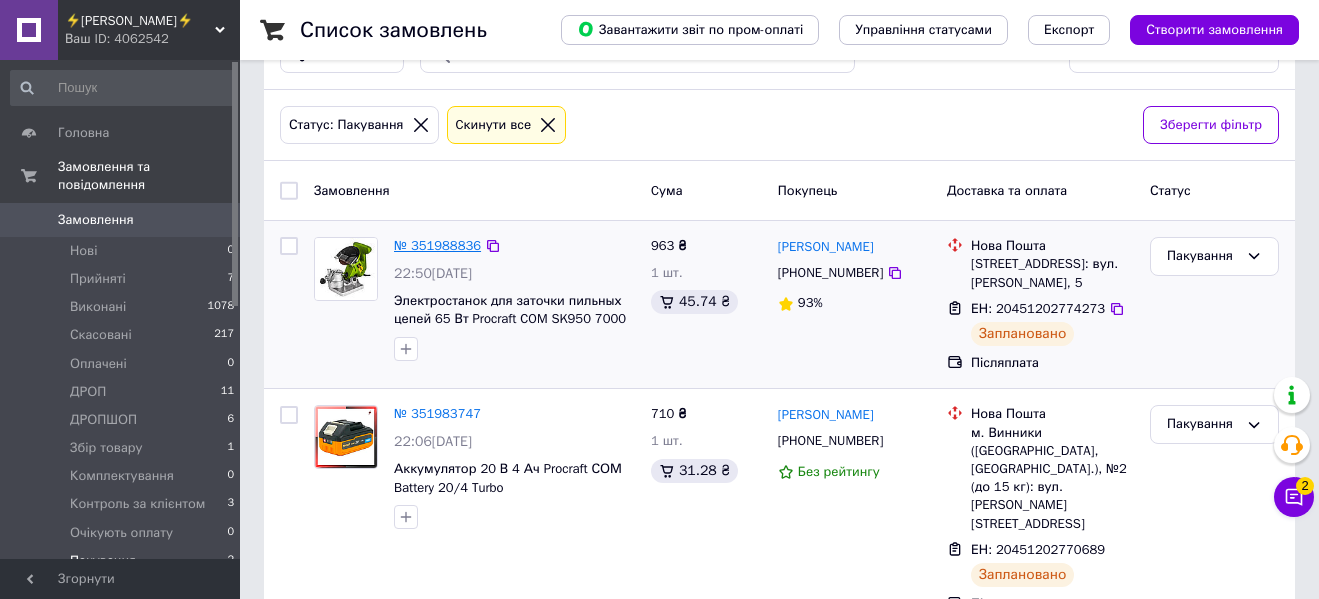 click on "№ 351988836" at bounding box center [437, 245] 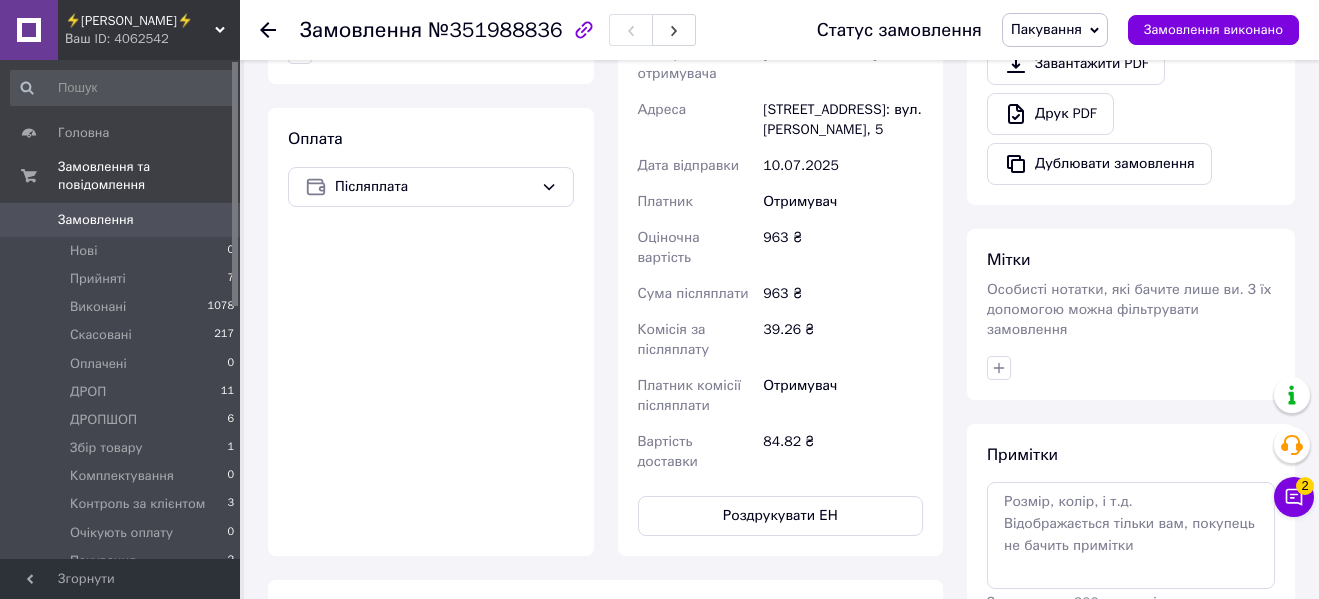 scroll, scrollTop: 800, scrollLeft: 0, axis: vertical 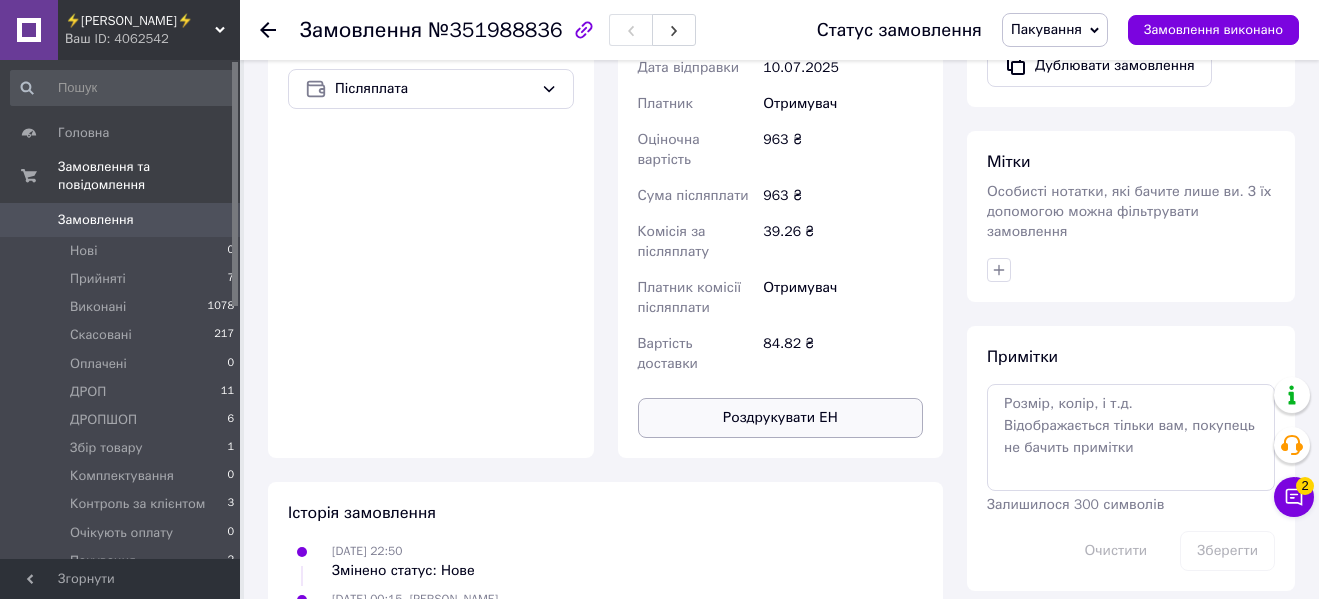 click on "Роздрукувати ЕН" at bounding box center (781, 418) 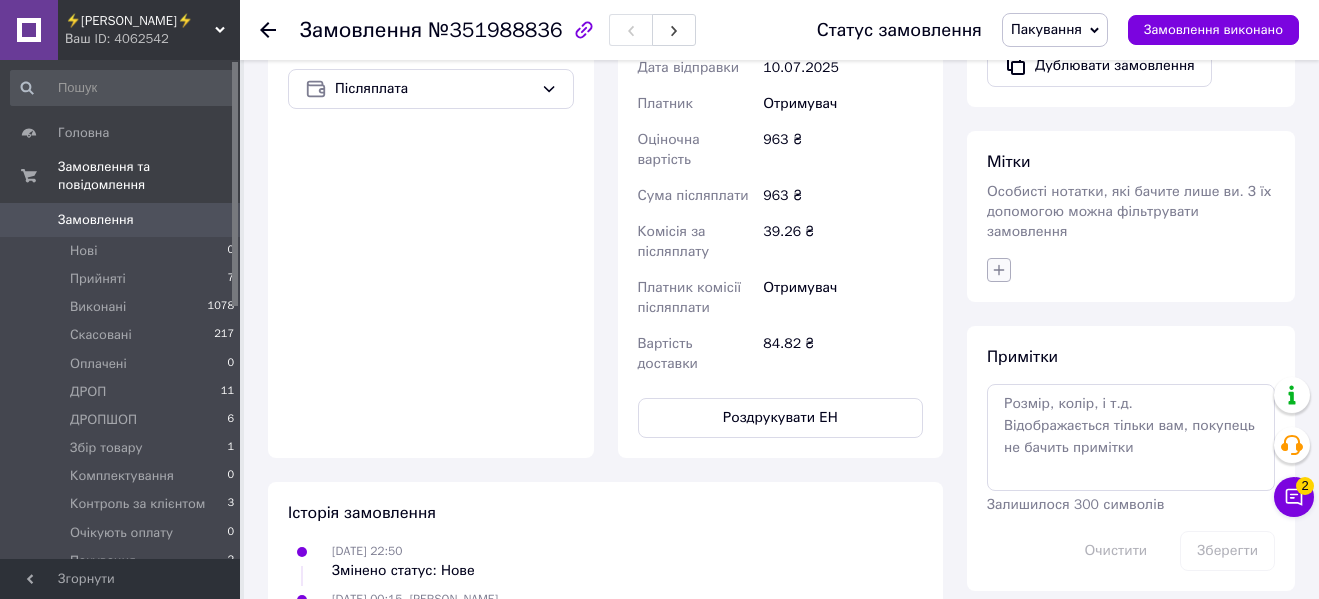 click 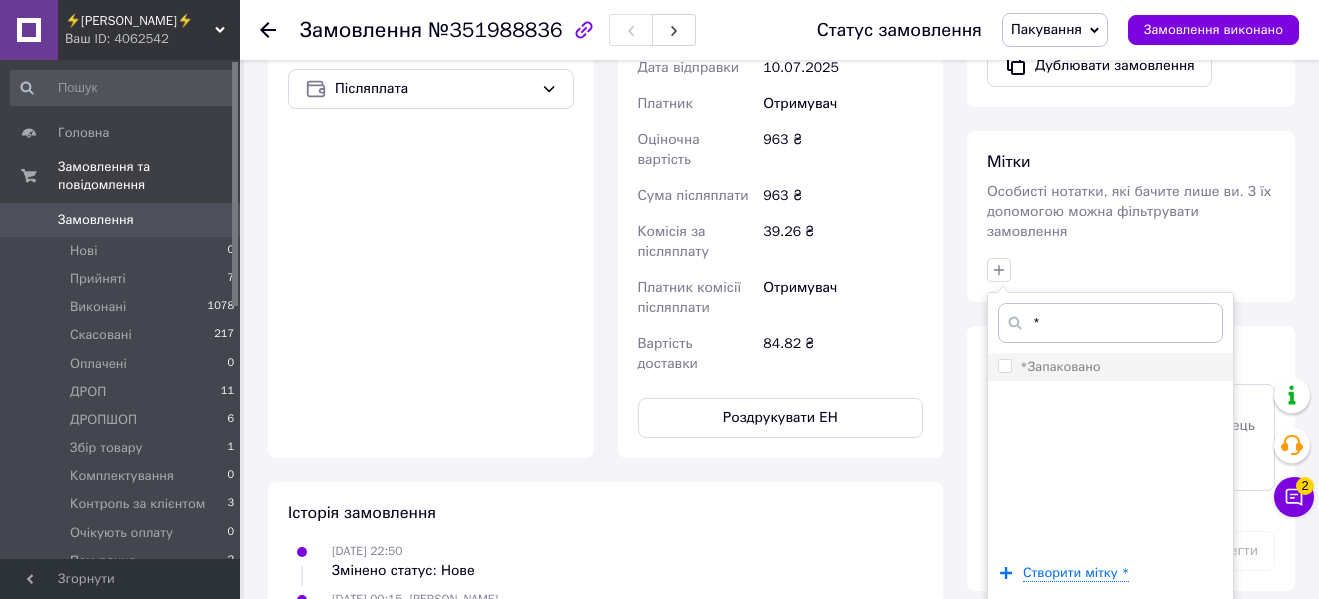 type on "*" 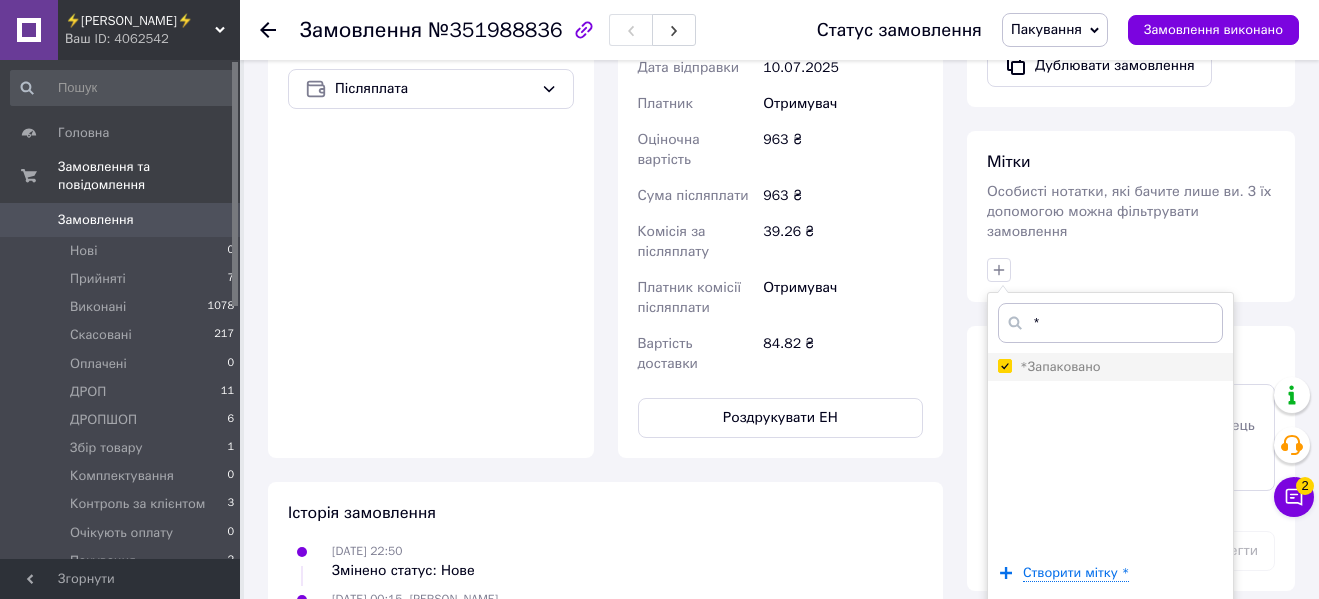 checkbox on "true" 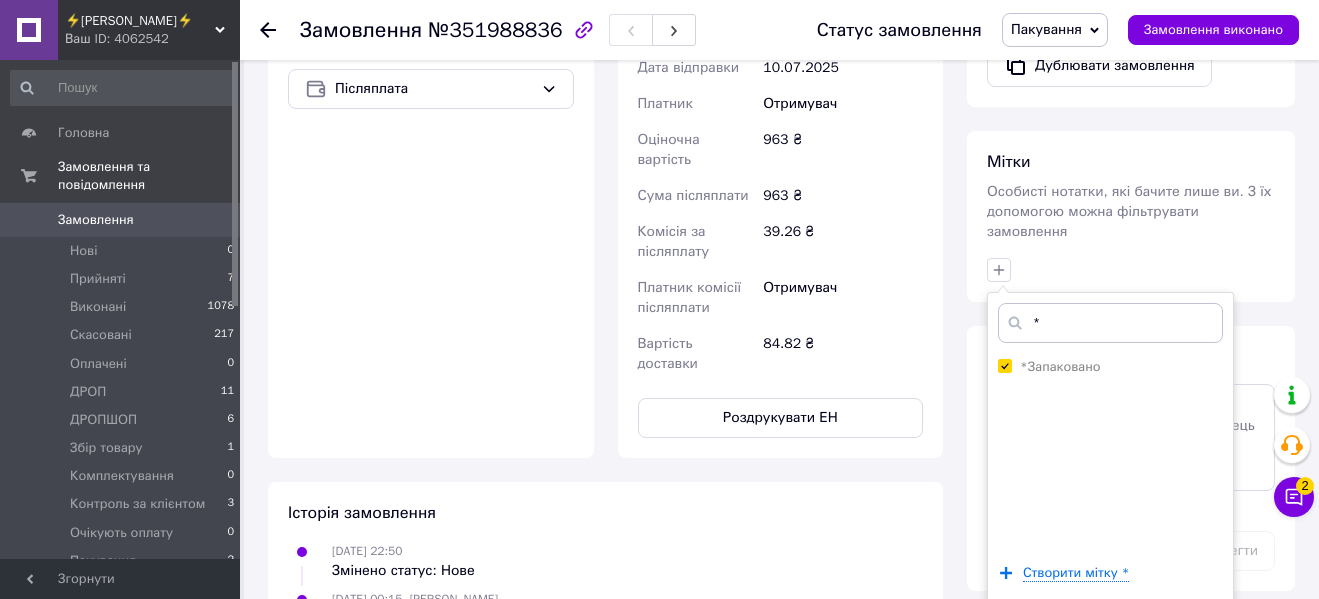 scroll, scrollTop: 1000, scrollLeft: 0, axis: vertical 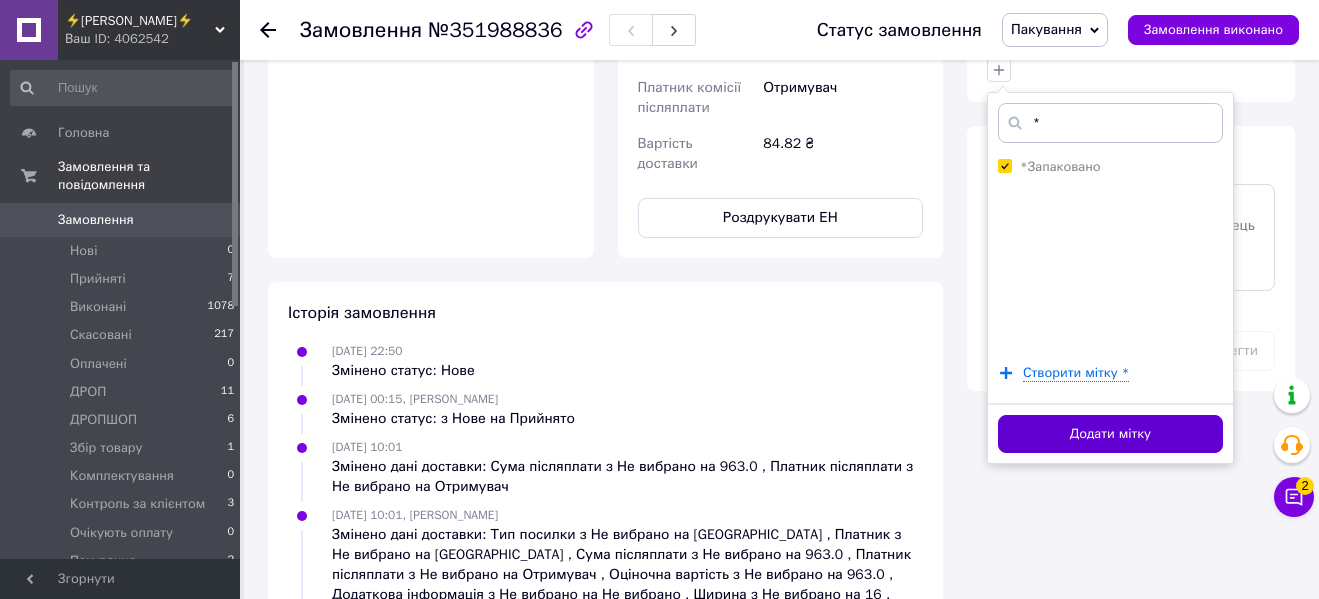 click on "Додати мітку" at bounding box center (1110, 434) 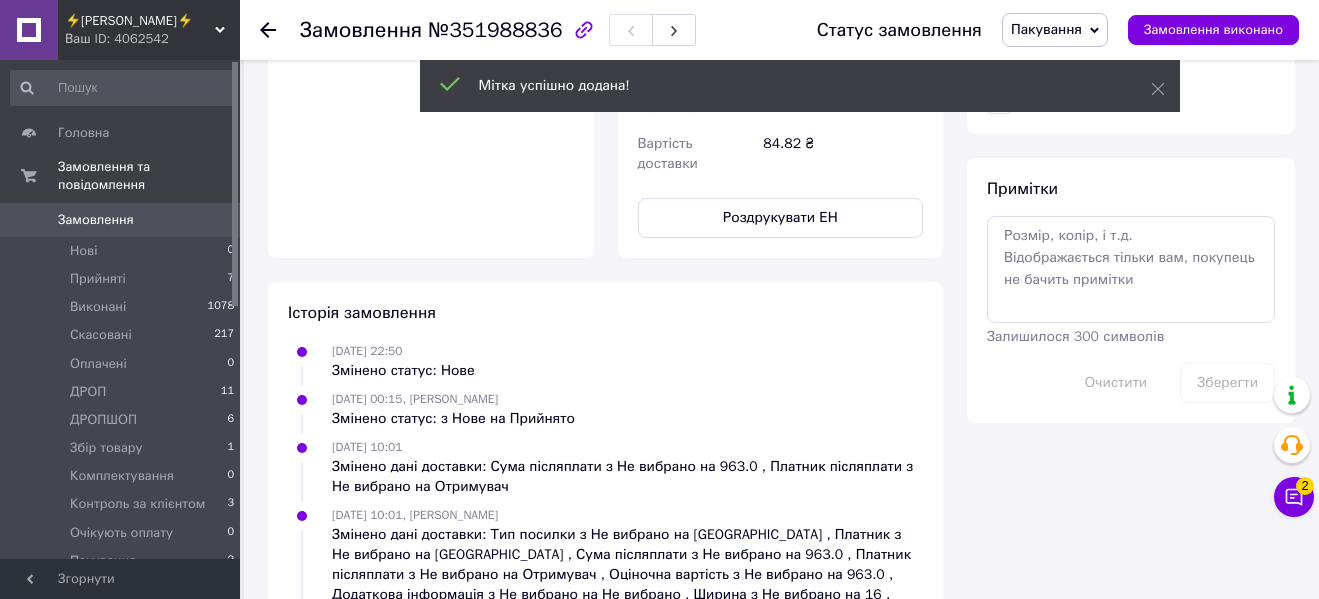 click on "Пакування" at bounding box center [1046, 29] 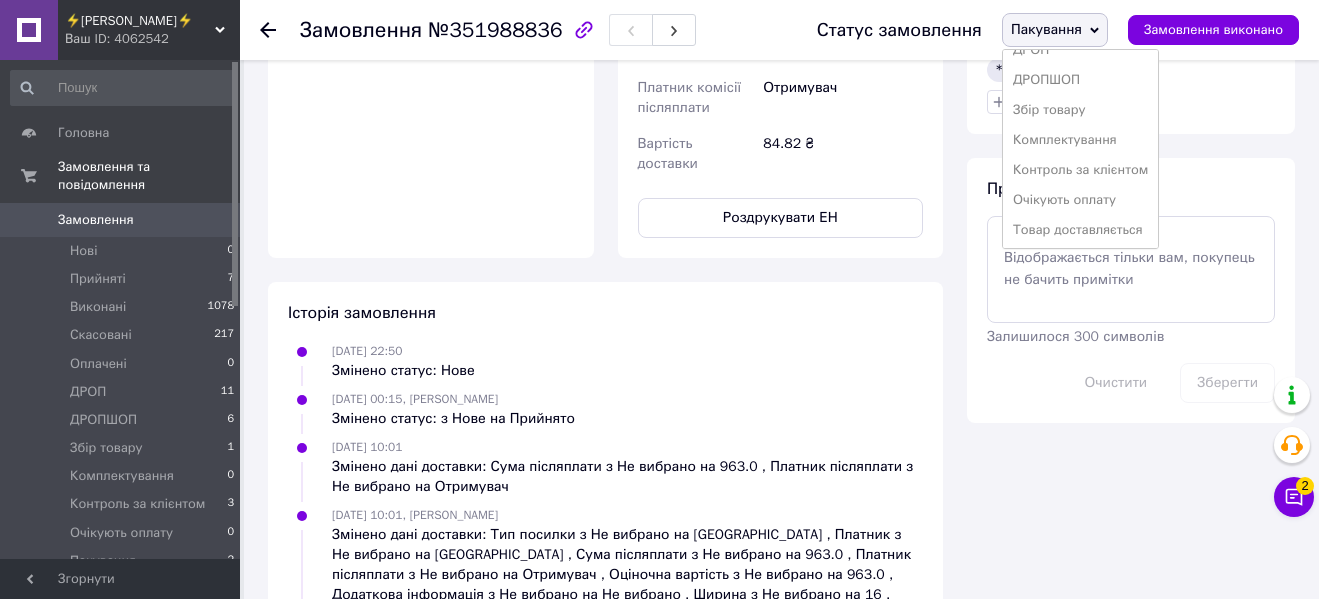 scroll, scrollTop: 142, scrollLeft: 0, axis: vertical 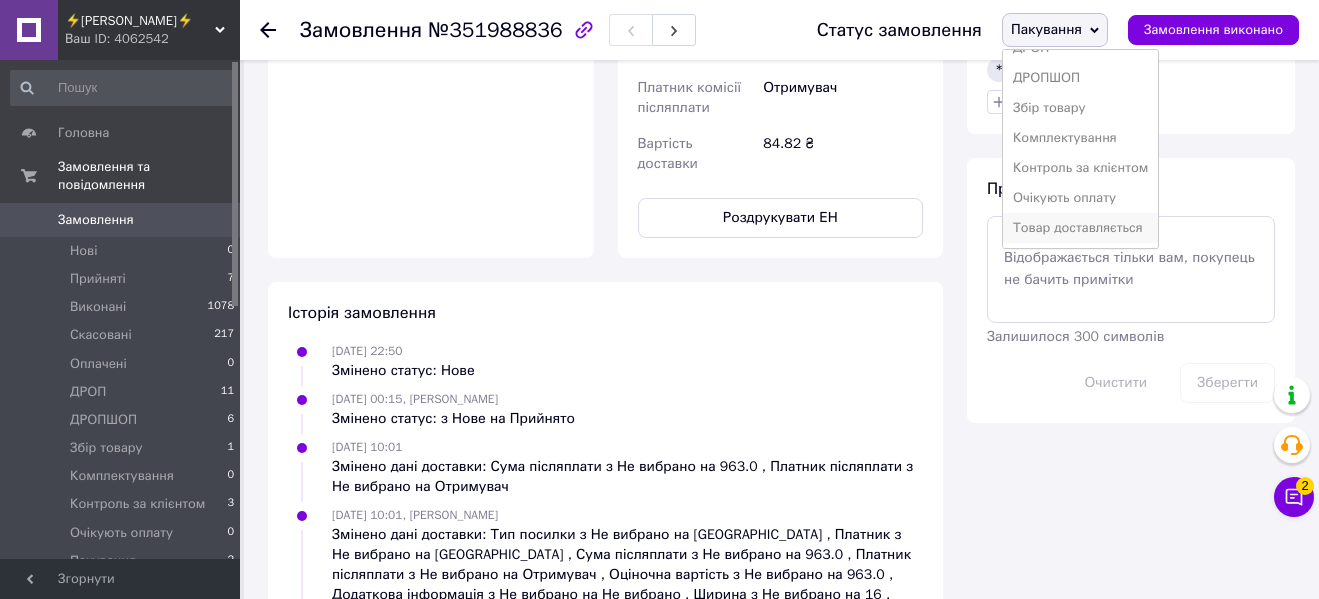click on "Товар доставляється" at bounding box center [1080, 228] 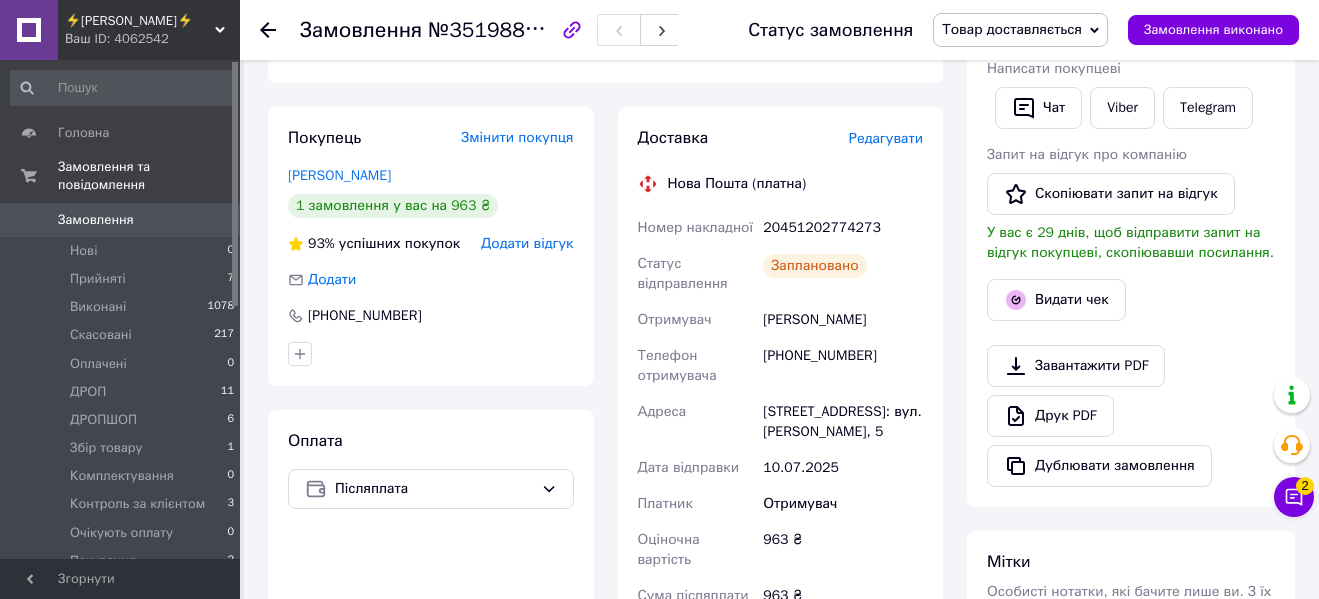 scroll, scrollTop: 0, scrollLeft: 0, axis: both 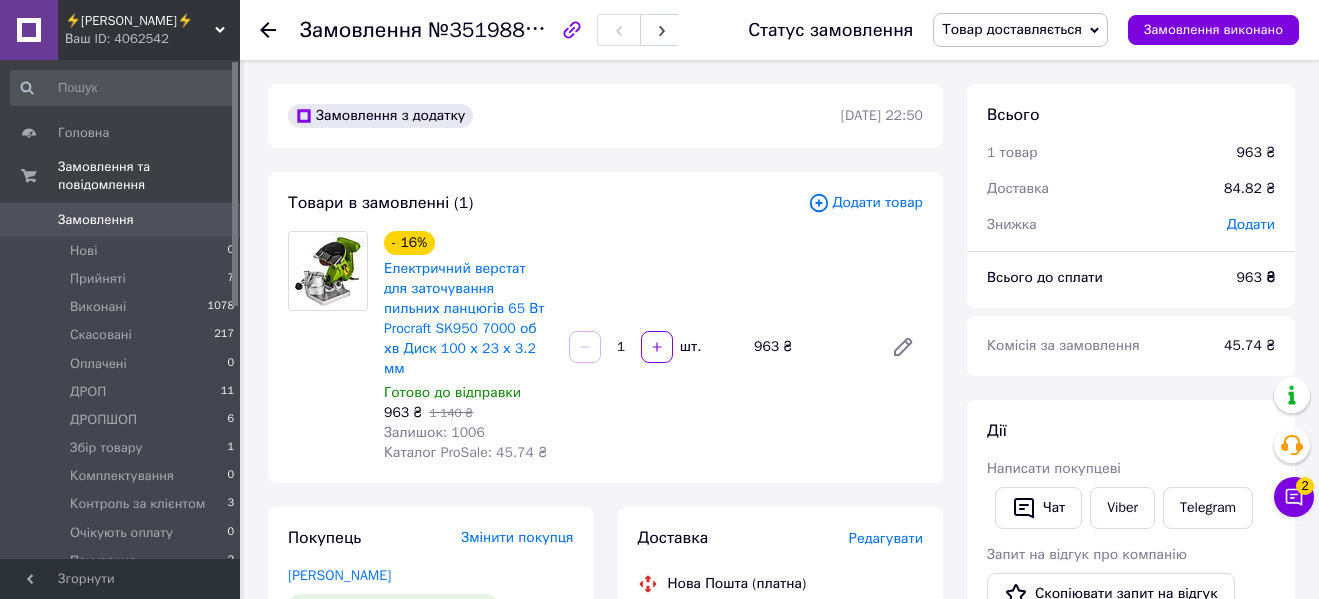 click 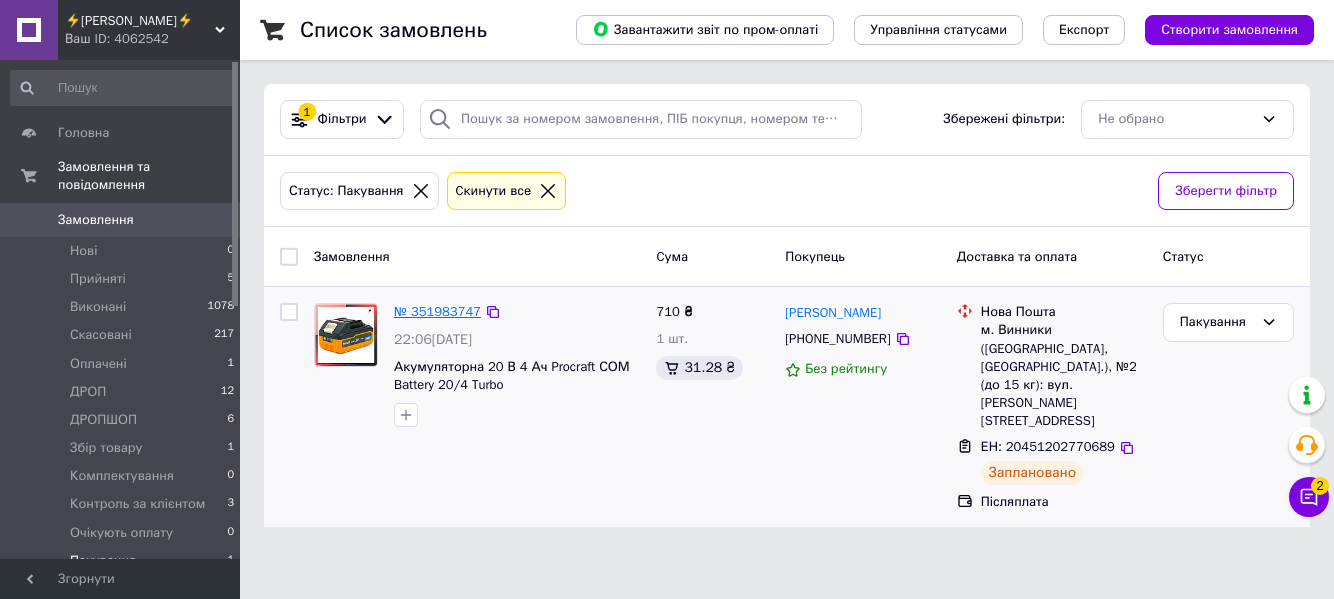 click on "№ 351983747" at bounding box center [437, 311] 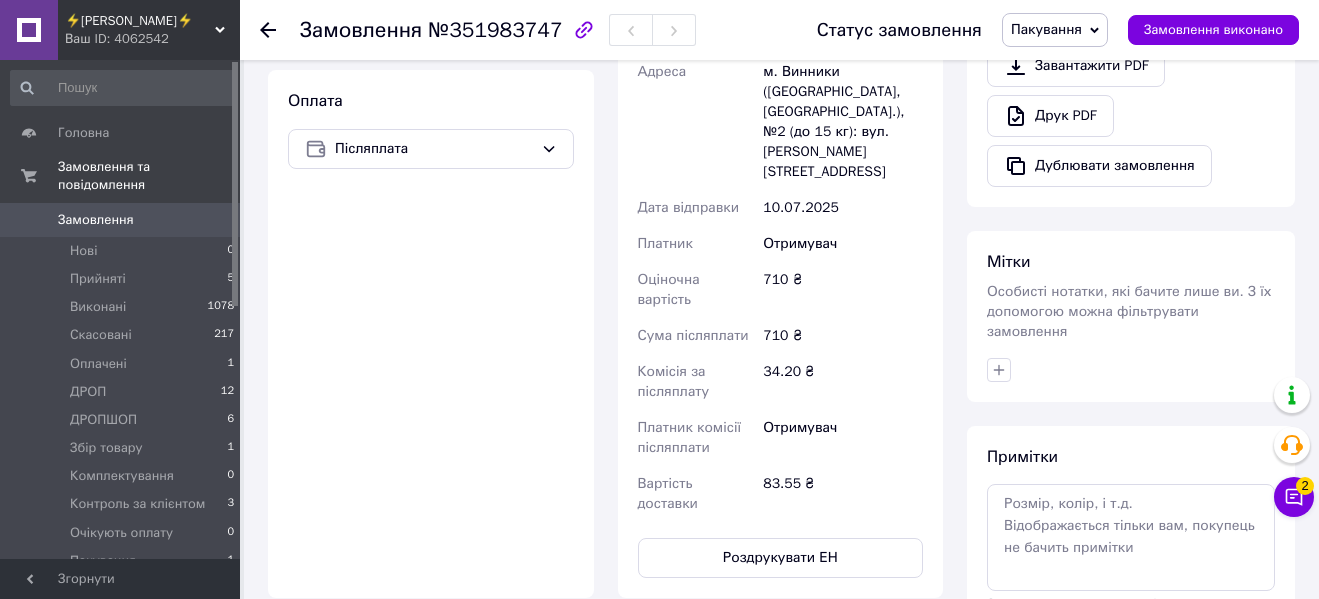 scroll, scrollTop: 800, scrollLeft: 0, axis: vertical 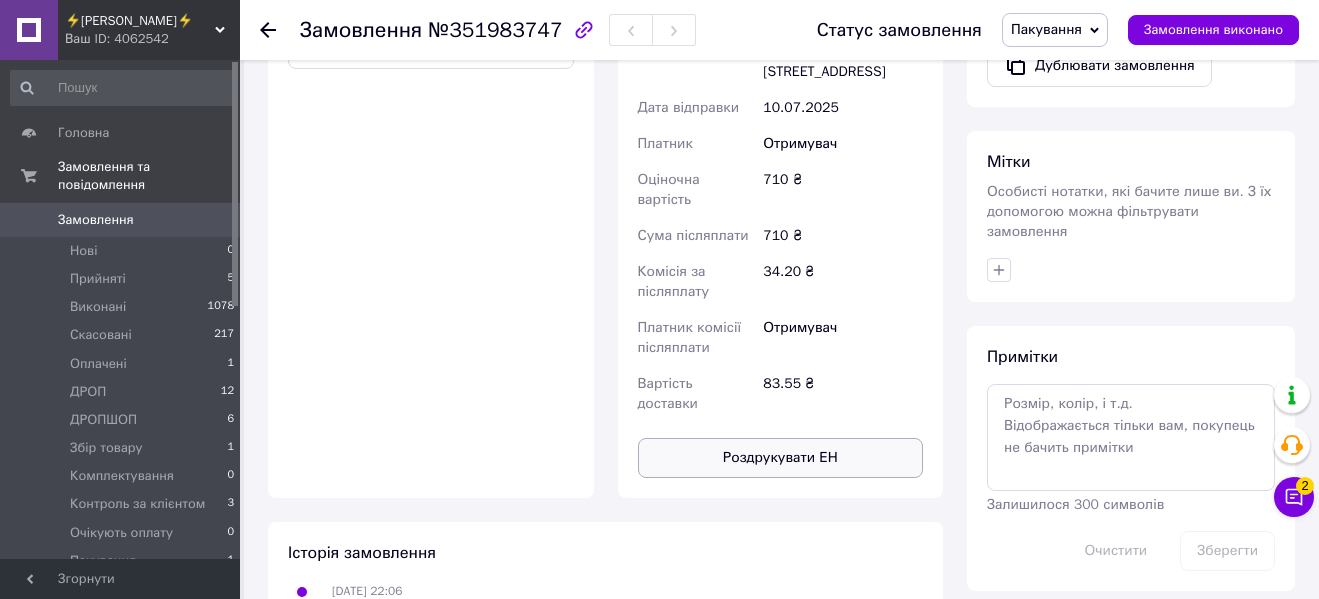 click on "Роздрукувати ЕН" at bounding box center (781, 458) 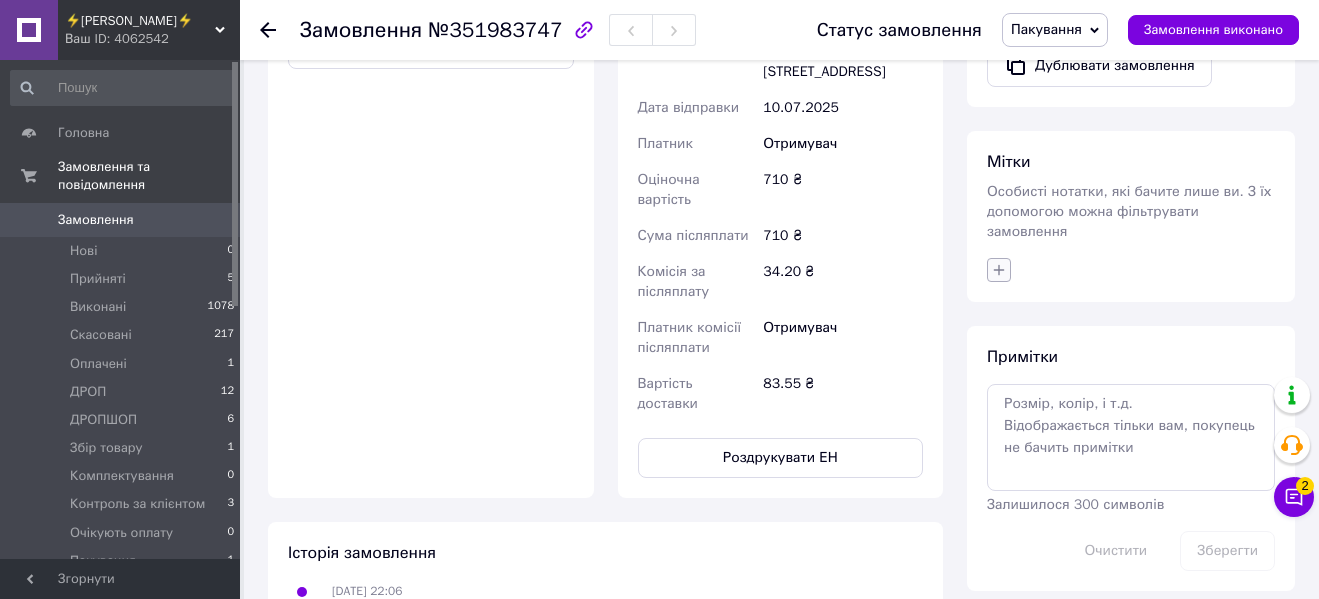 click 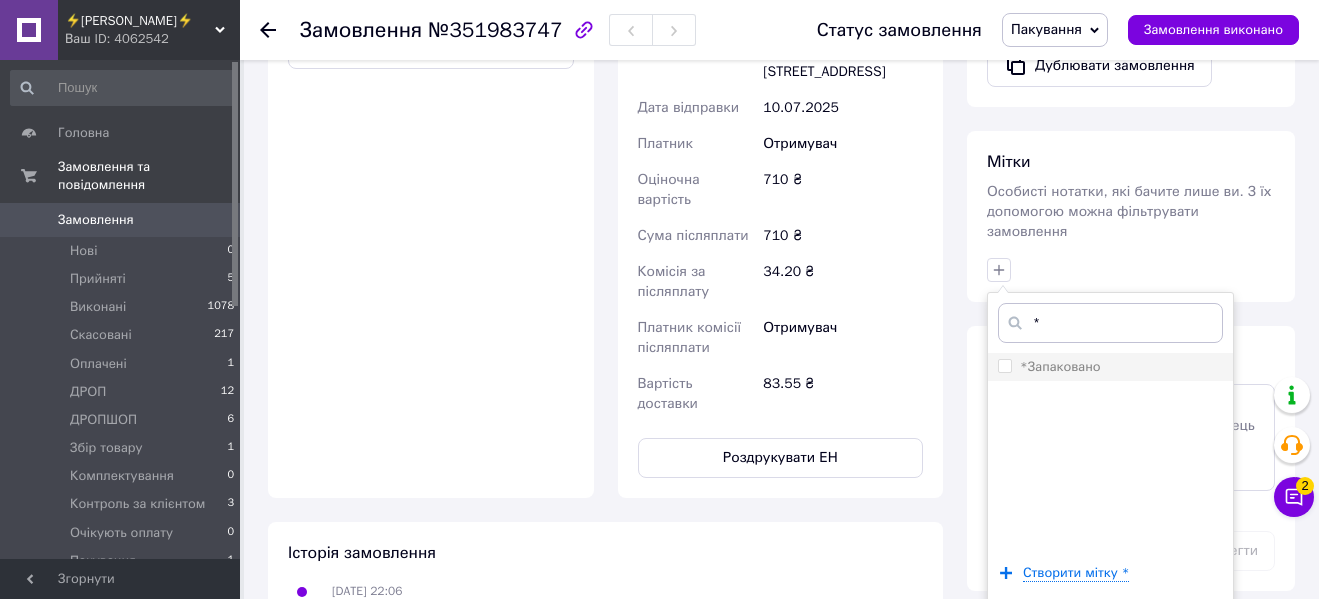type on "*" 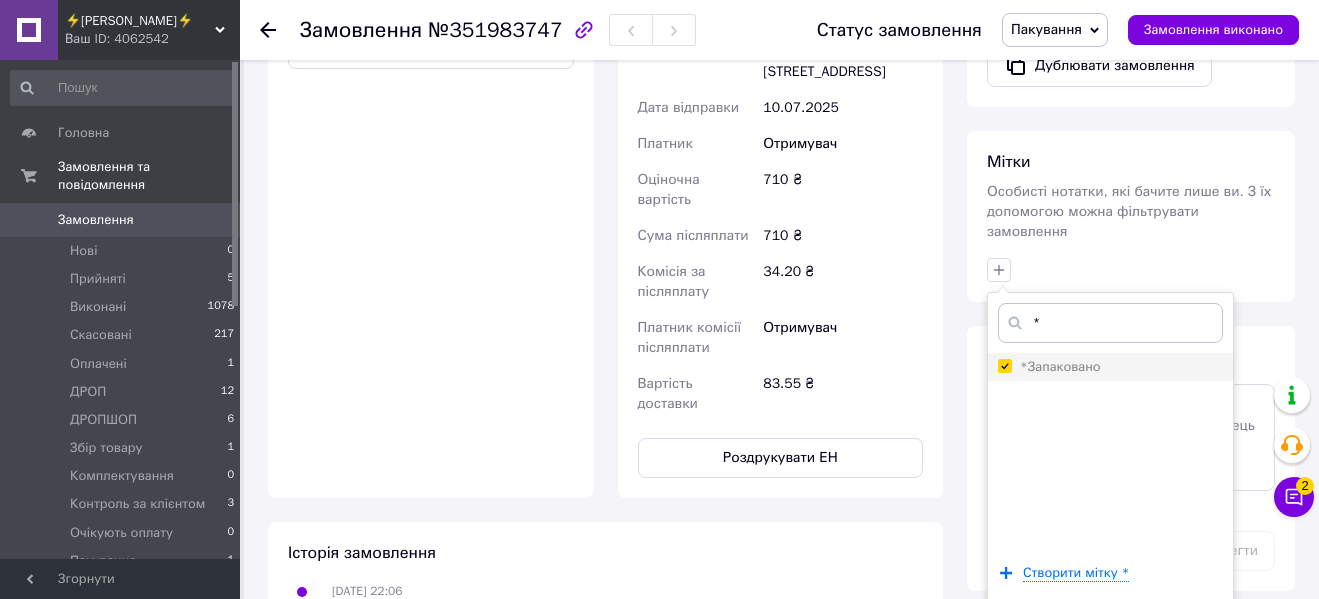 checkbox on "true" 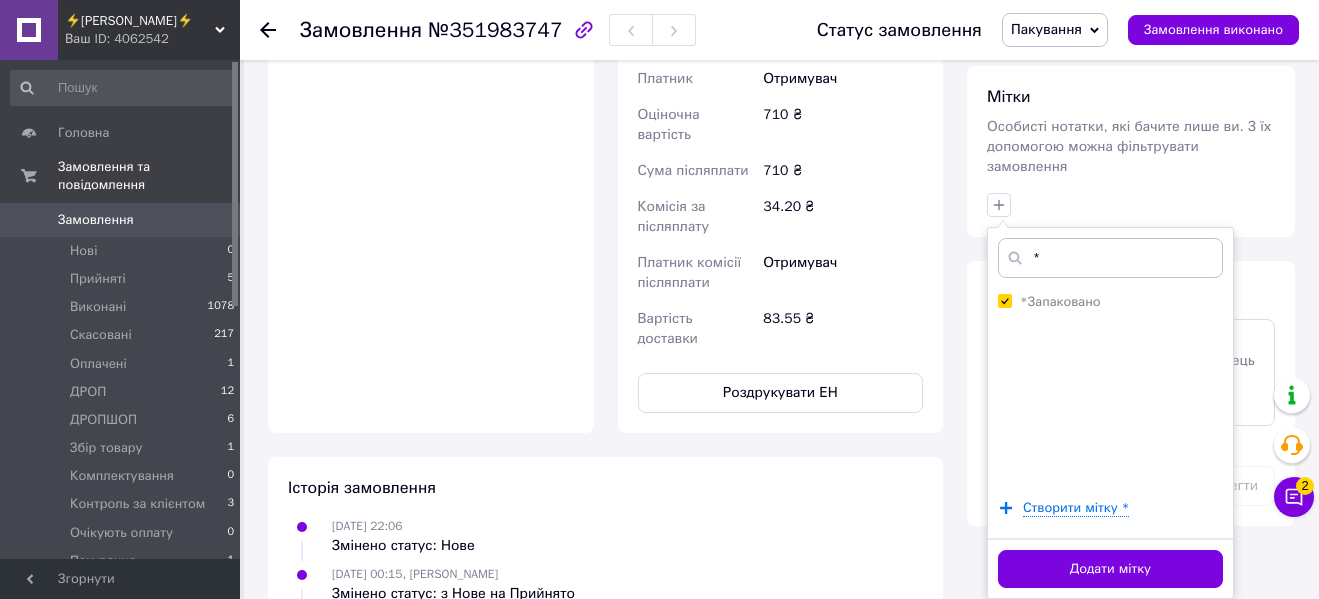 scroll, scrollTop: 900, scrollLeft: 0, axis: vertical 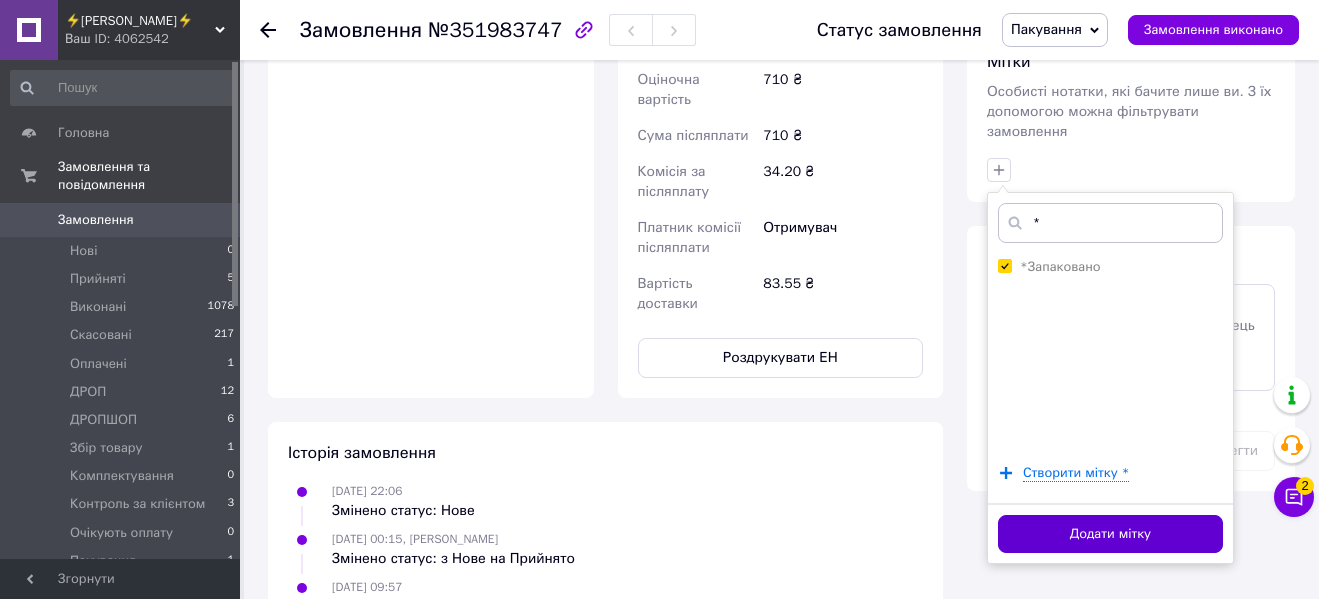 click on "Додати мітку" at bounding box center [1110, 534] 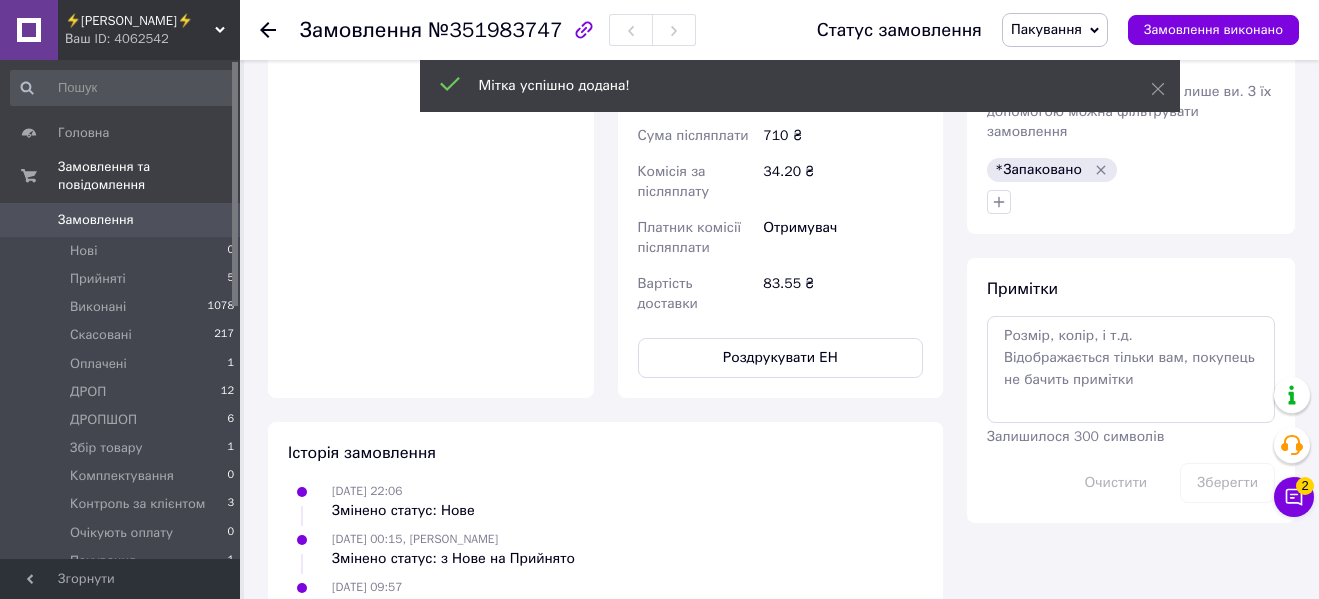 click on "Пакування" at bounding box center [1046, 29] 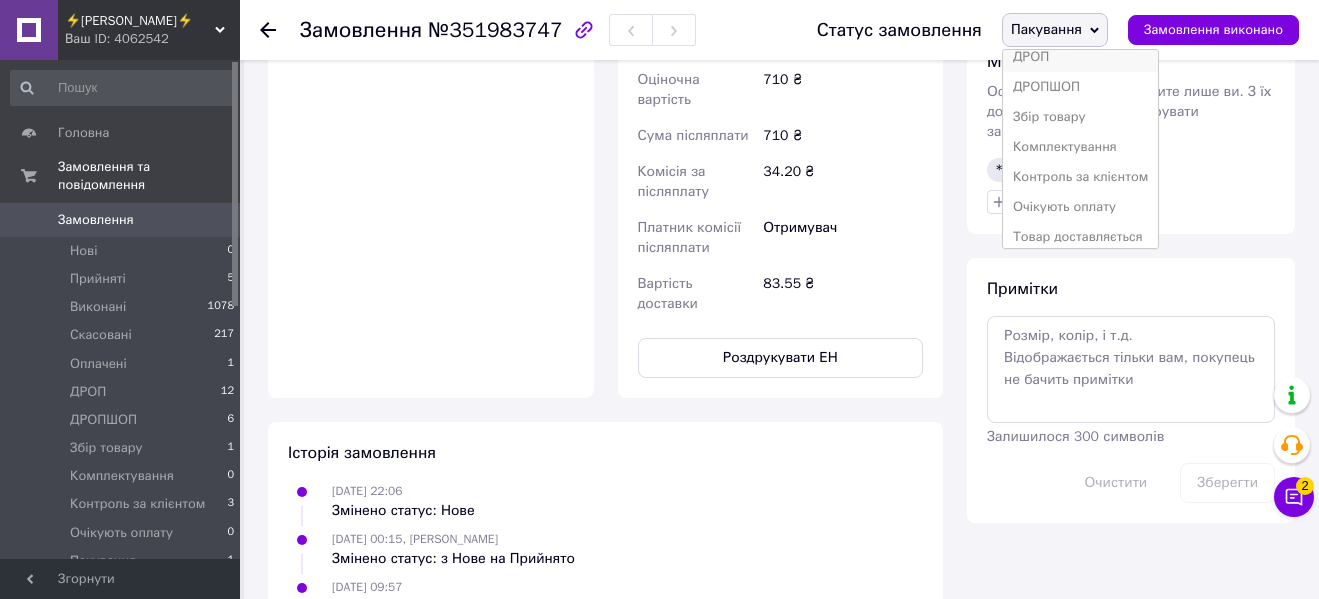 scroll, scrollTop: 142, scrollLeft: 0, axis: vertical 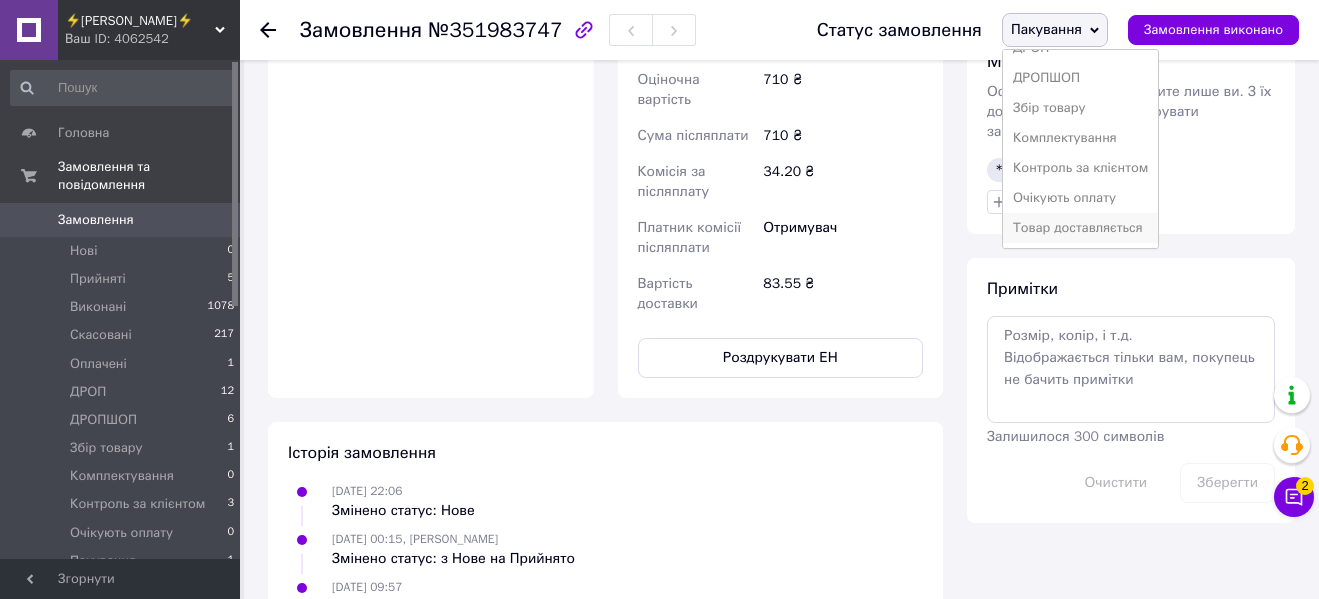 click on "Товар доставляється" at bounding box center [1080, 228] 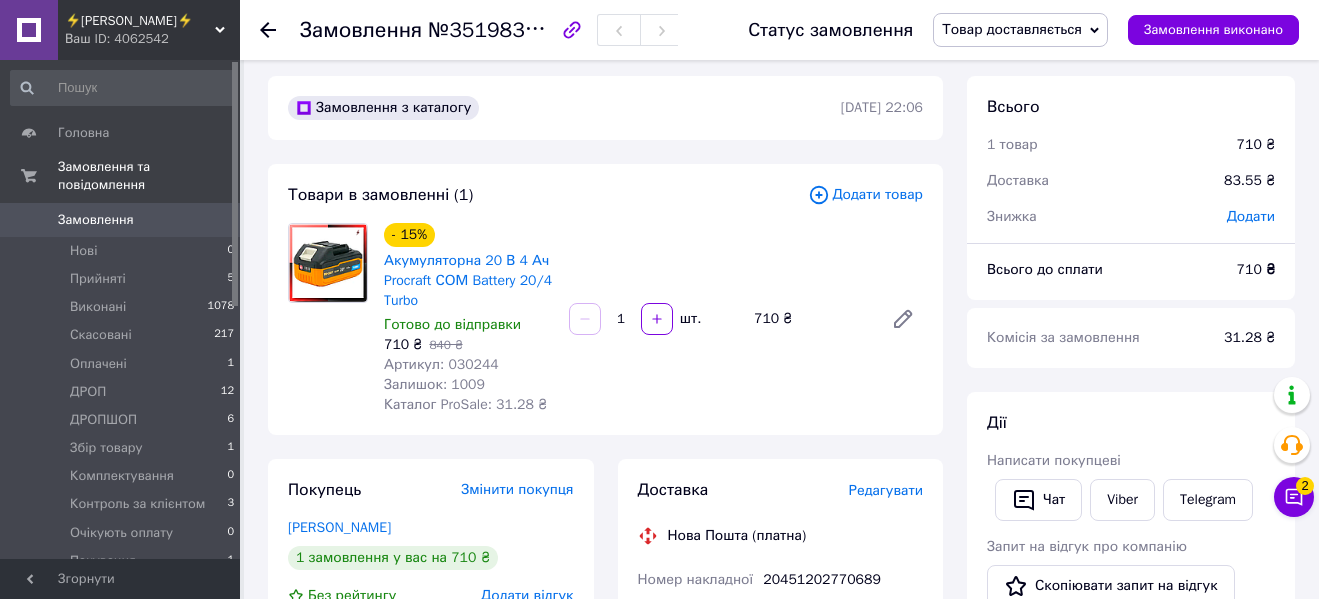 scroll, scrollTop: 0, scrollLeft: 0, axis: both 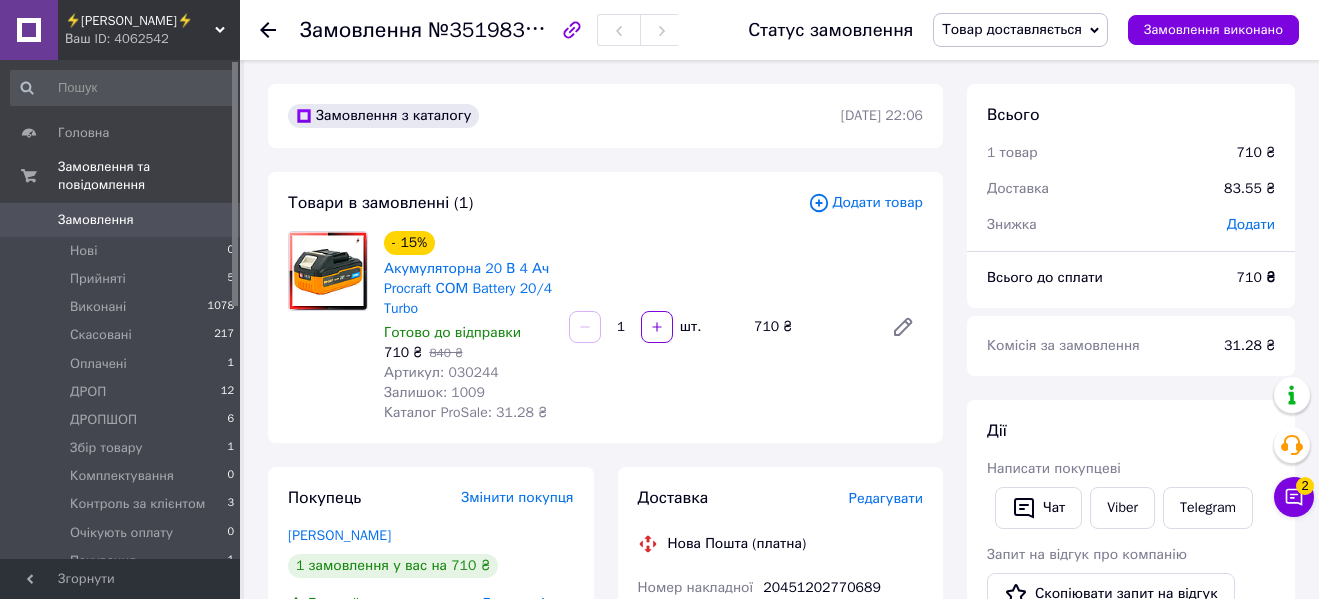 click 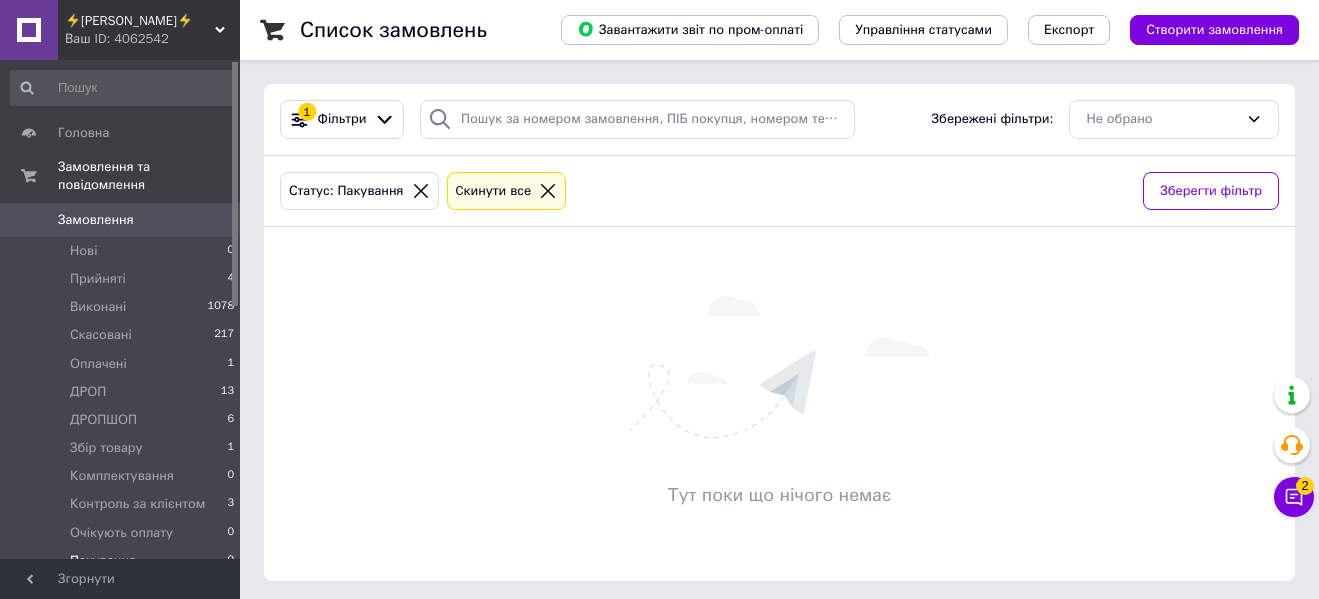 click on "Ваш ID: 4062542" at bounding box center (152, 39) 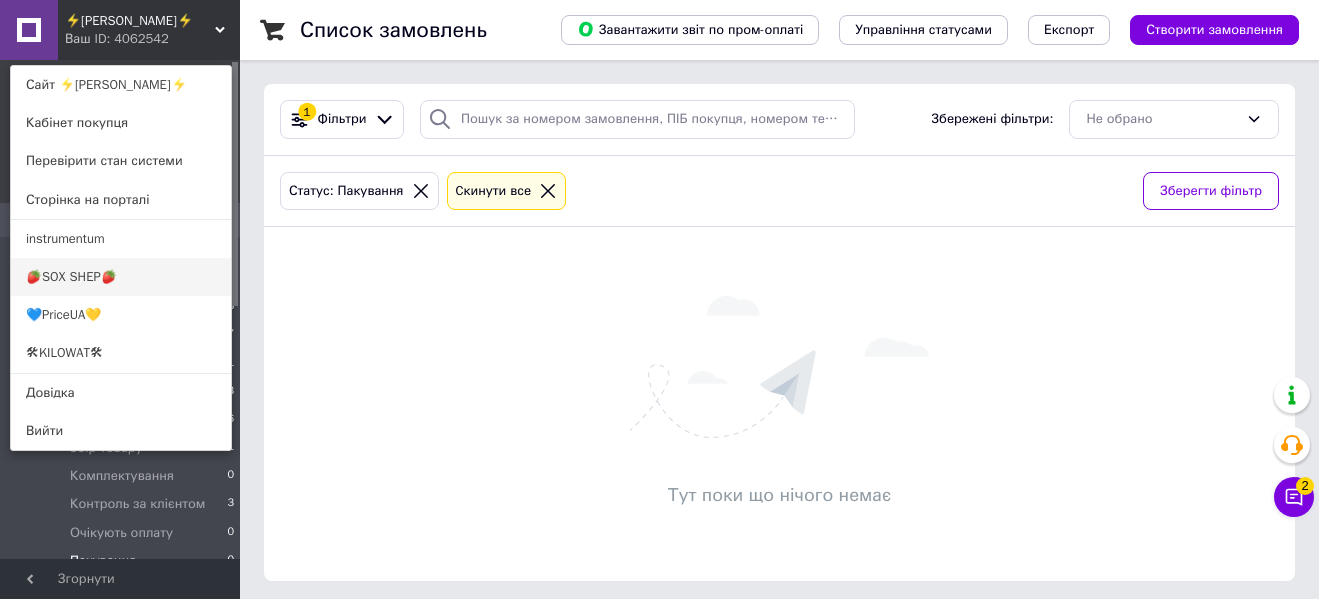 click on "🍓SOX SHEP🍓" at bounding box center [121, 277] 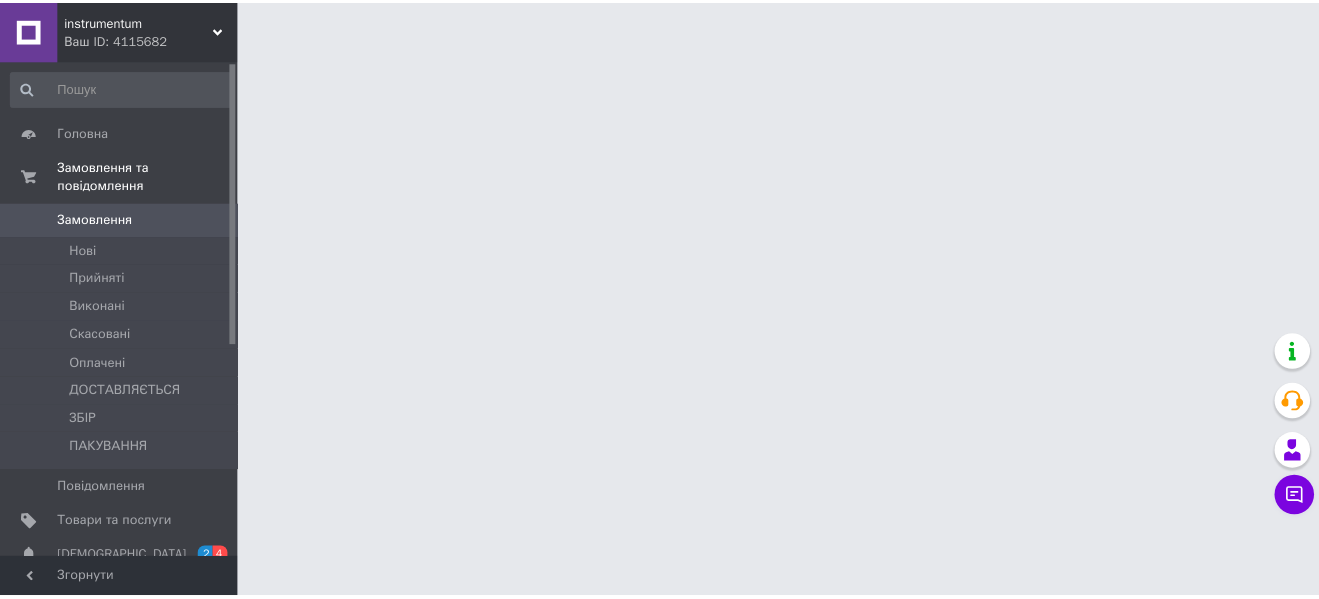 scroll, scrollTop: 0, scrollLeft: 0, axis: both 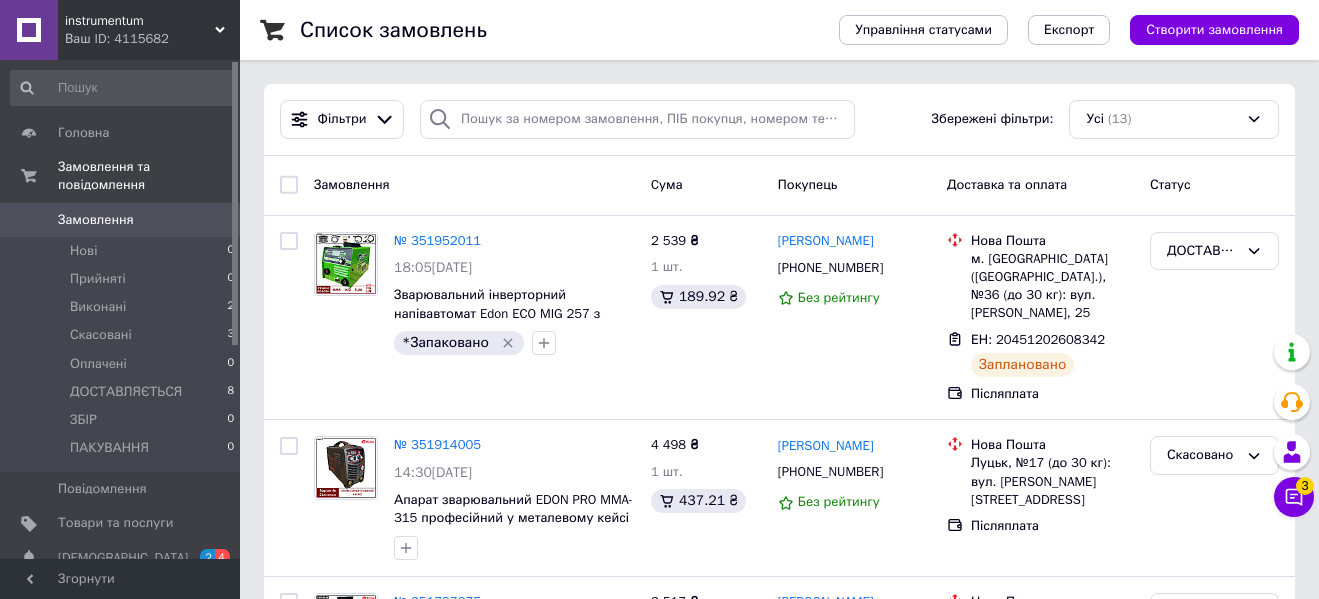 click on "instrumentum" at bounding box center (140, 21) 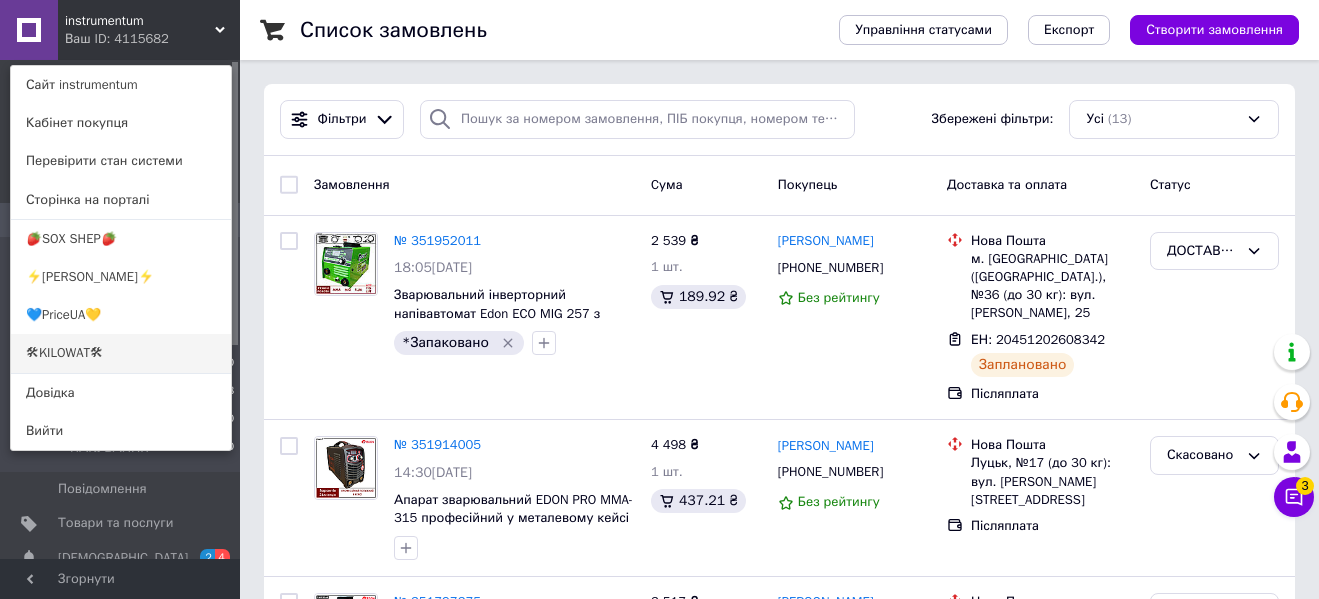 click on "🛠KILOWAT🛠" at bounding box center [121, 353] 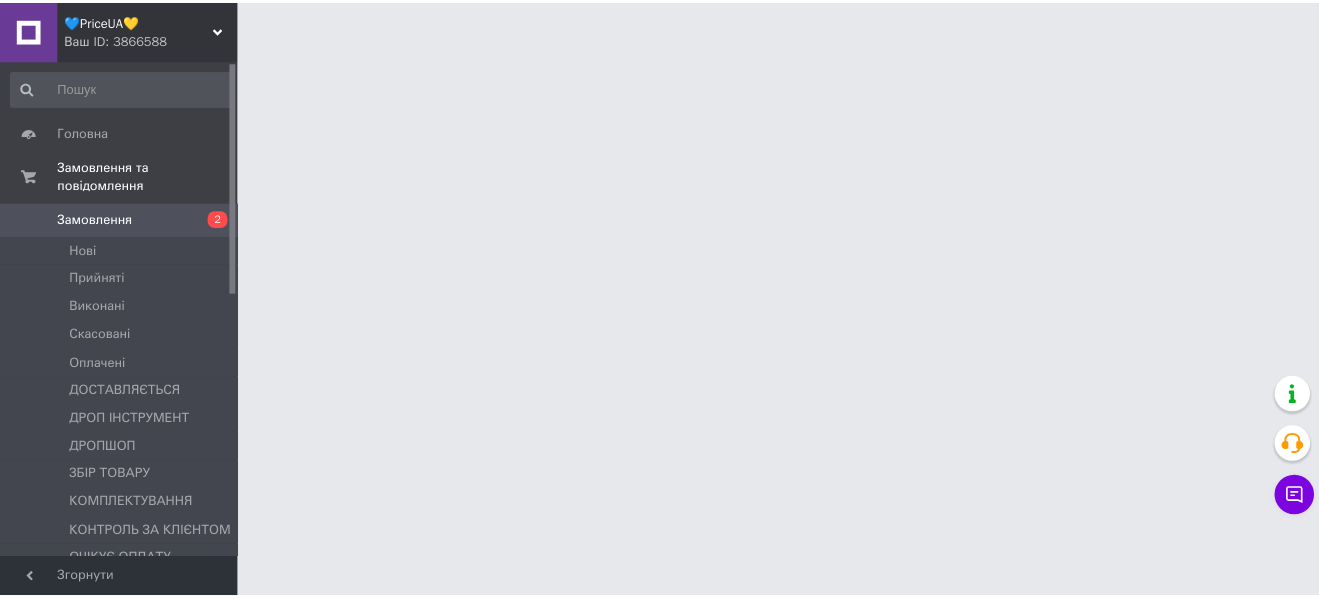 scroll, scrollTop: 0, scrollLeft: 0, axis: both 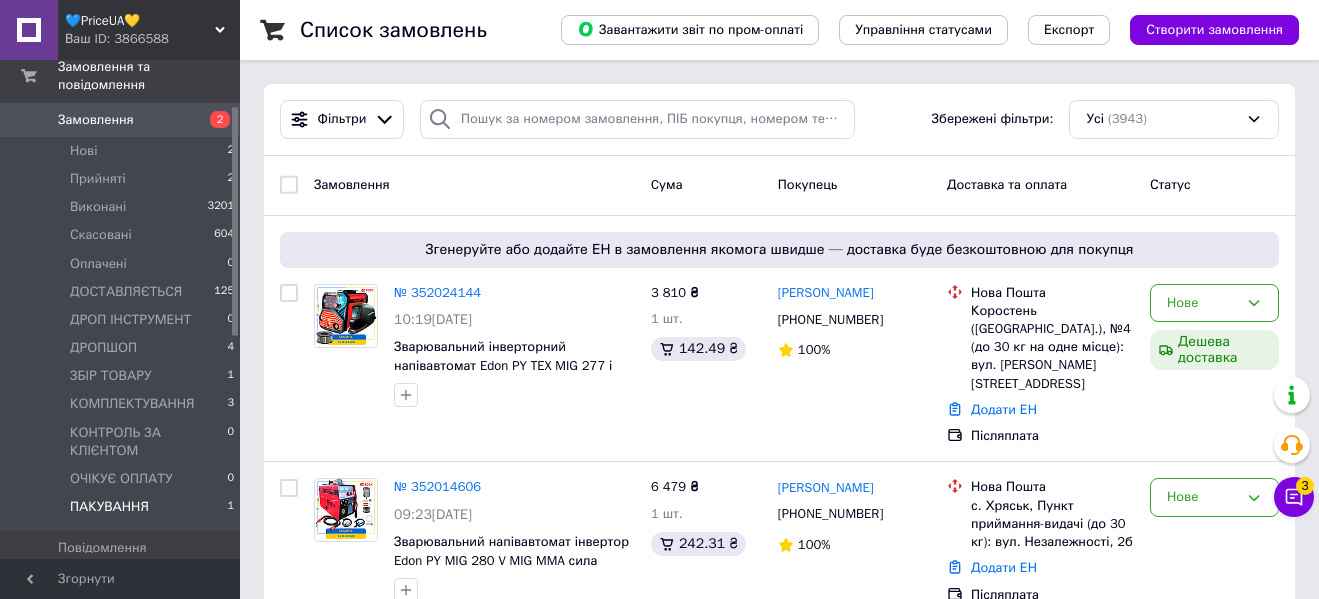 click on "ПАКУВАННЯ" at bounding box center (109, 507) 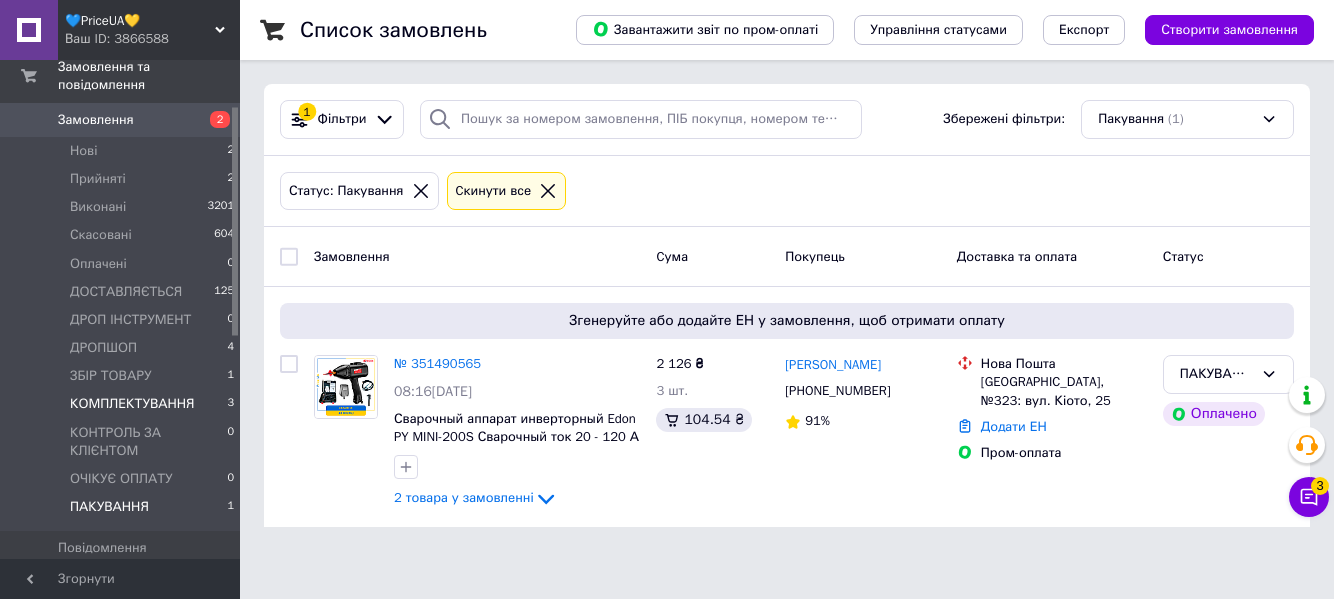 click on "КОМПЛЕКТУВАННЯ" at bounding box center [132, 404] 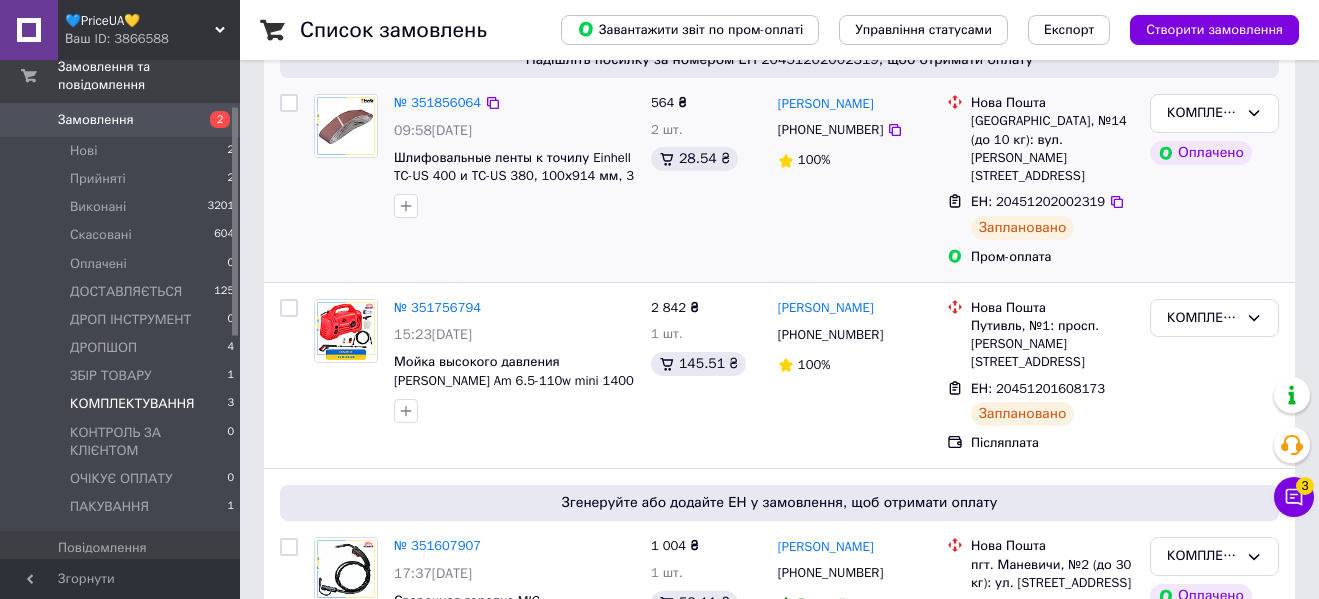scroll, scrollTop: 300, scrollLeft: 0, axis: vertical 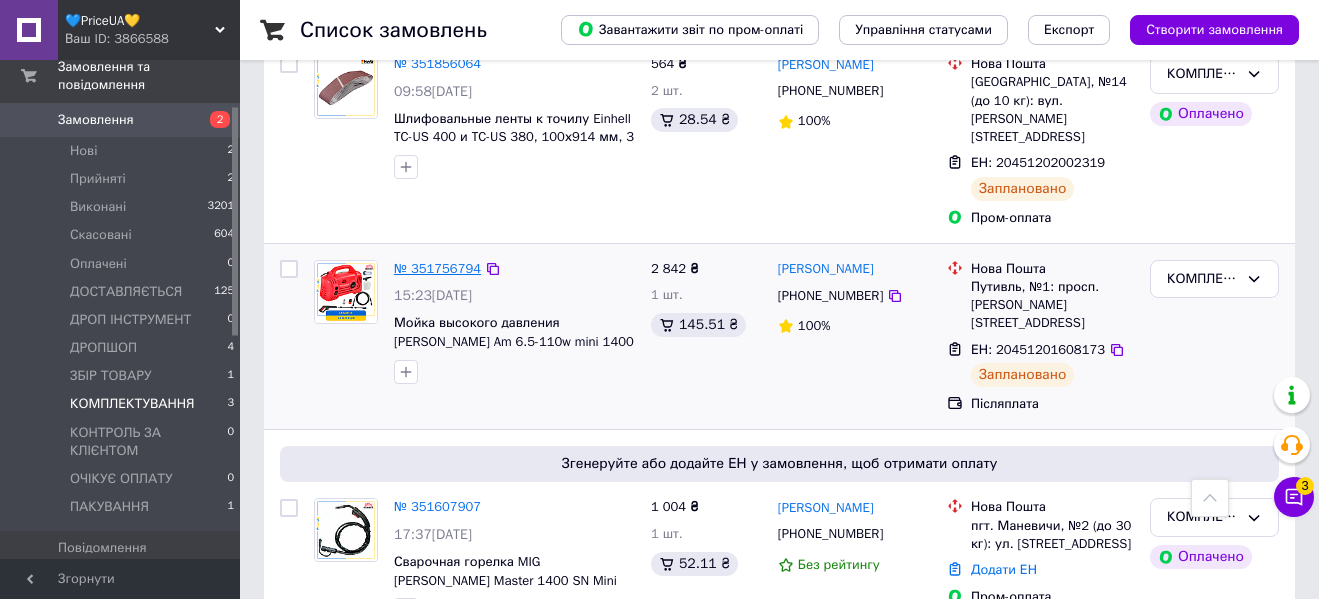 click on "№ 351756794" at bounding box center (437, 268) 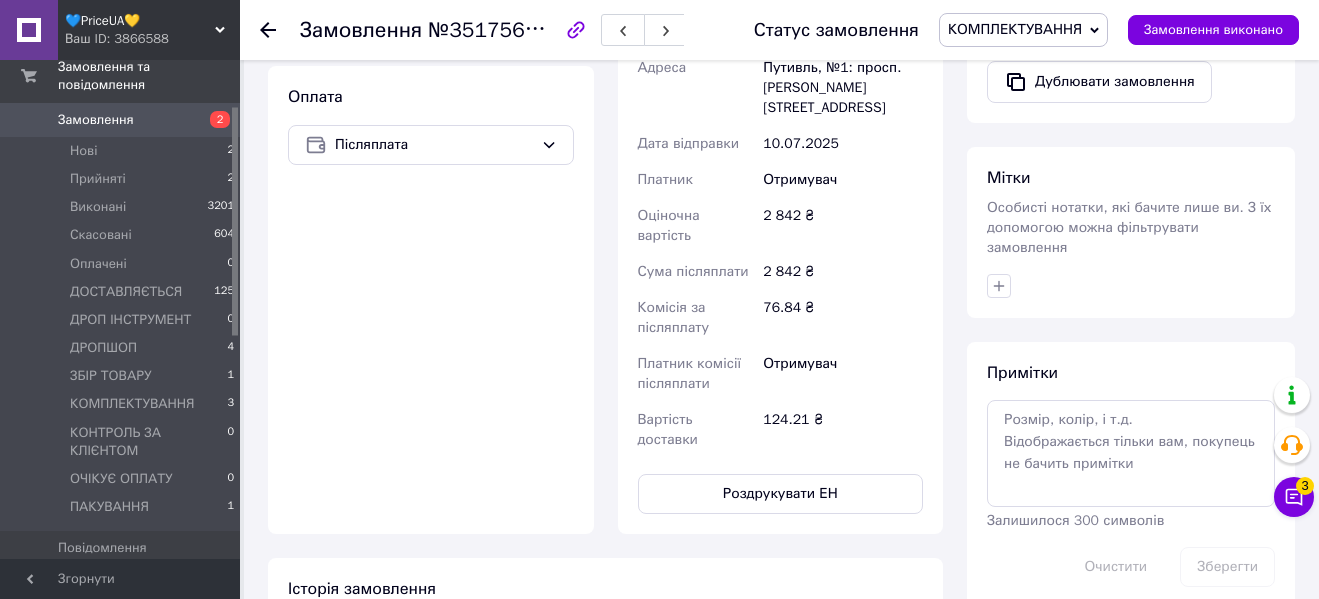 scroll, scrollTop: 800, scrollLeft: 0, axis: vertical 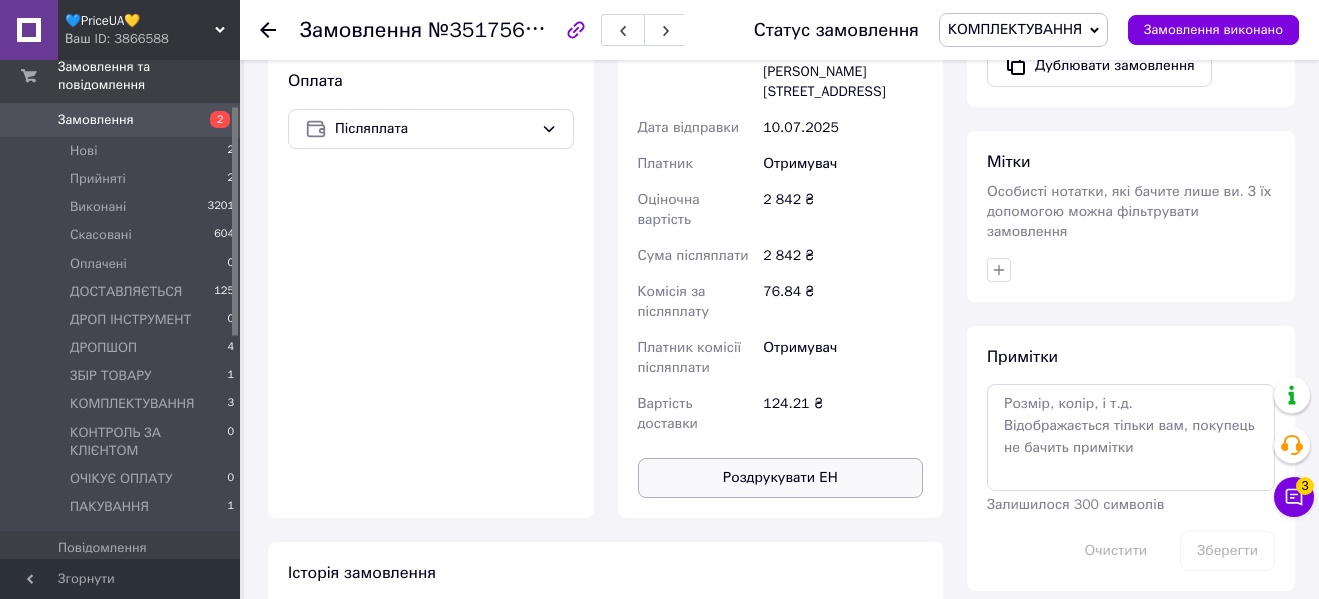click on "Роздрукувати ЕН" at bounding box center (781, 478) 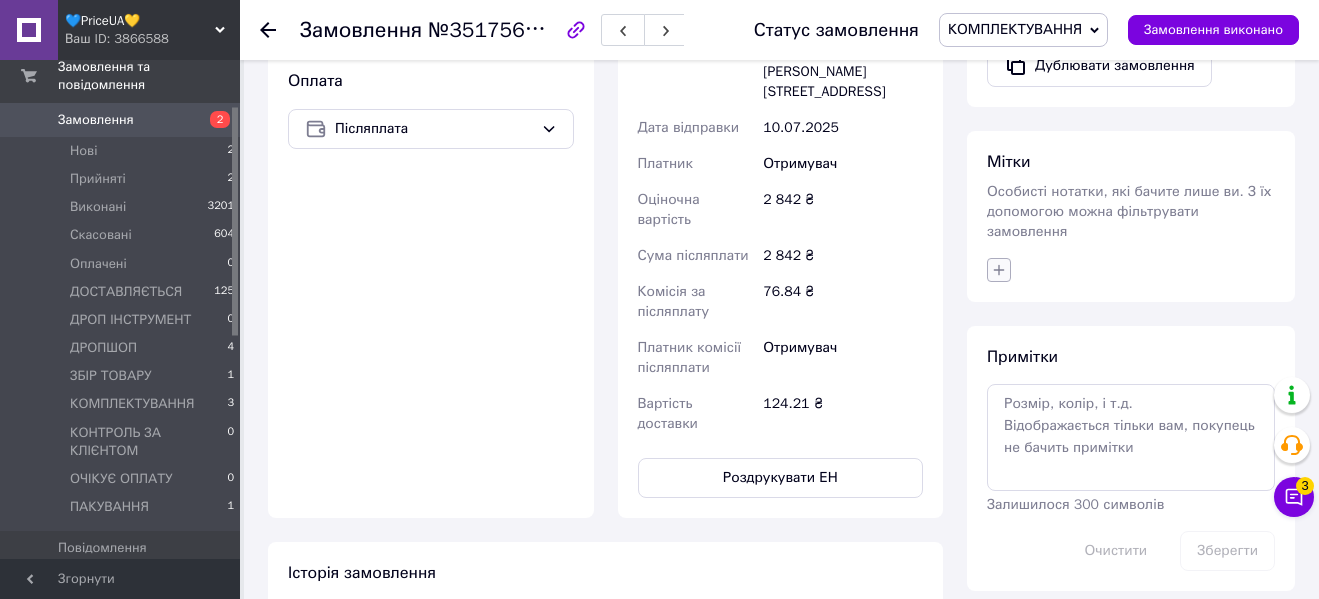 click 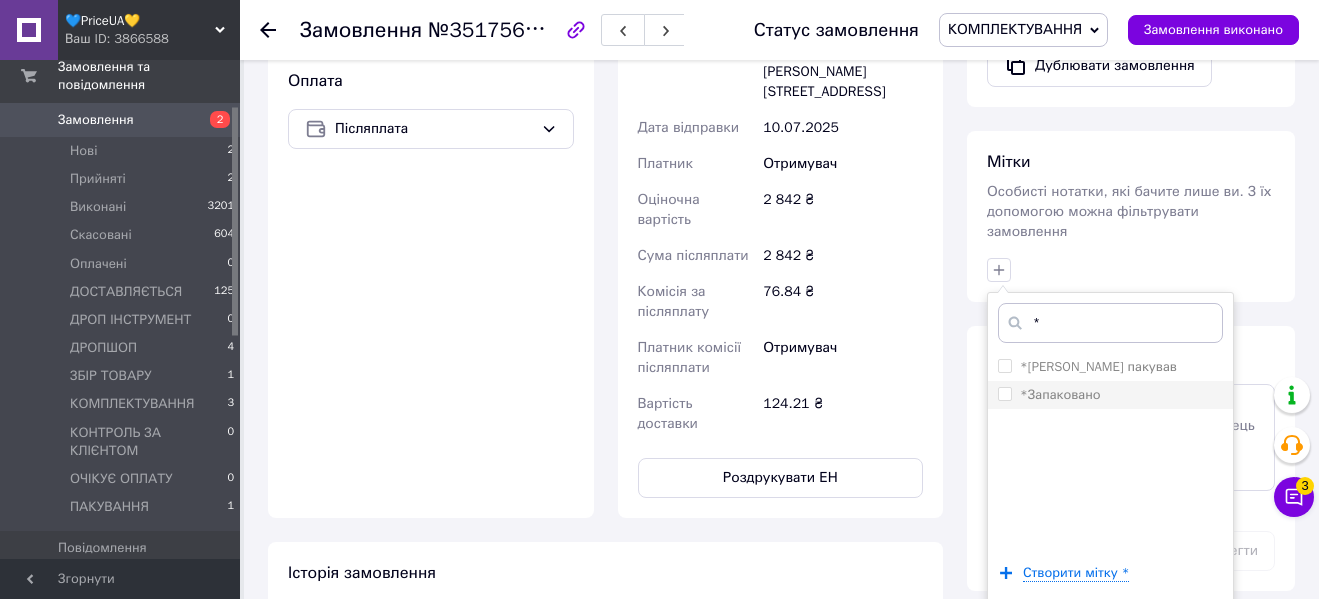 type on "*" 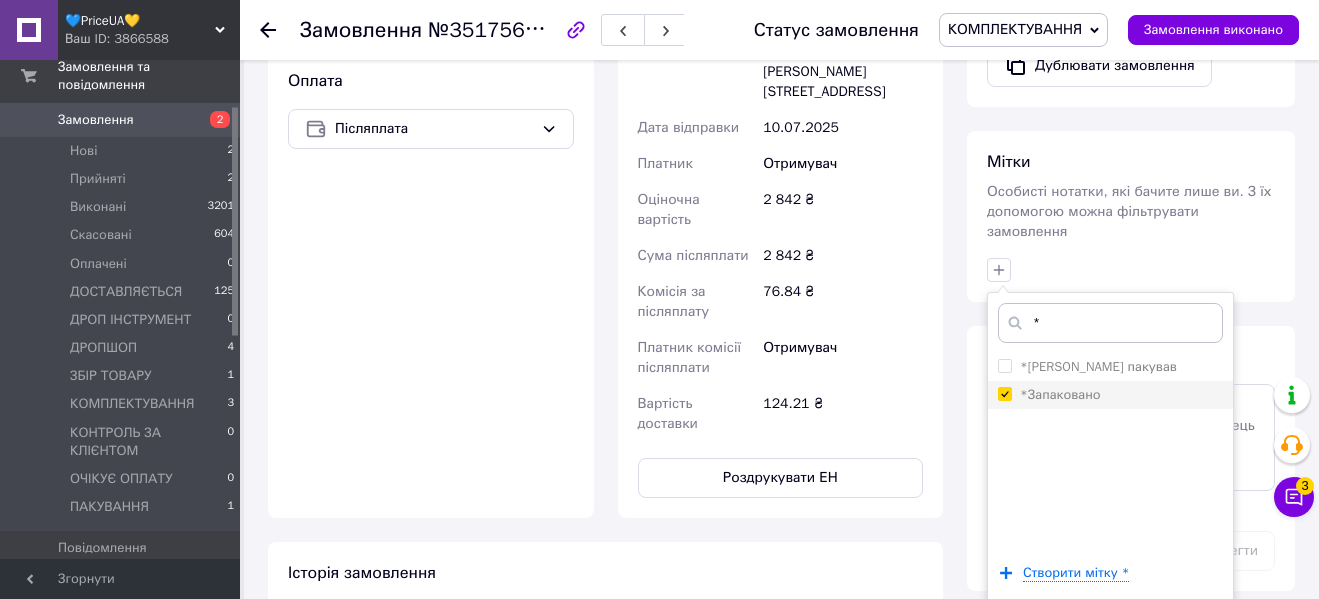 checkbox on "true" 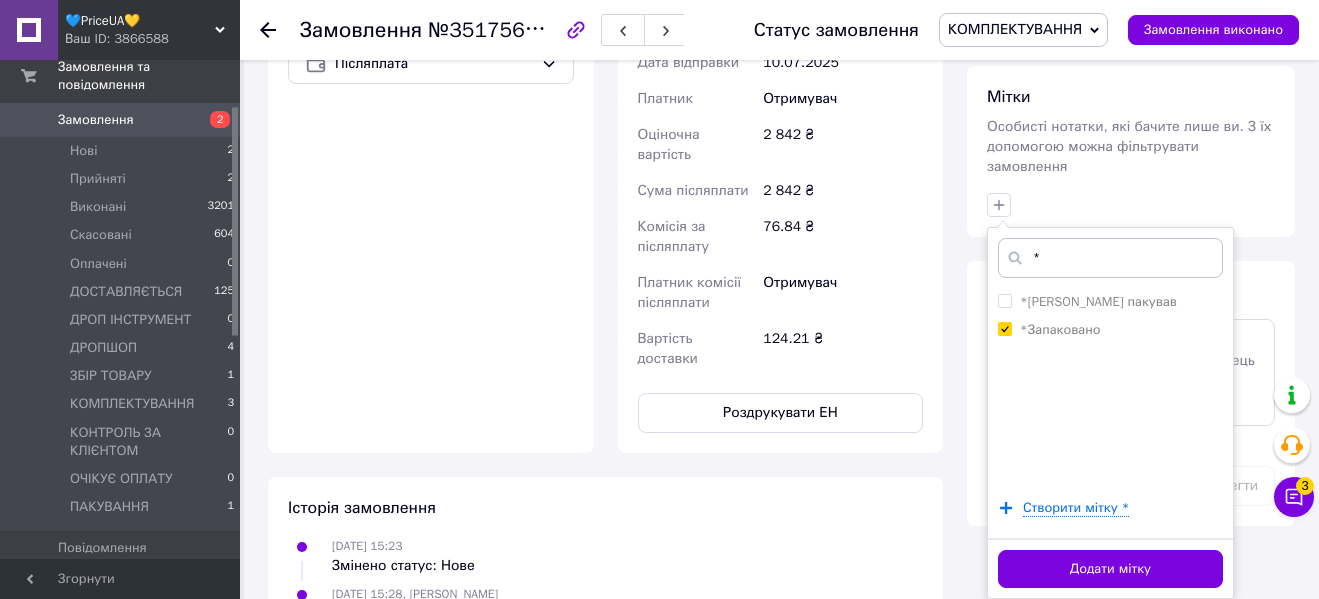scroll, scrollTop: 900, scrollLeft: 0, axis: vertical 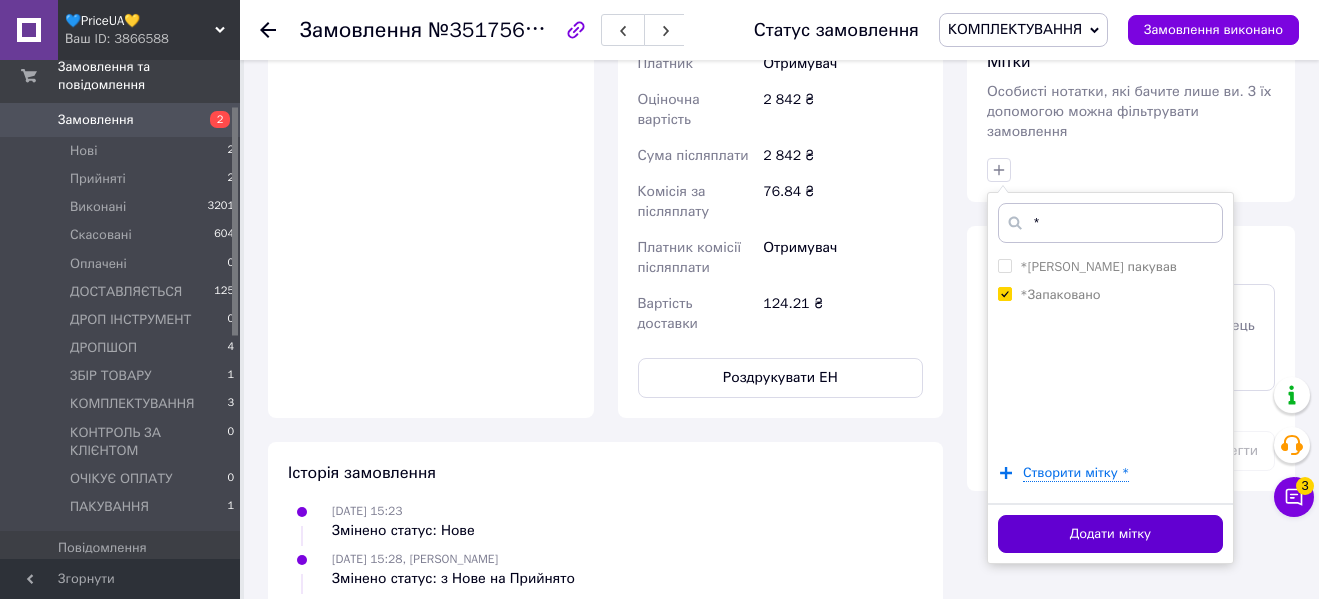 click on "Додати мітку" at bounding box center (1110, 534) 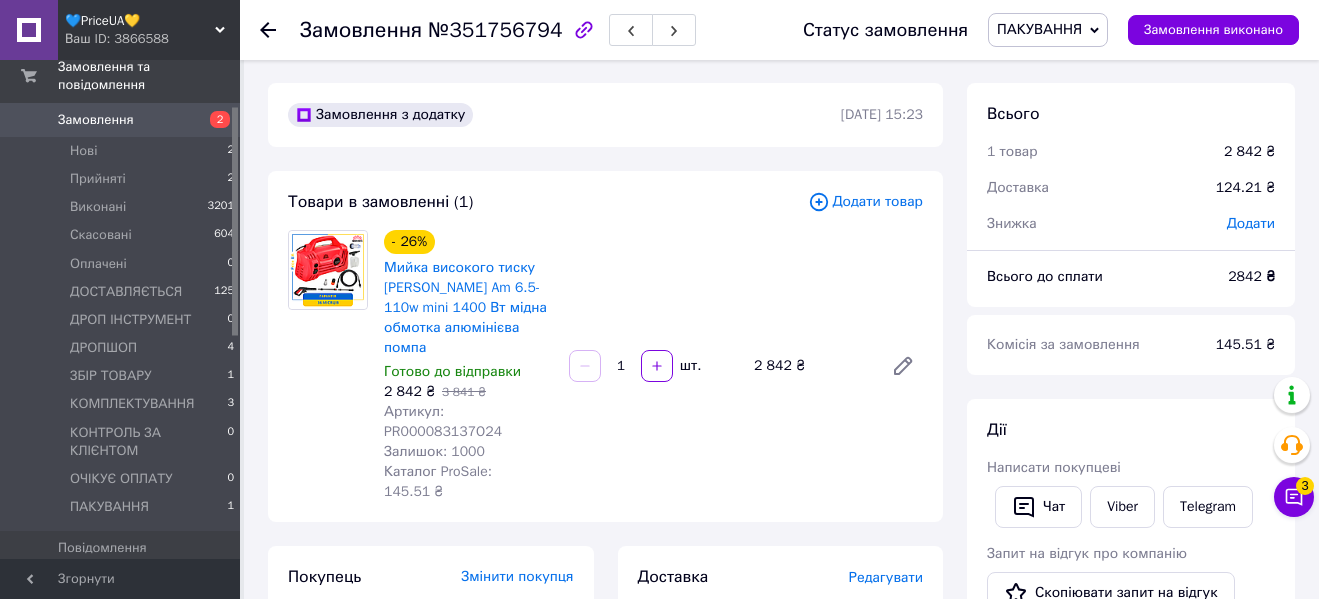 scroll, scrollTop: 0, scrollLeft: 0, axis: both 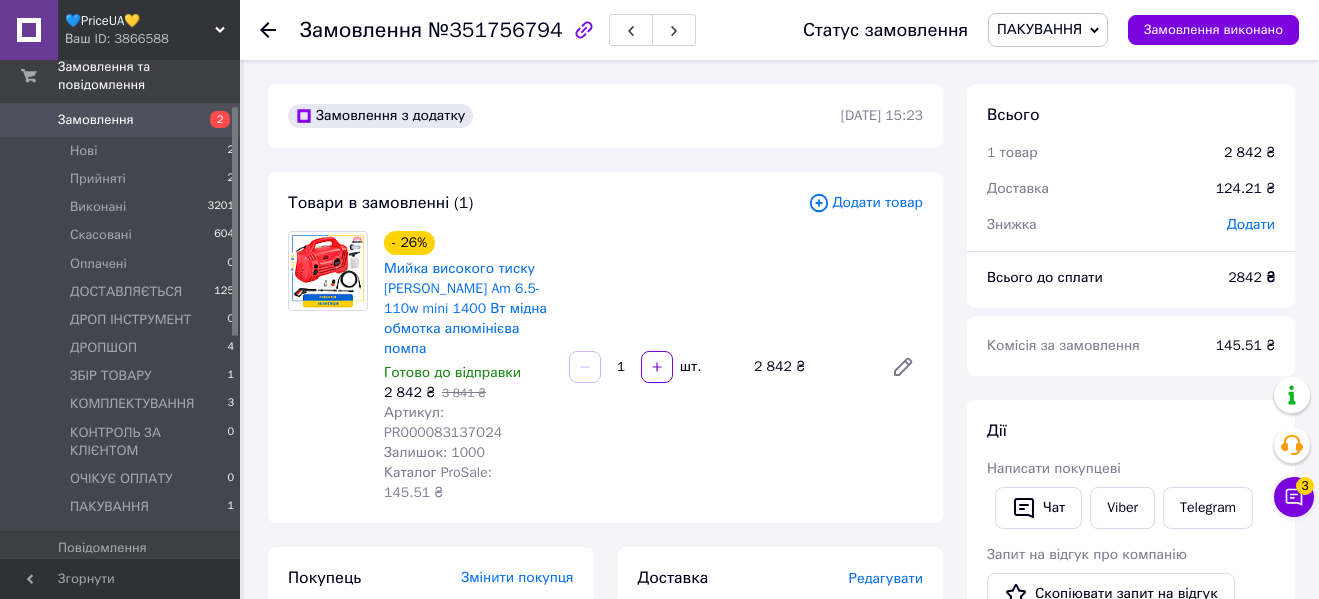 click on "ПАКУВАННЯ" at bounding box center [1039, 29] 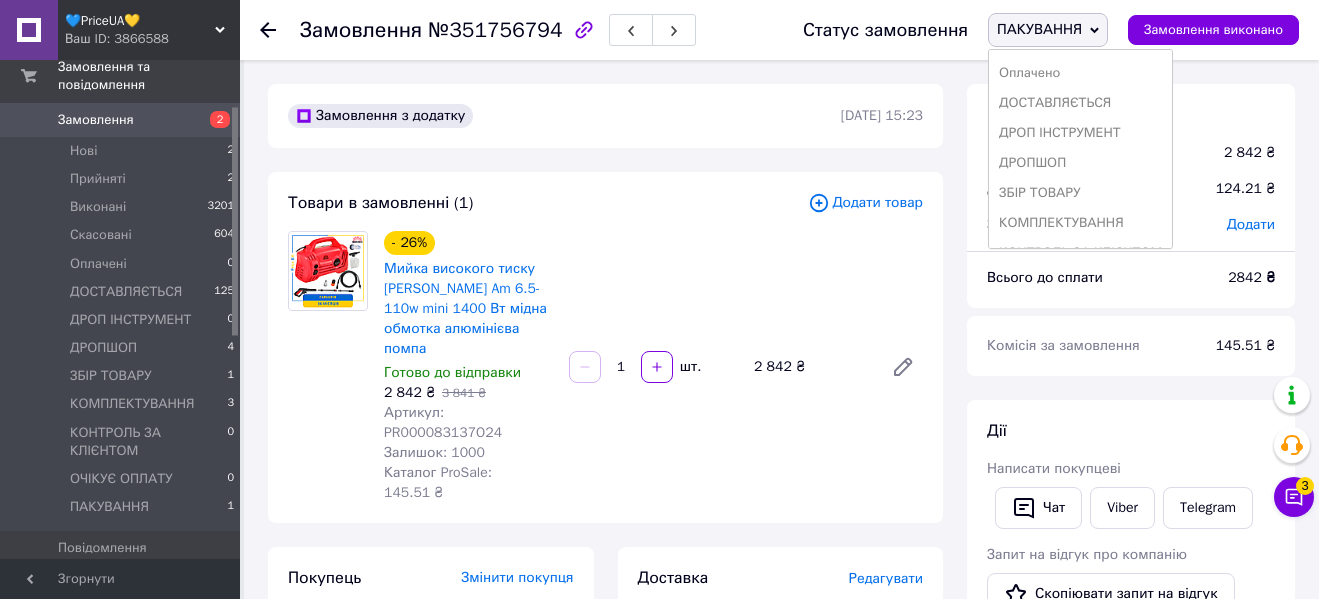 scroll, scrollTop: 0, scrollLeft: 0, axis: both 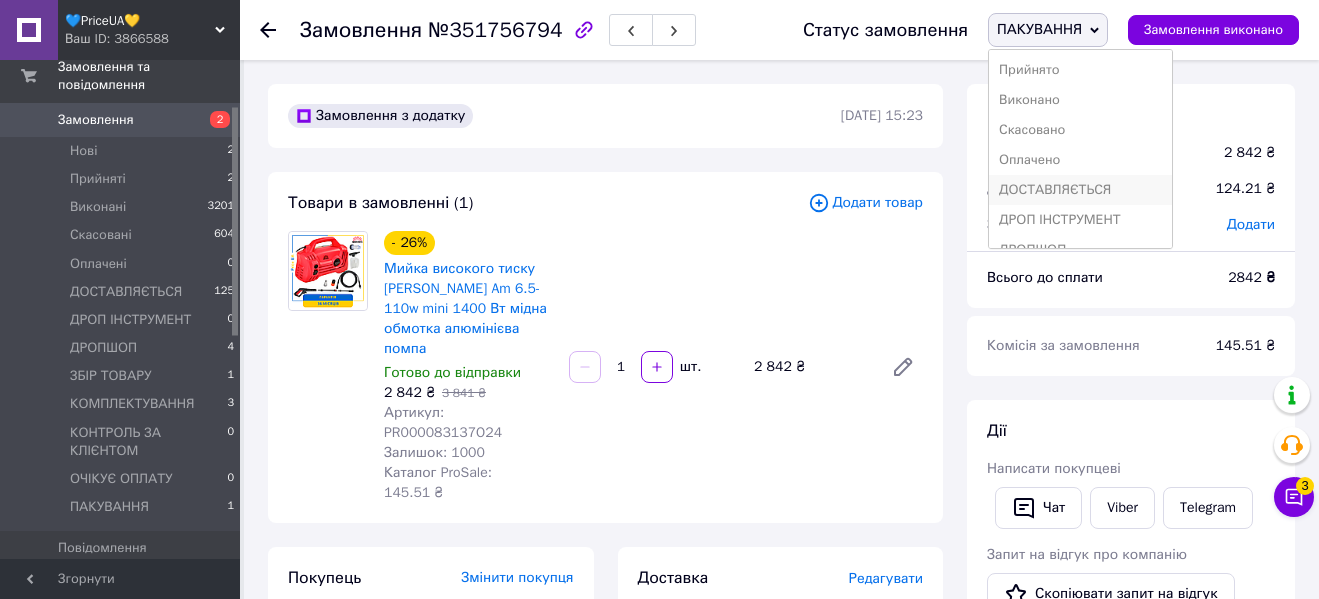 click on "ДОСТАВЛЯЄТЬСЯ" at bounding box center [1080, 190] 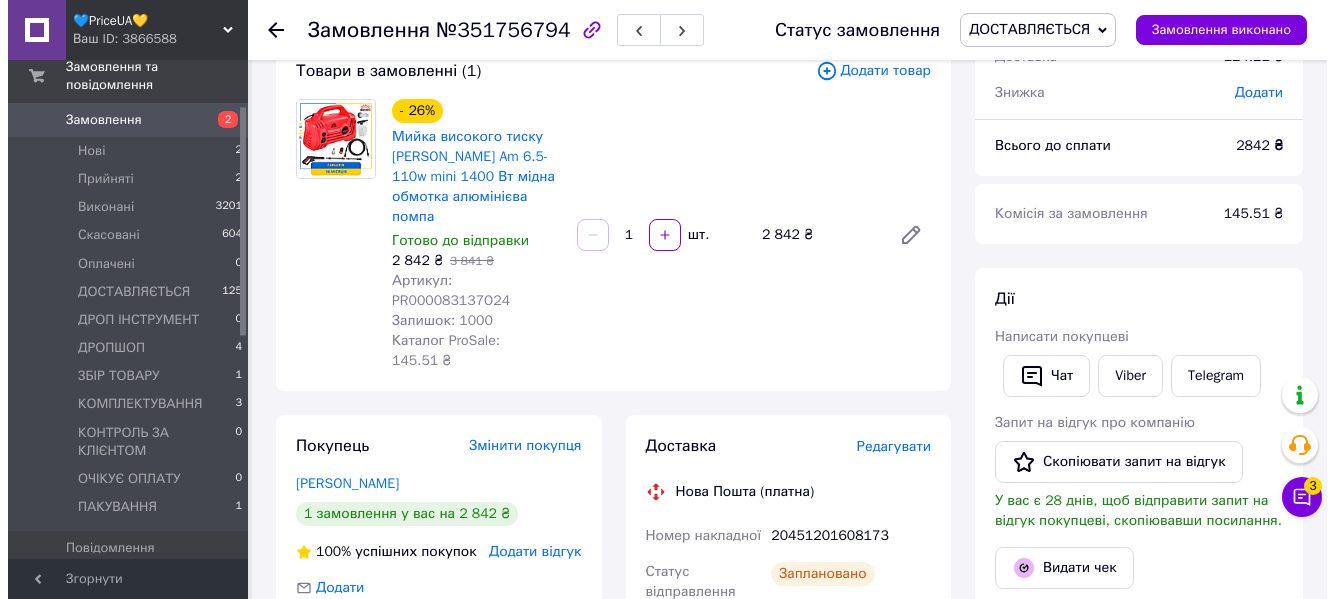scroll, scrollTop: 0, scrollLeft: 0, axis: both 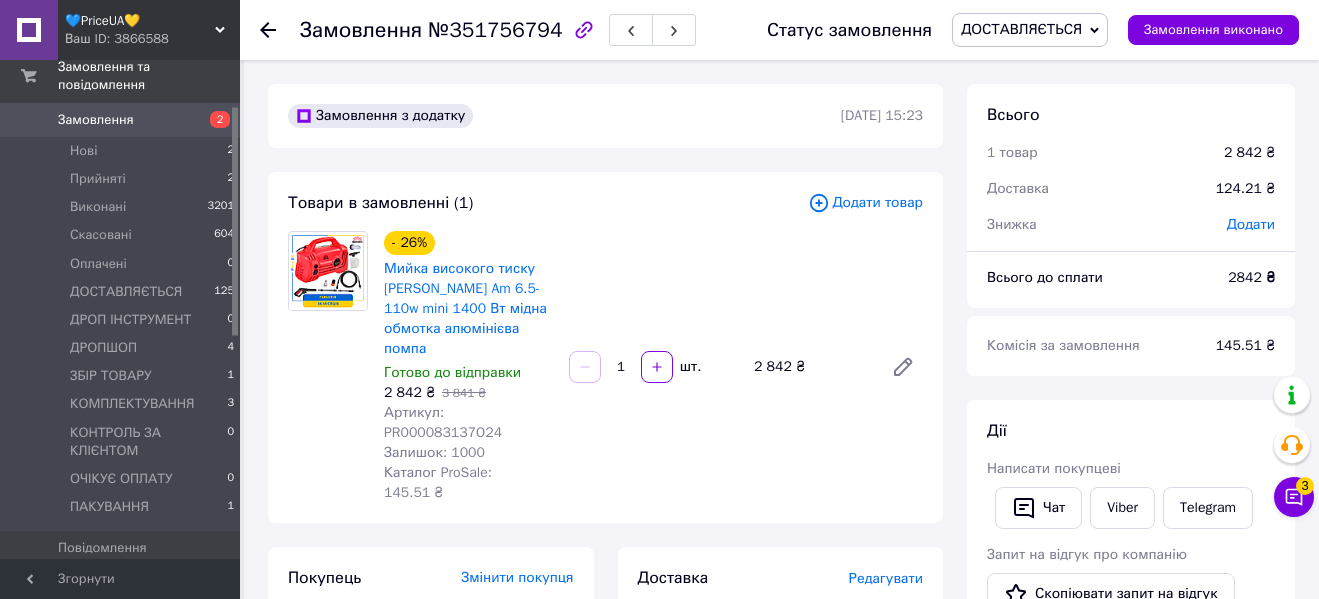 click 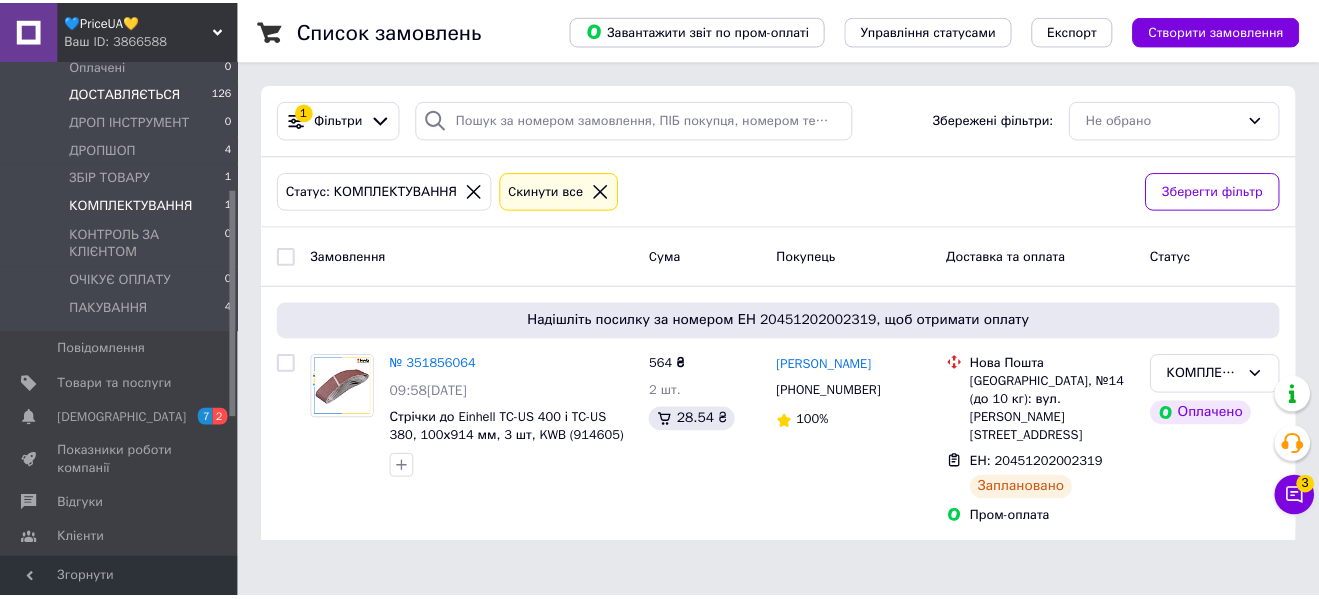scroll, scrollTop: 300, scrollLeft: 0, axis: vertical 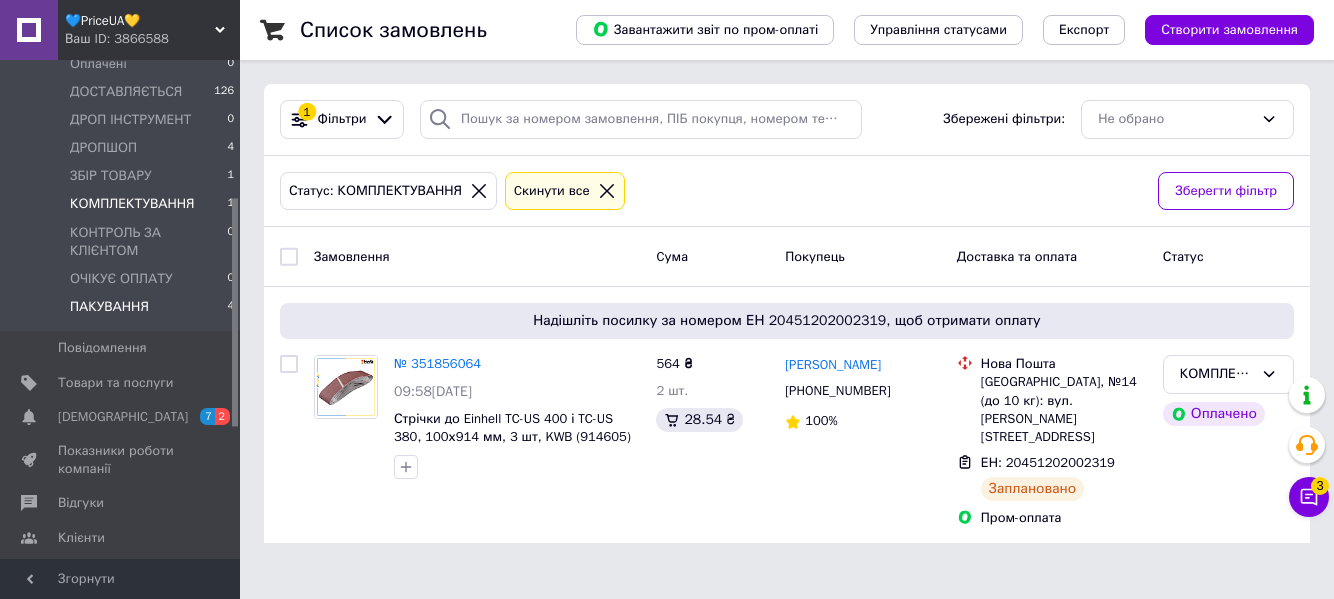 click on "ПАКУВАННЯ" at bounding box center [109, 307] 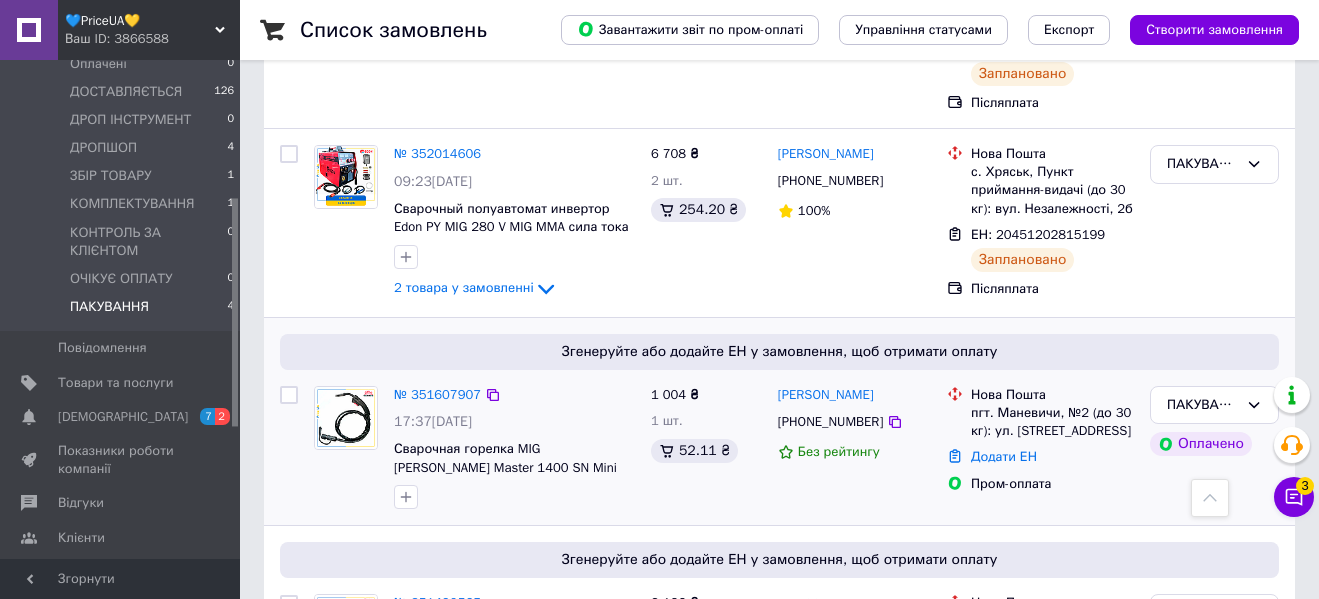 scroll, scrollTop: 354, scrollLeft: 0, axis: vertical 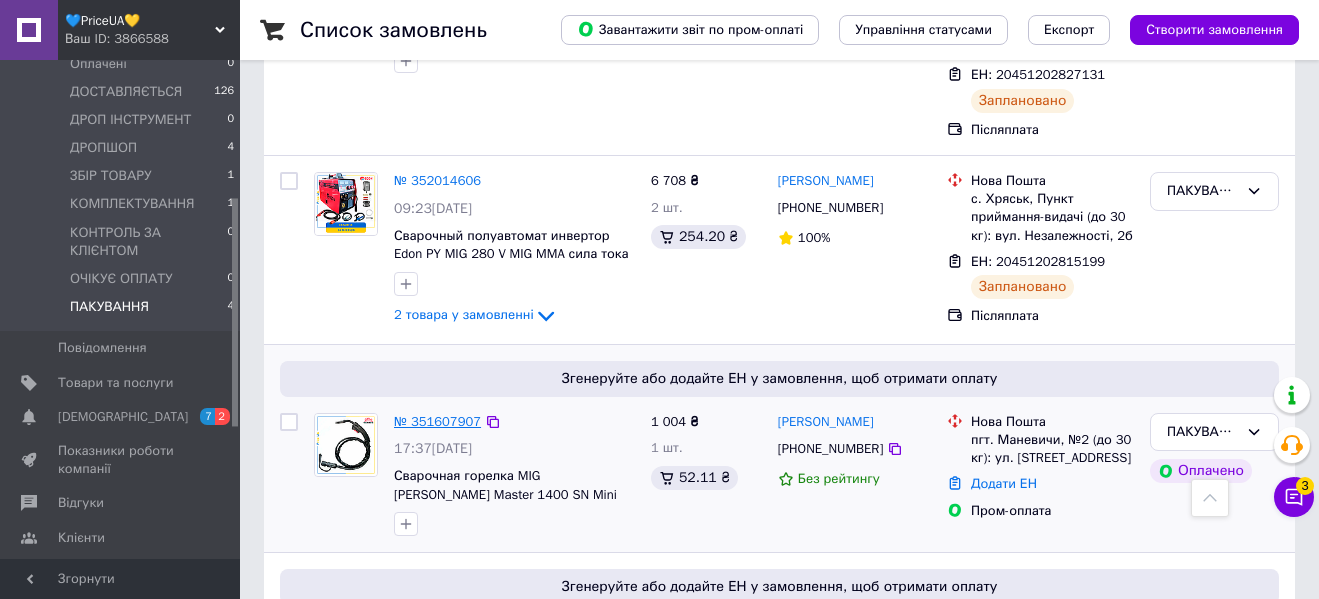 click on "№ 351607907" at bounding box center (437, 421) 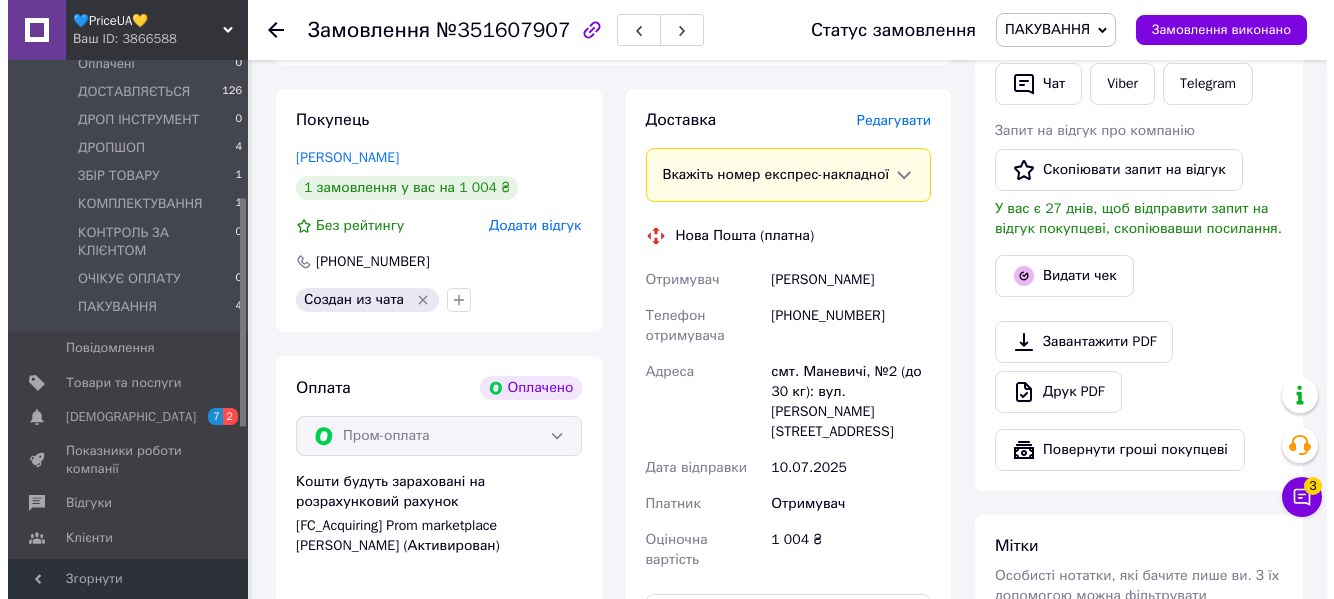 scroll, scrollTop: 400, scrollLeft: 0, axis: vertical 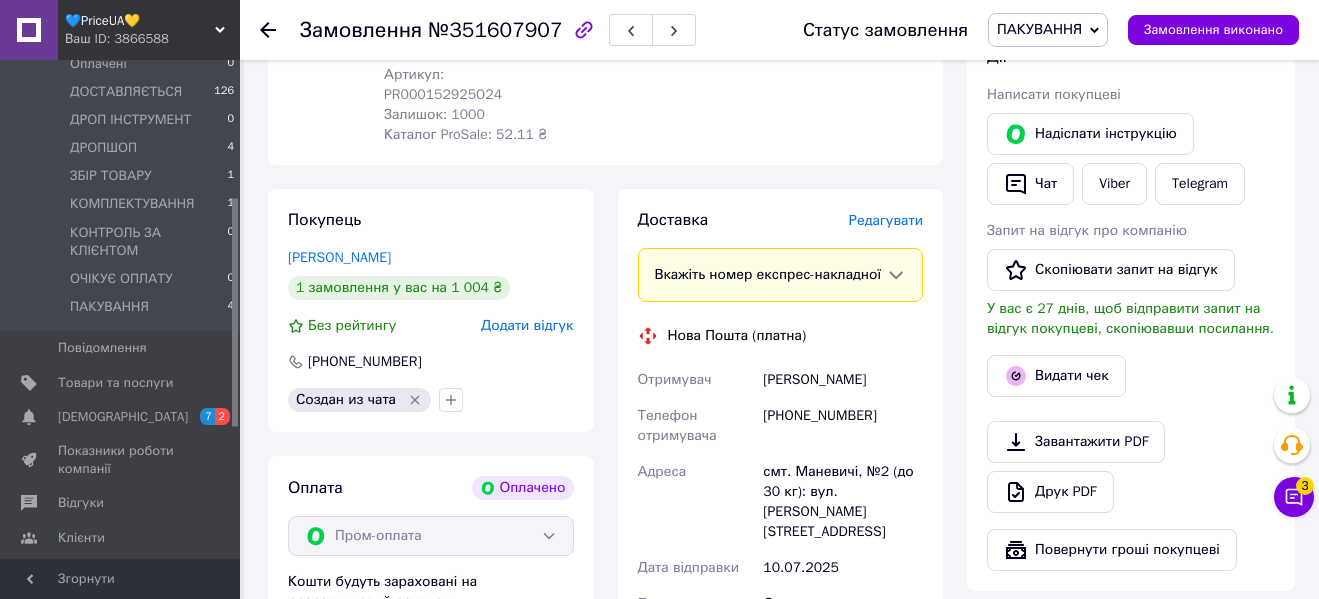 click on "Редагувати" at bounding box center [886, 220] 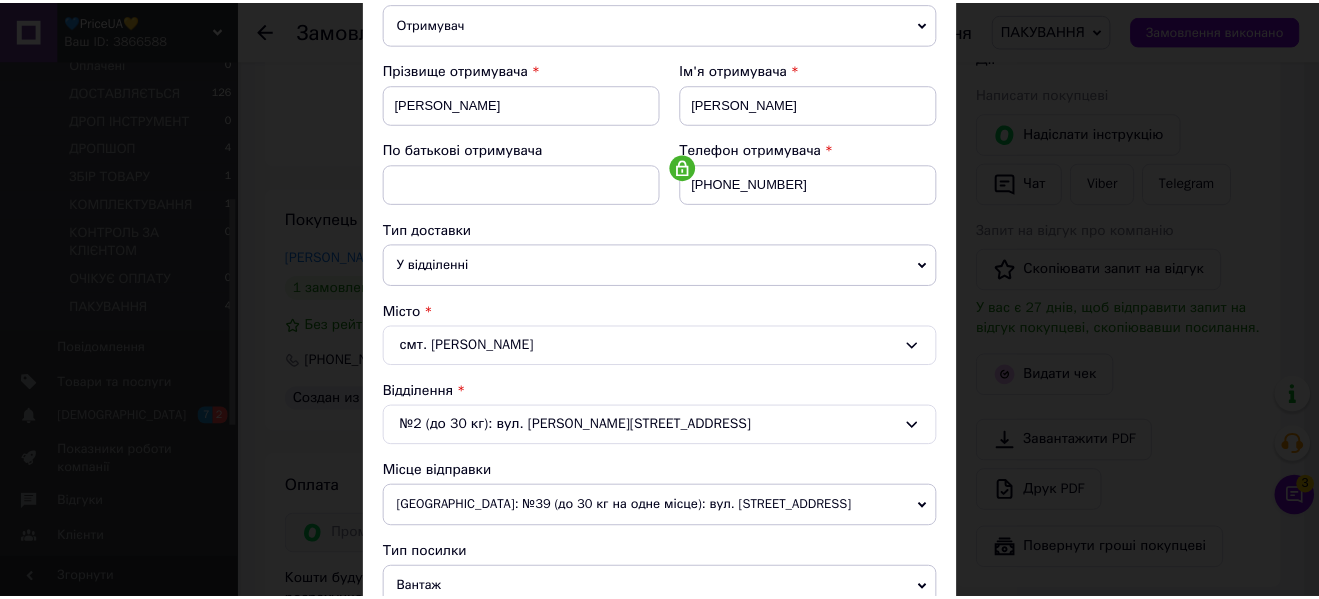 scroll, scrollTop: 0, scrollLeft: 0, axis: both 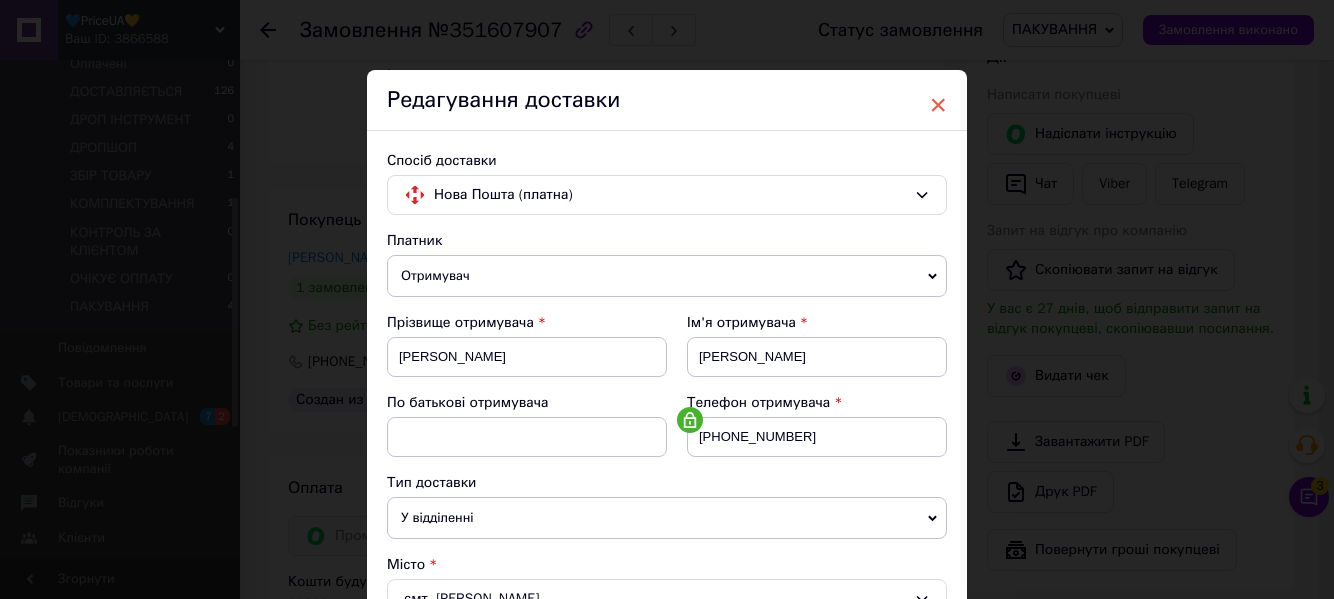 click on "×" at bounding box center (938, 105) 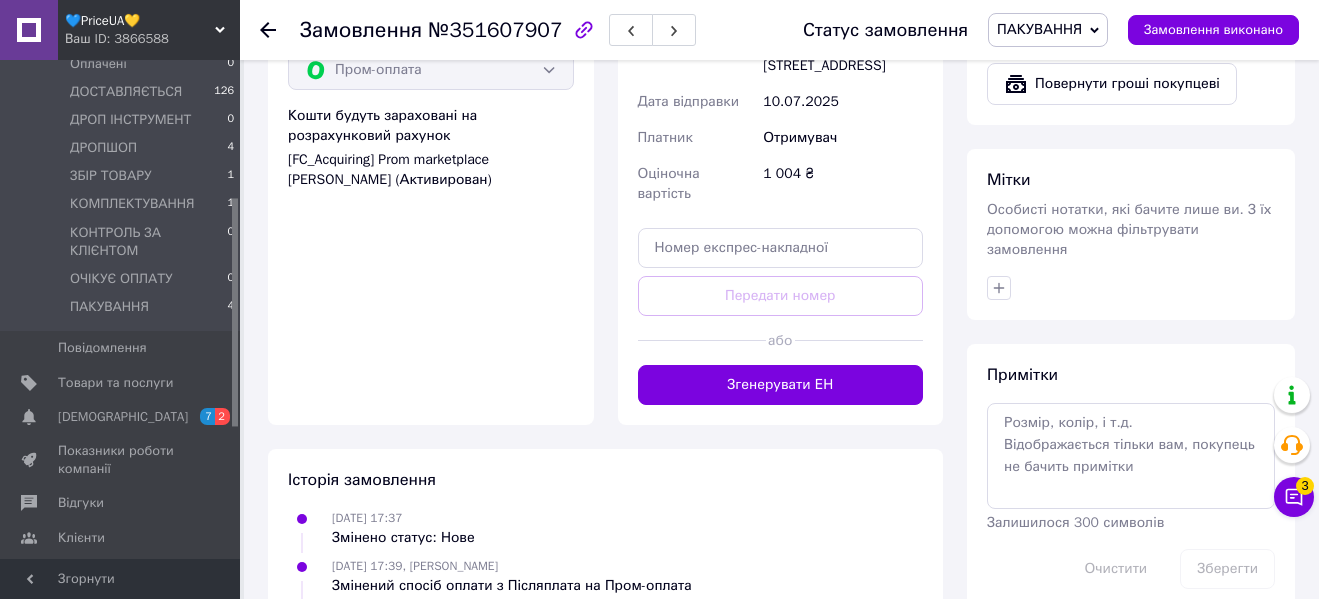 scroll, scrollTop: 900, scrollLeft: 0, axis: vertical 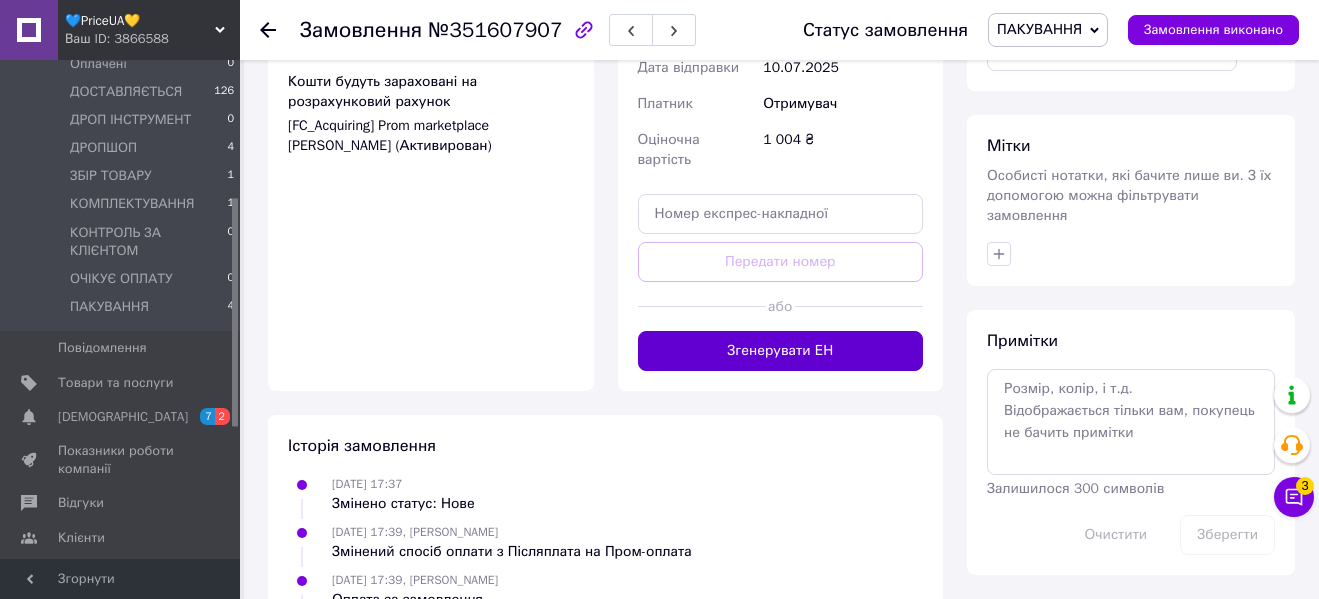 click on "Згенерувати ЕН" at bounding box center [781, 351] 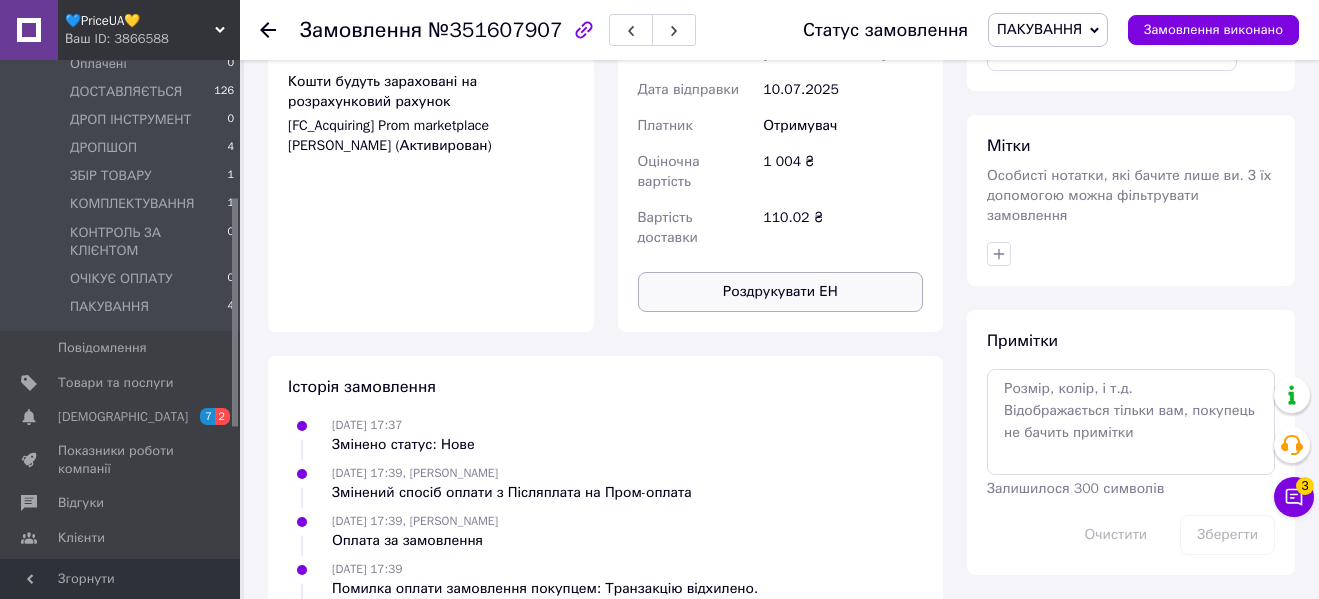 click on "Роздрукувати ЕН" at bounding box center [781, 292] 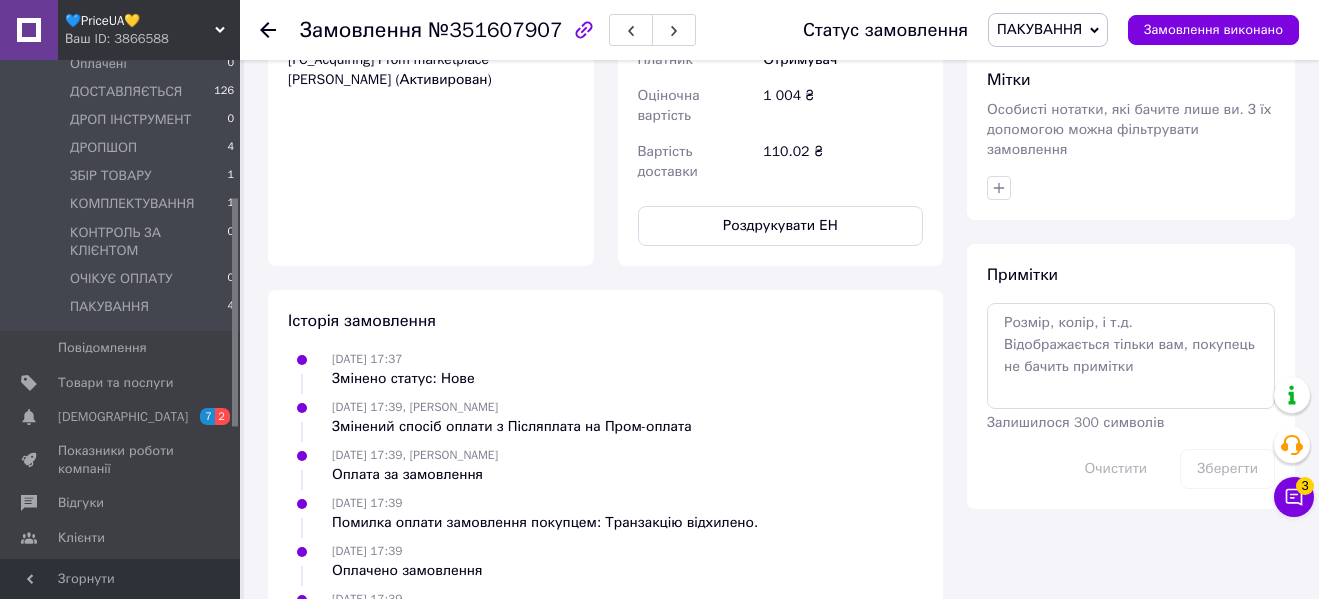scroll, scrollTop: 1000, scrollLeft: 0, axis: vertical 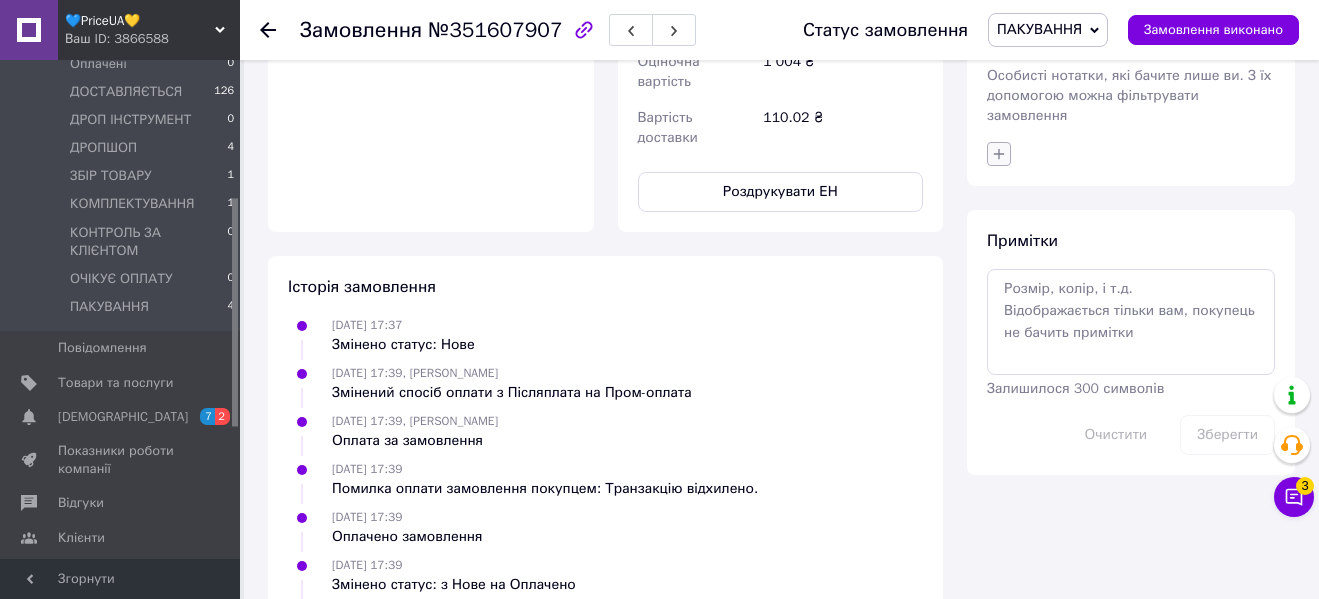 click 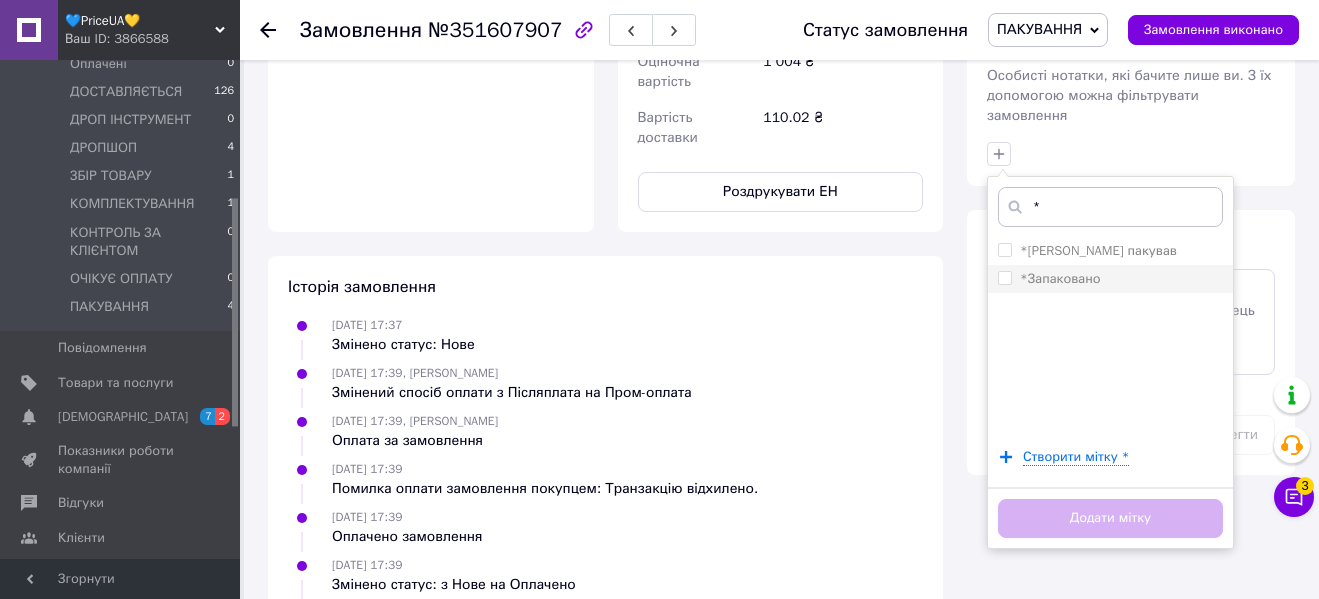 type on "*" 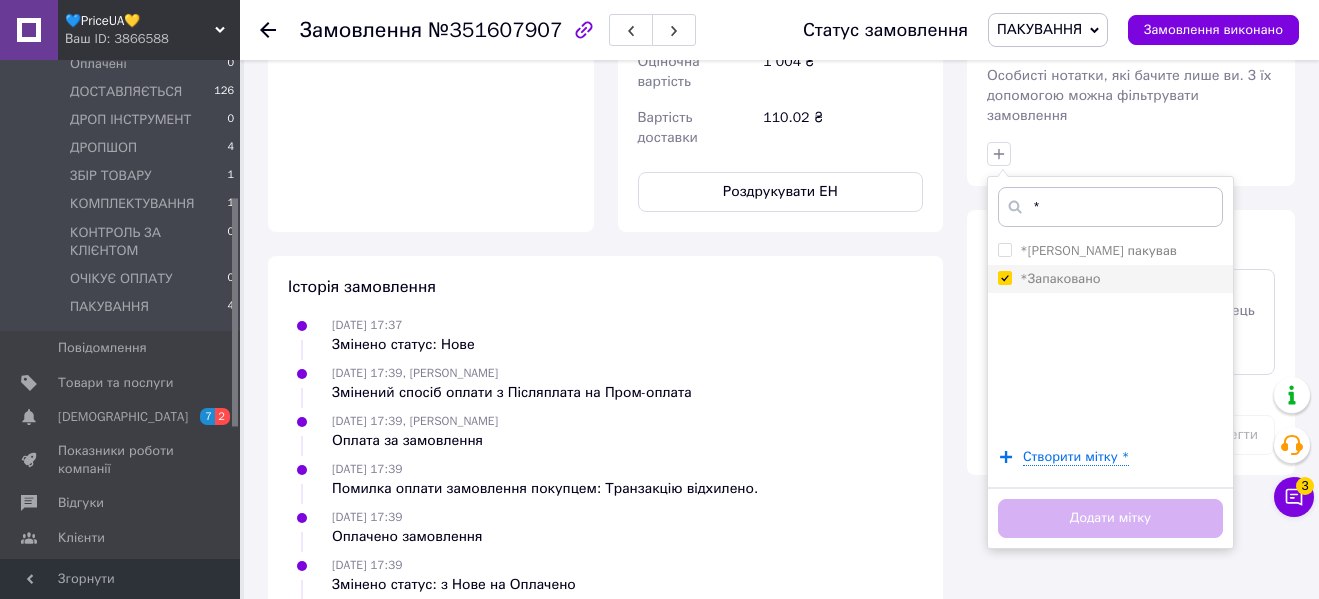 checkbox on "true" 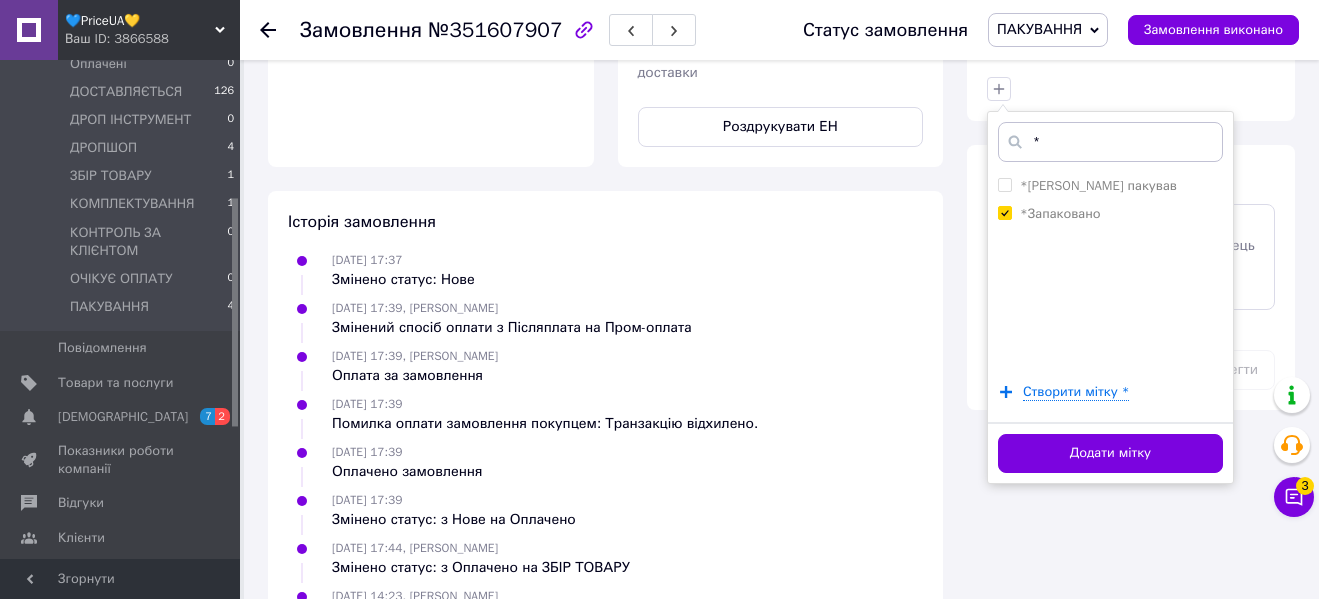 scroll, scrollTop: 1100, scrollLeft: 0, axis: vertical 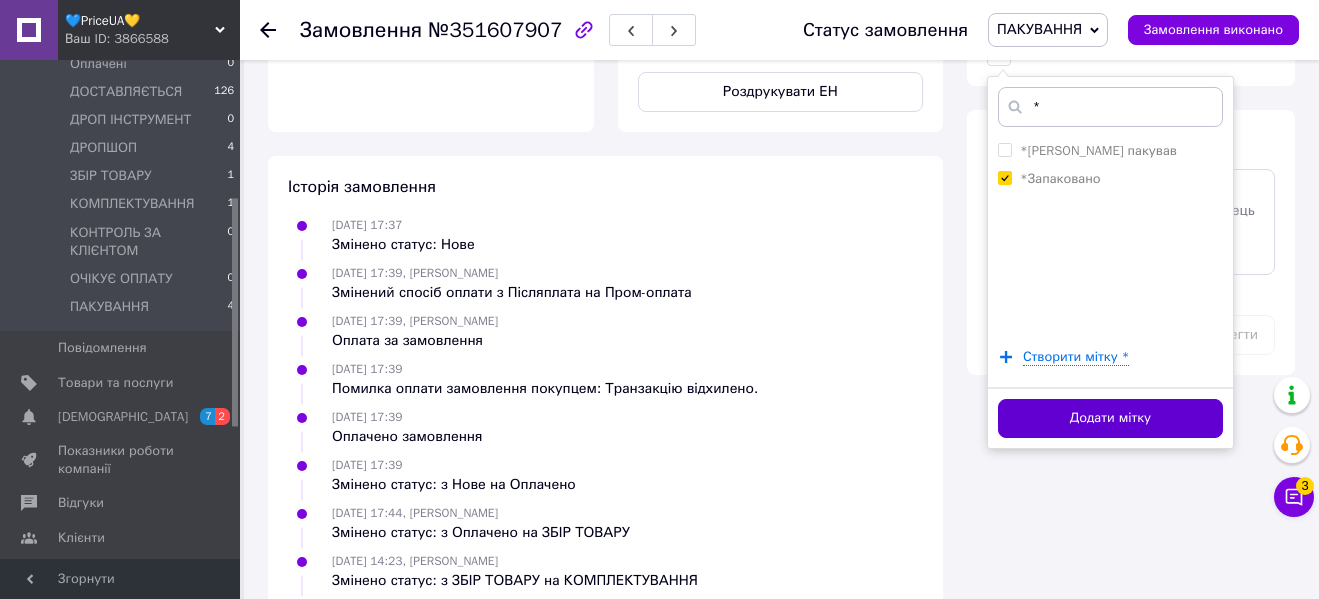 click on "Додати мітку" at bounding box center (1110, 418) 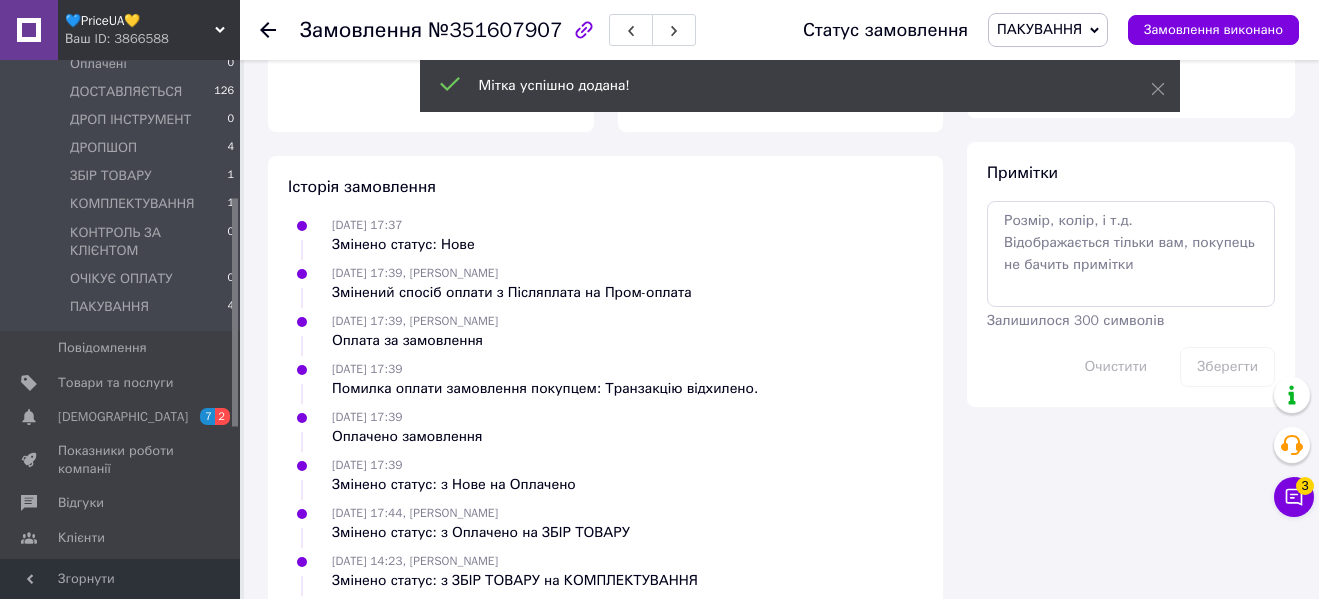 click on "ПАКУВАННЯ" at bounding box center [1039, 29] 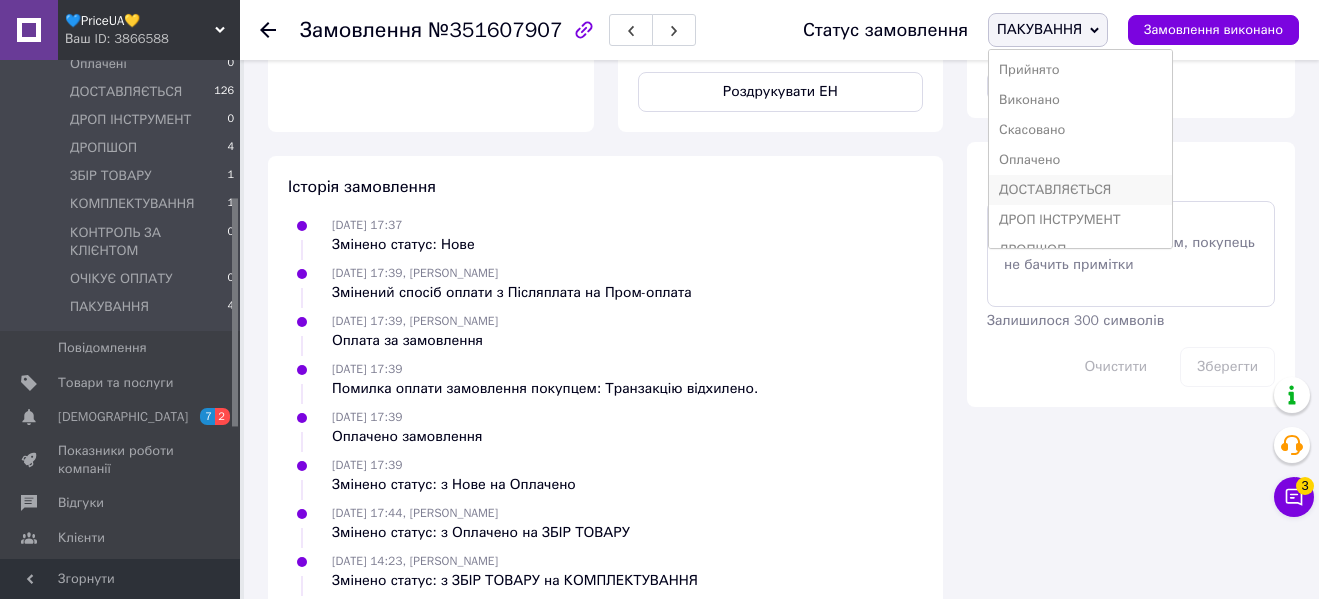 click on "ДОСТАВЛЯЄТЬСЯ" at bounding box center (1080, 190) 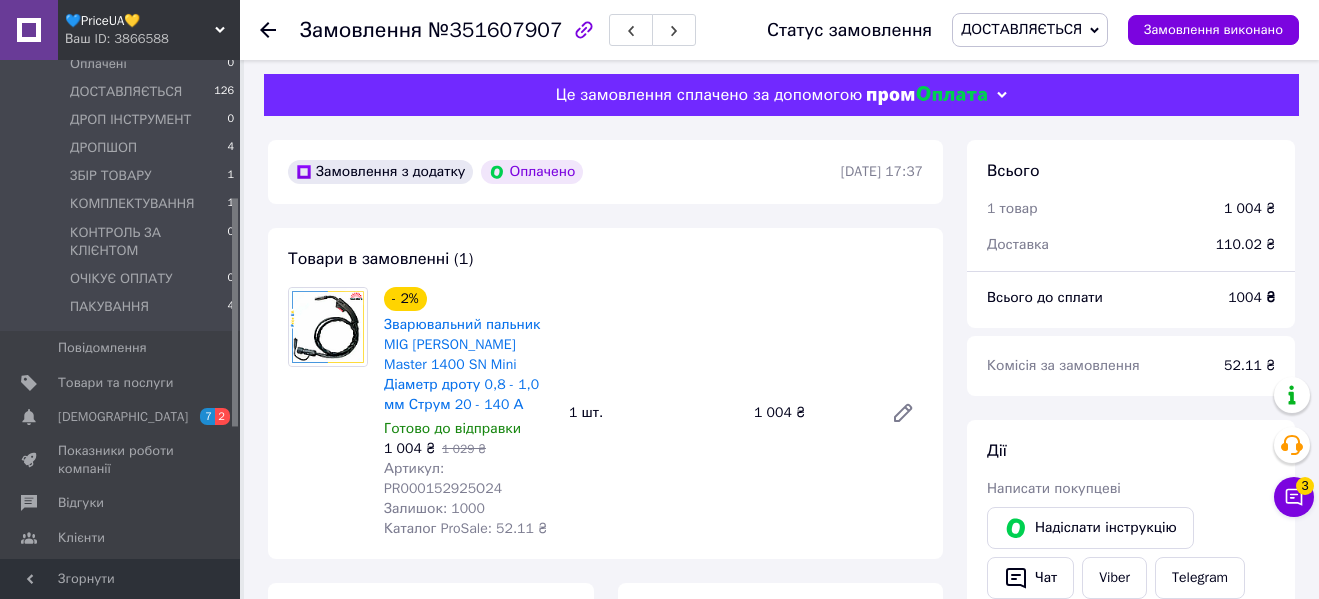 scroll, scrollTop: 0, scrollLeft: 0, axis: both 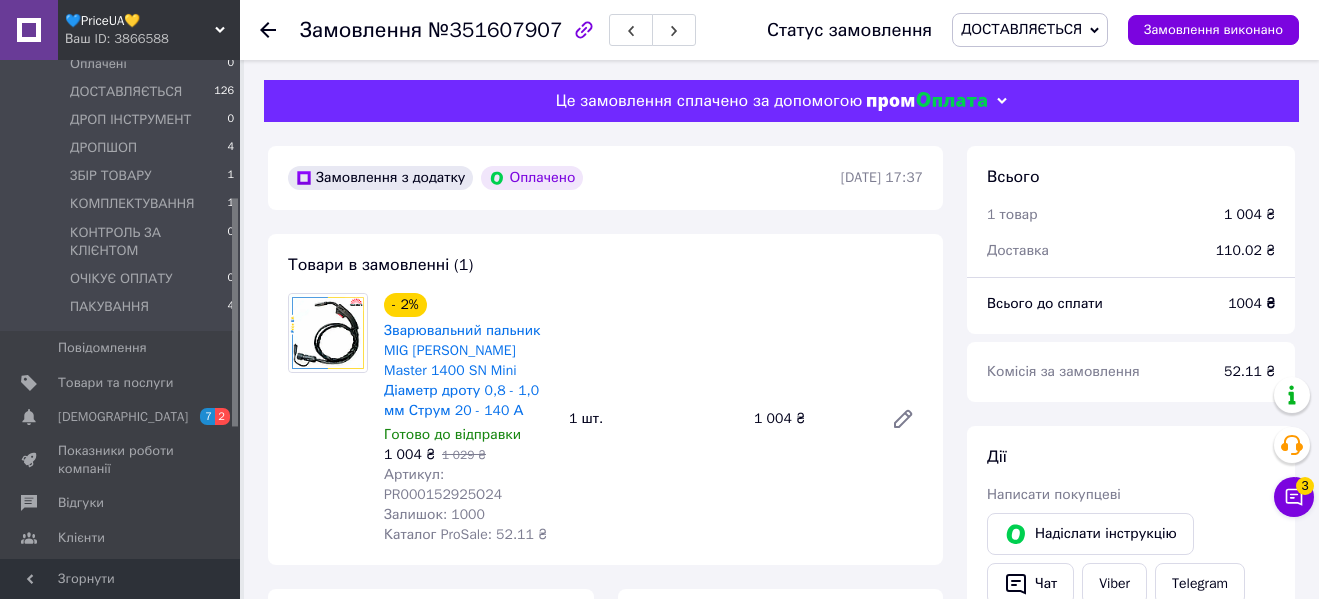 click 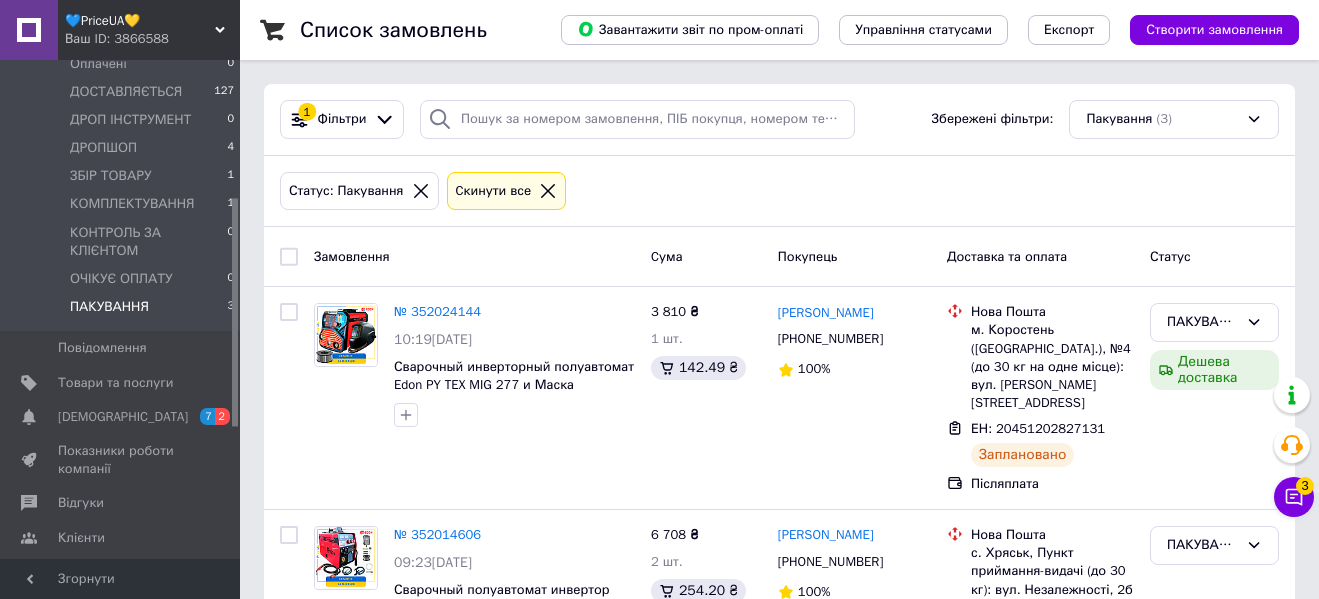 scroll, scrollTop: 100, scrollLeft: 0, axis: vertical 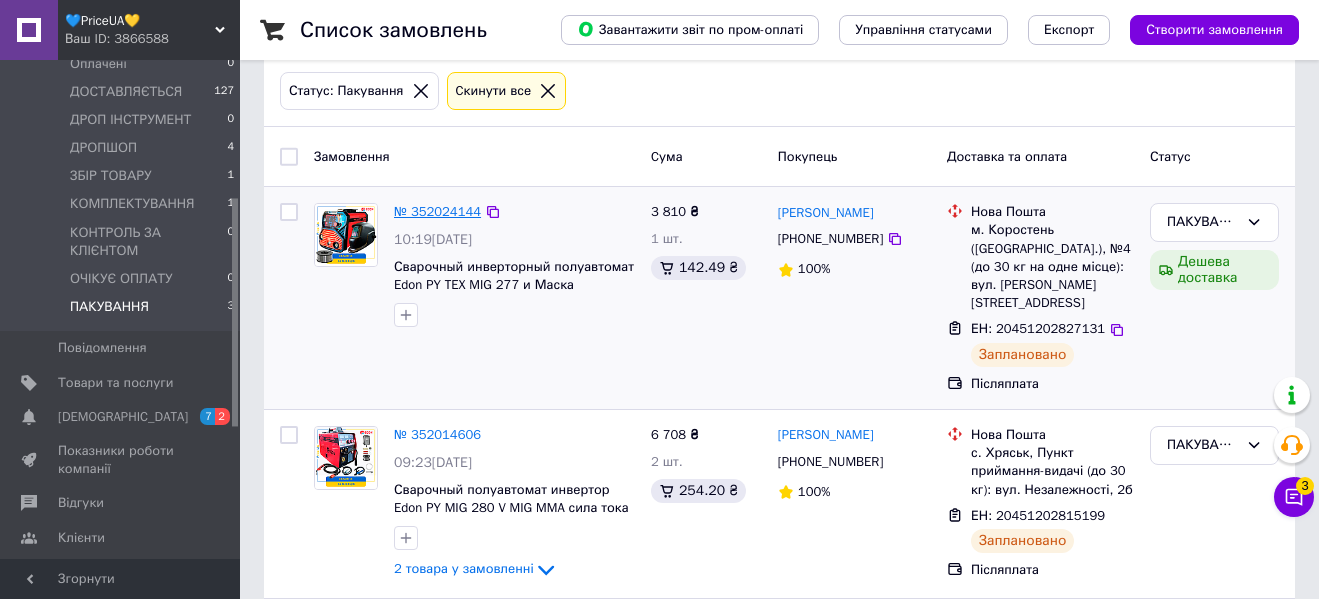 click on "№ 352024144" at bounding box center [437, 211] 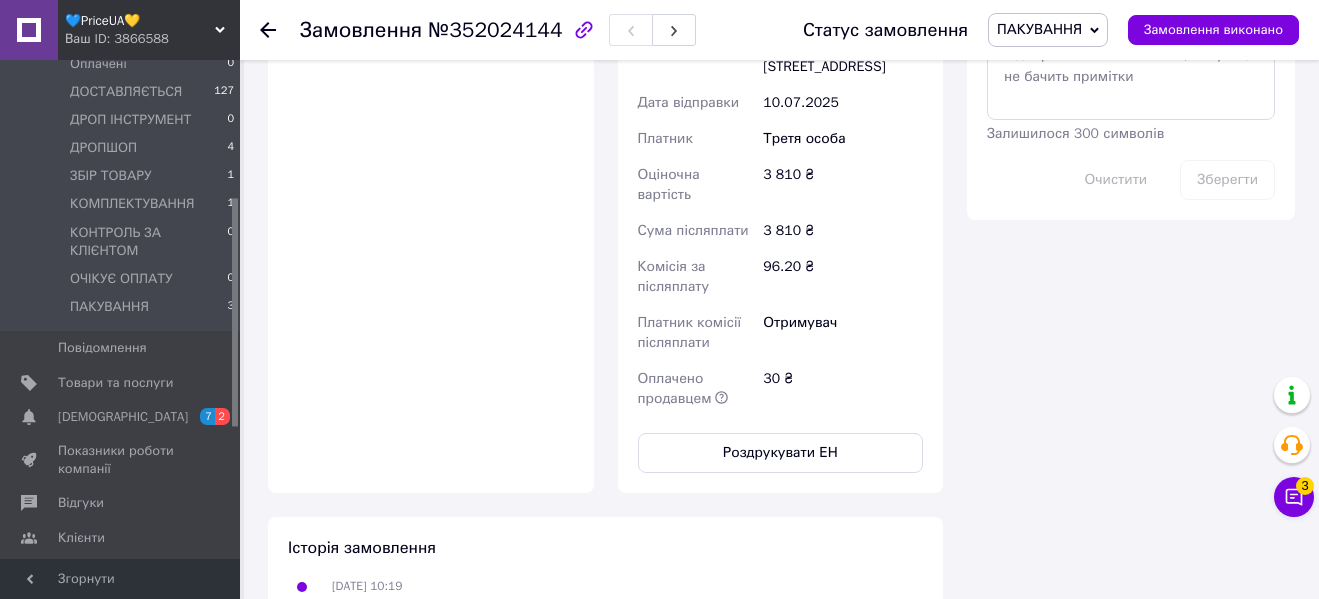 scroll, scrollTop: 1200, scrollLeft: 0, axis: vertical 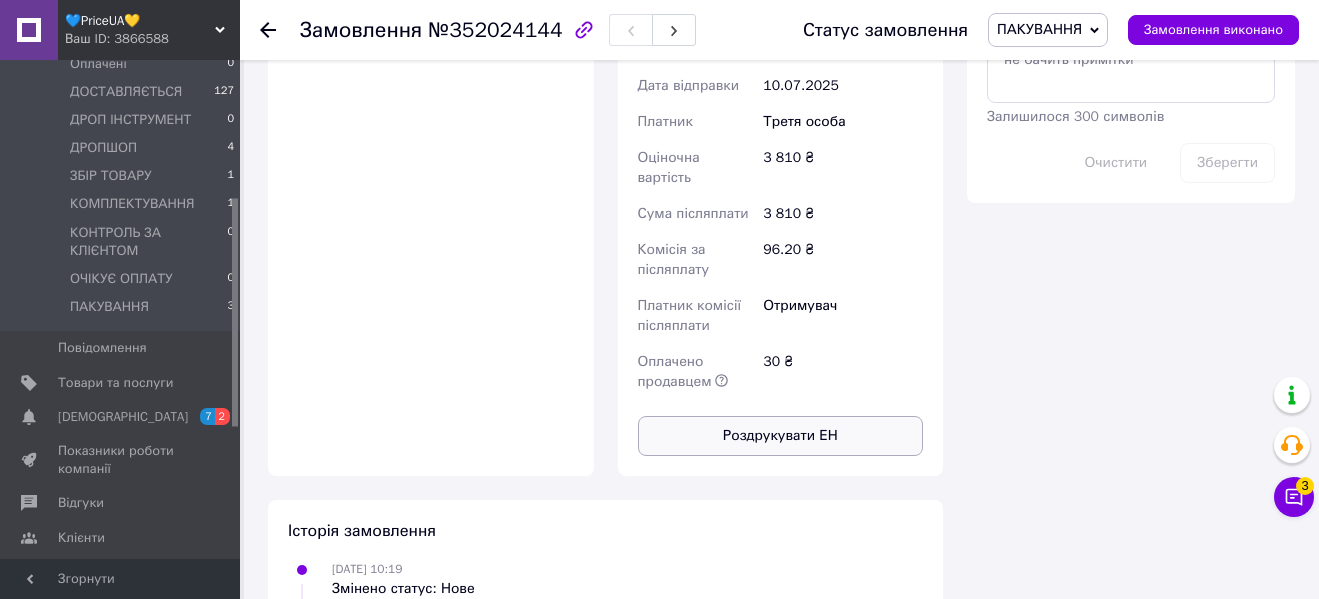 click on "Роздрукувати ЕН" at bounding box center [781, 436] 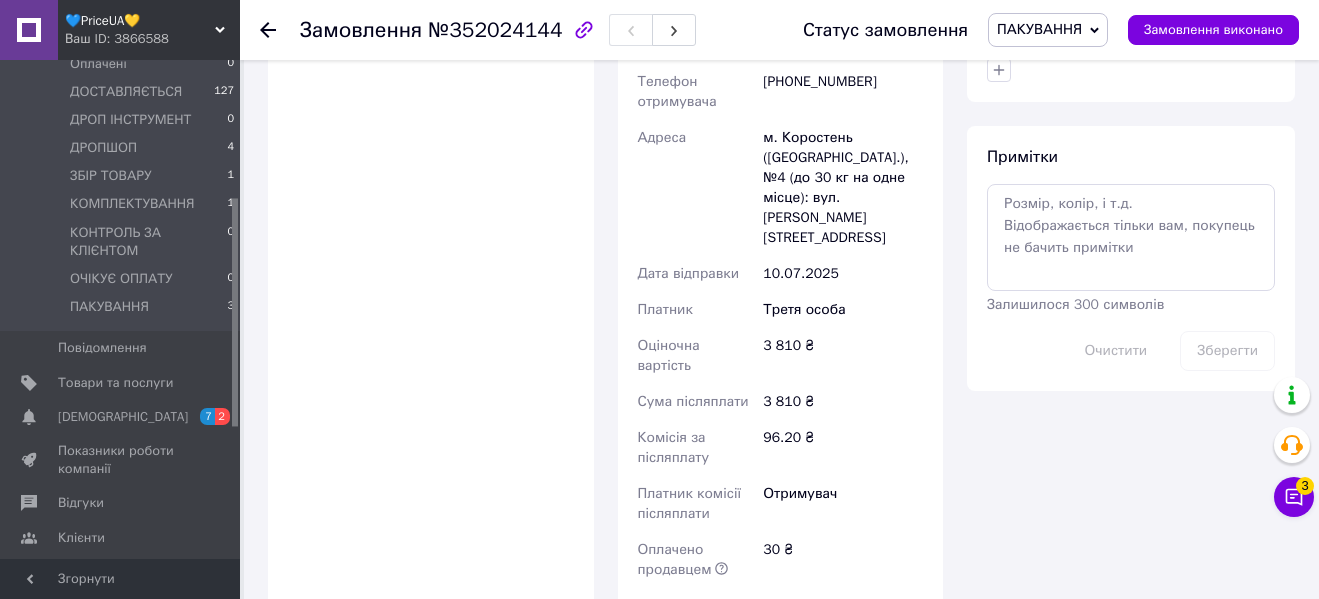 scroll, scrollTop: 1000, scrollLeft: 0, axis: vertical 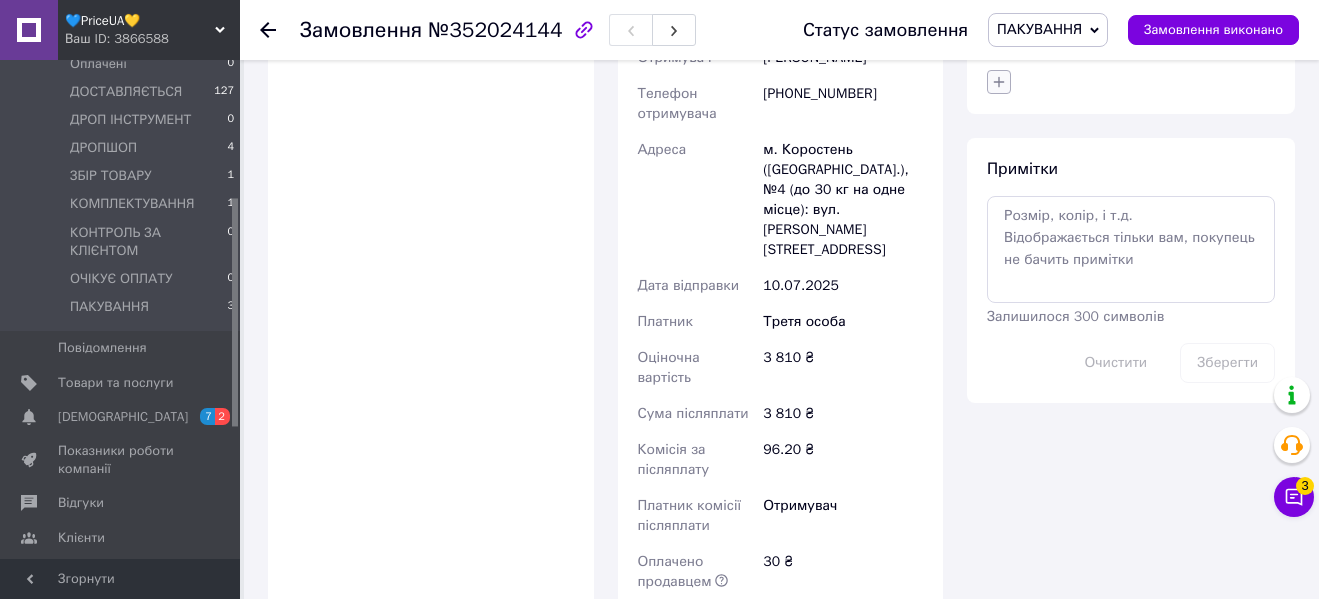 click 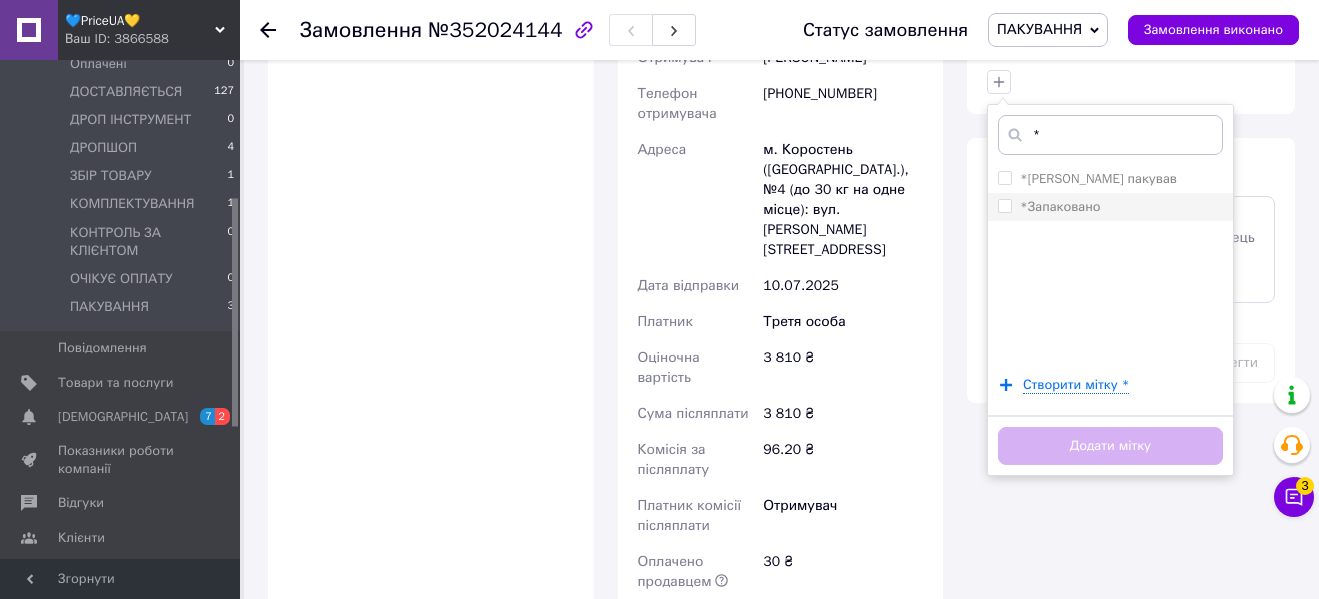 type on "*" 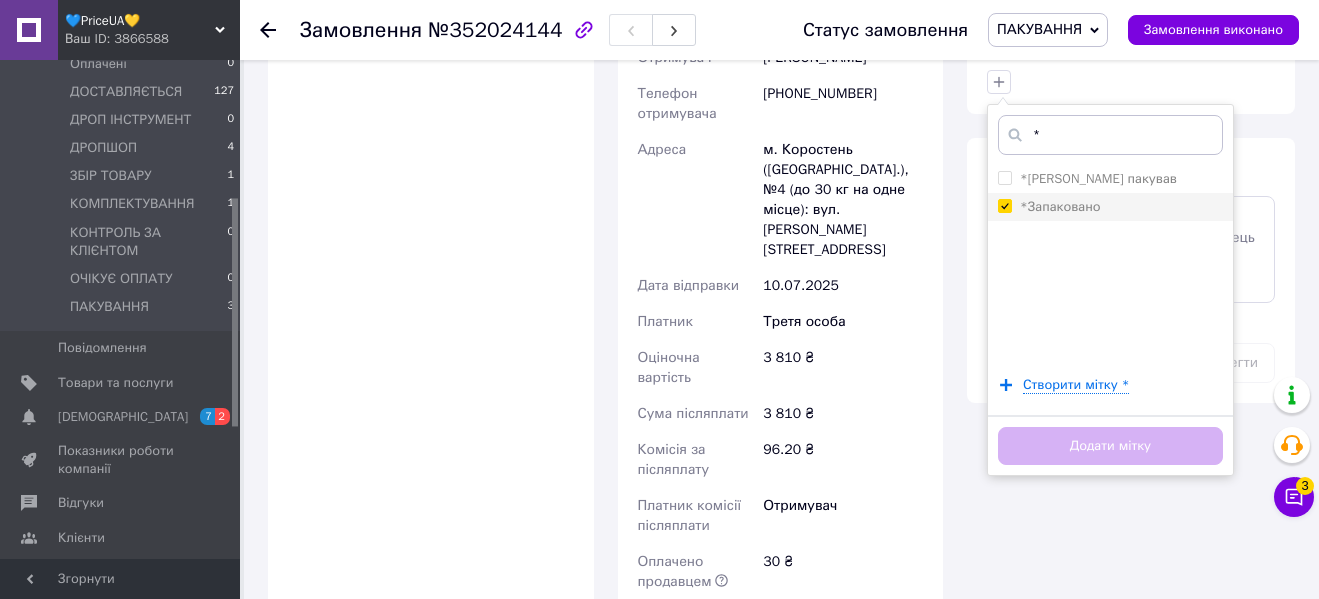 checkbox on "true" 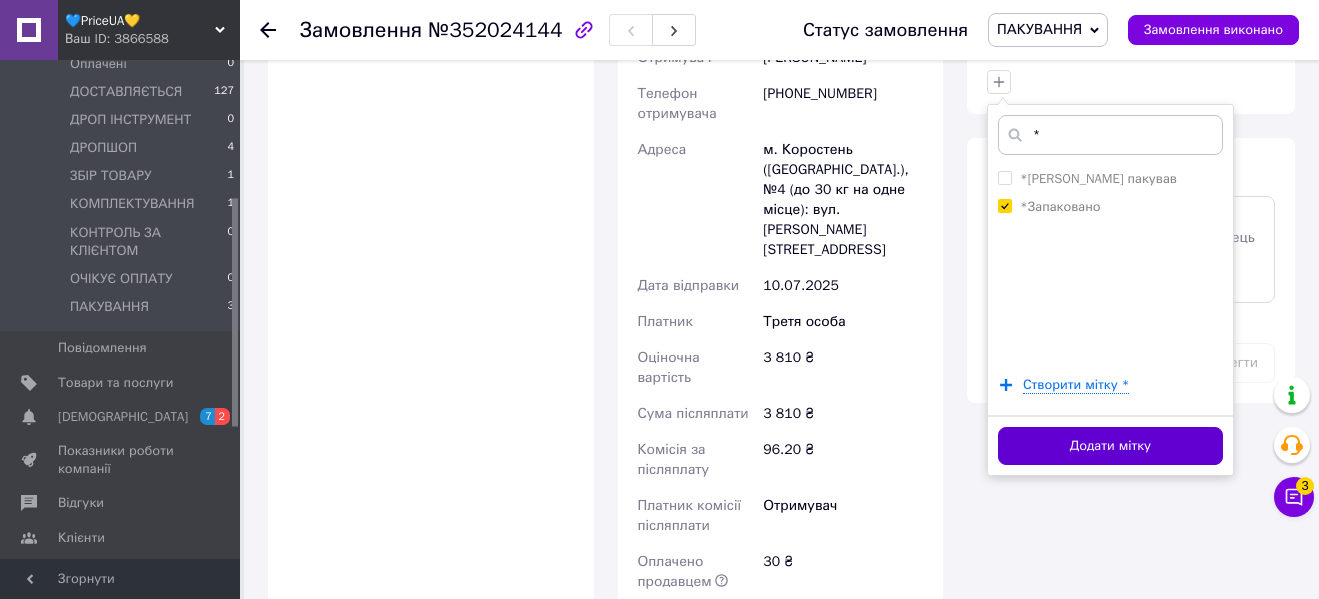 click on "Додати мітку" at bounding box center [1110, 446] 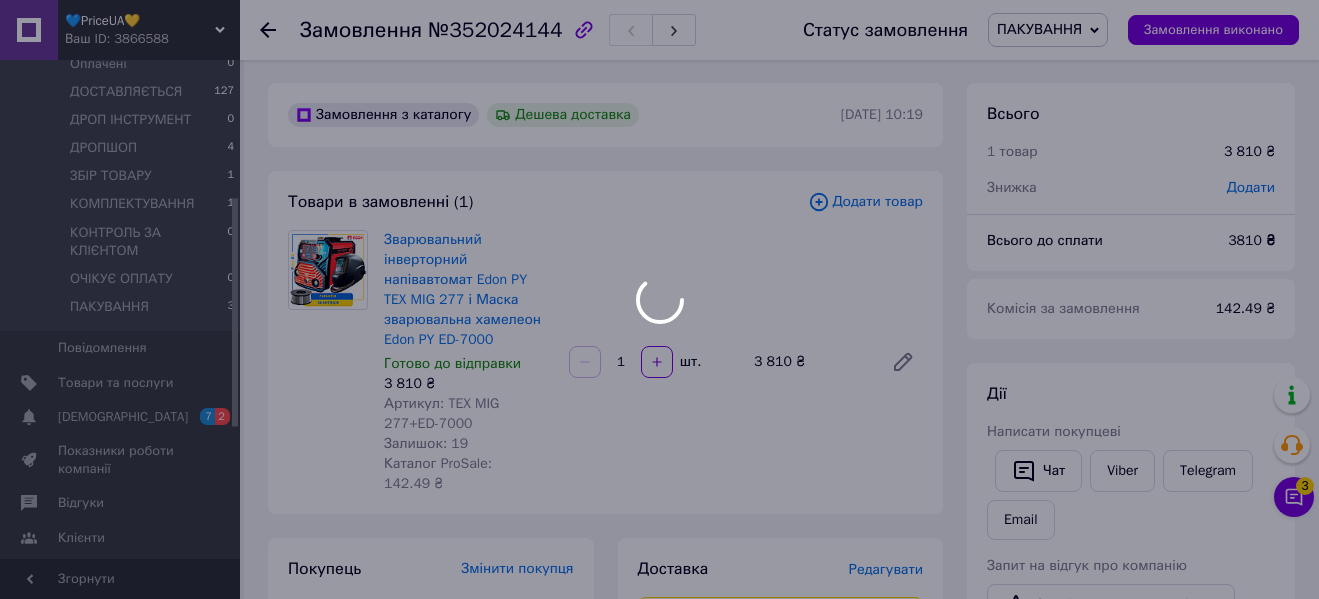 scroll, scrollTop: 0, scrollLeft: 0, axis: both 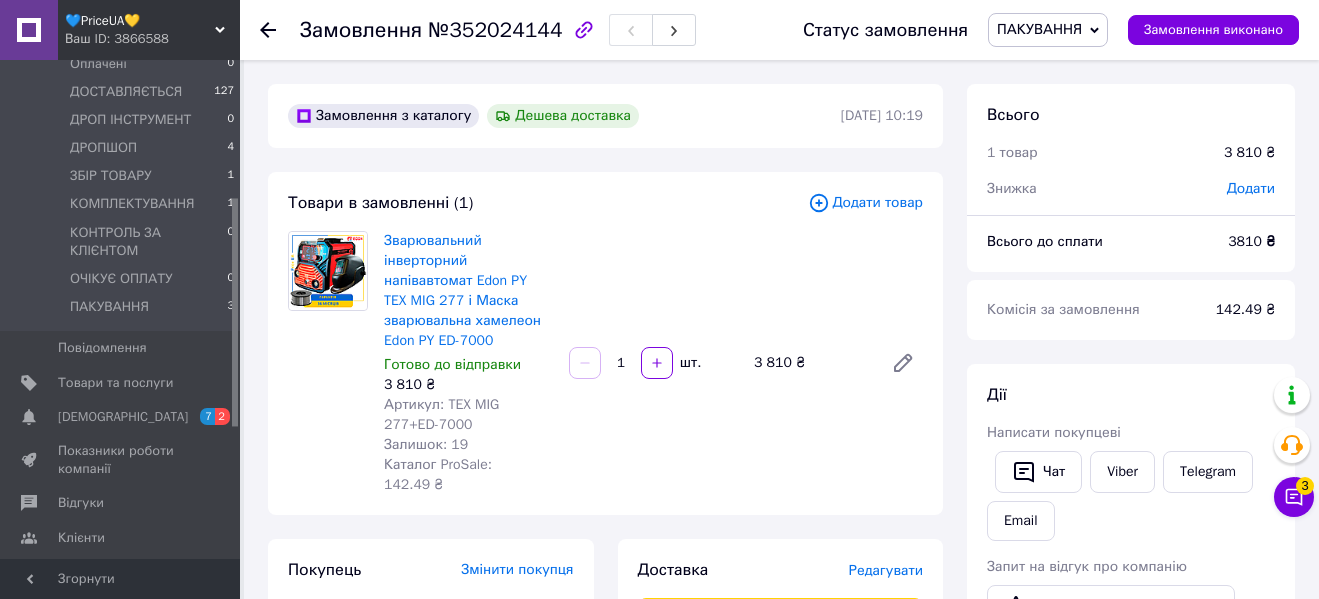 click on "ПАКУВАННЯ" at bounding box center [1039, 29] 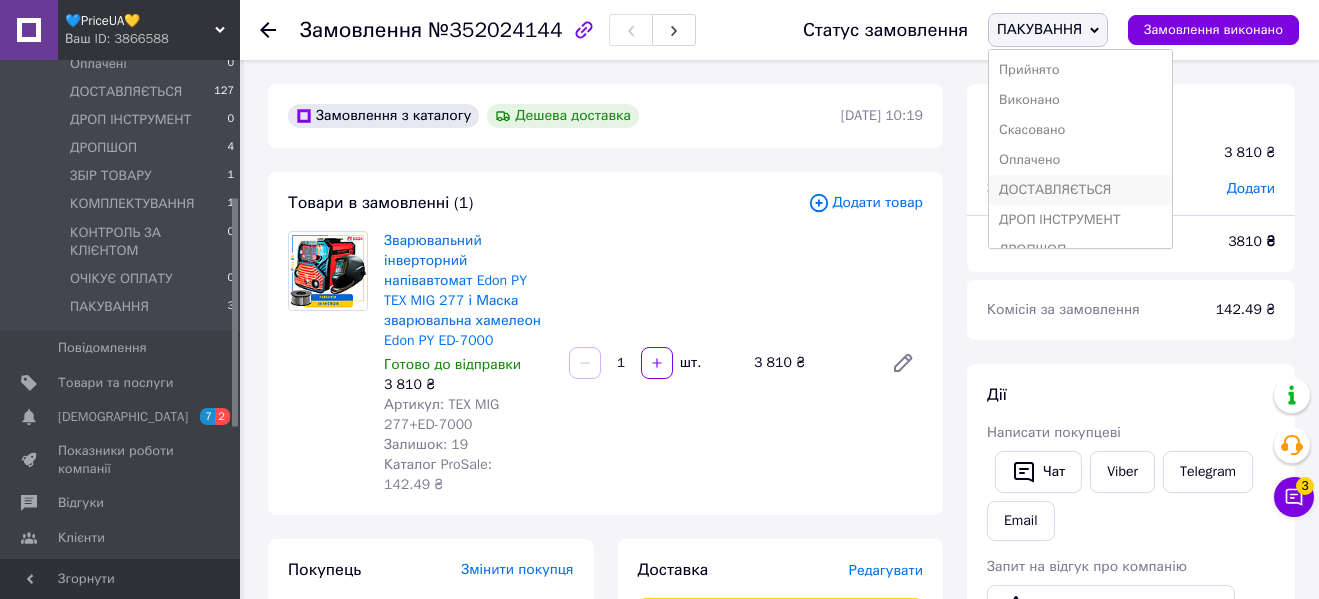 click on "ДОСТАВЛЯЄТЬСЯ" at bounding box center (1080, 190) 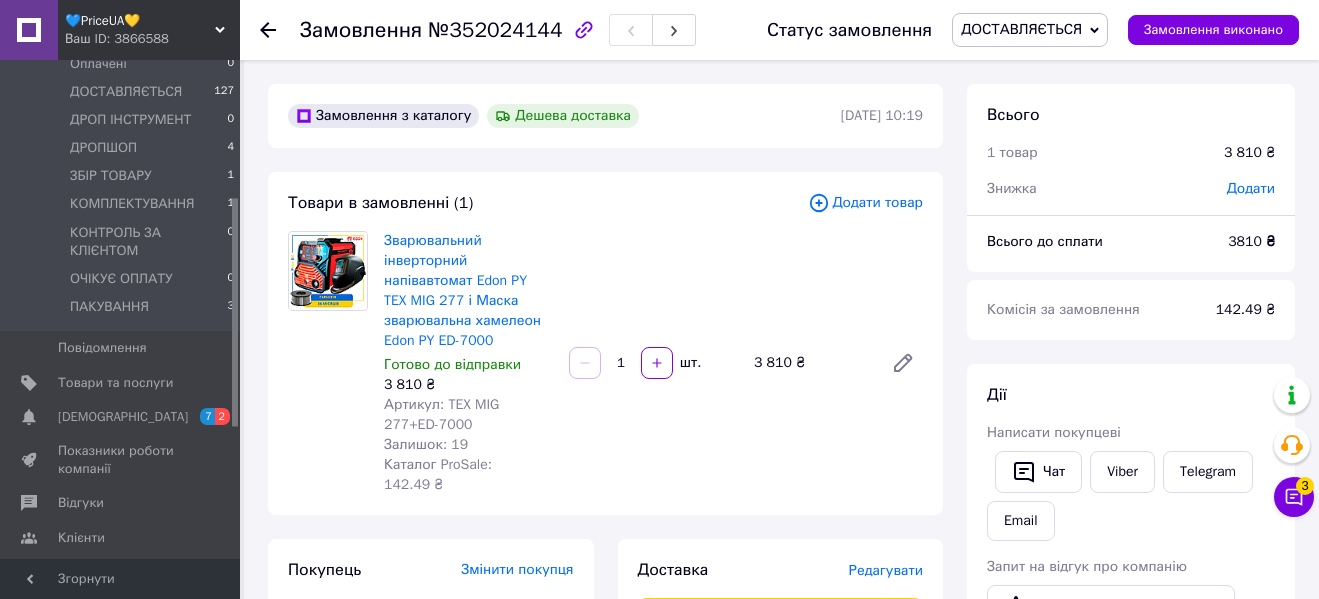 click 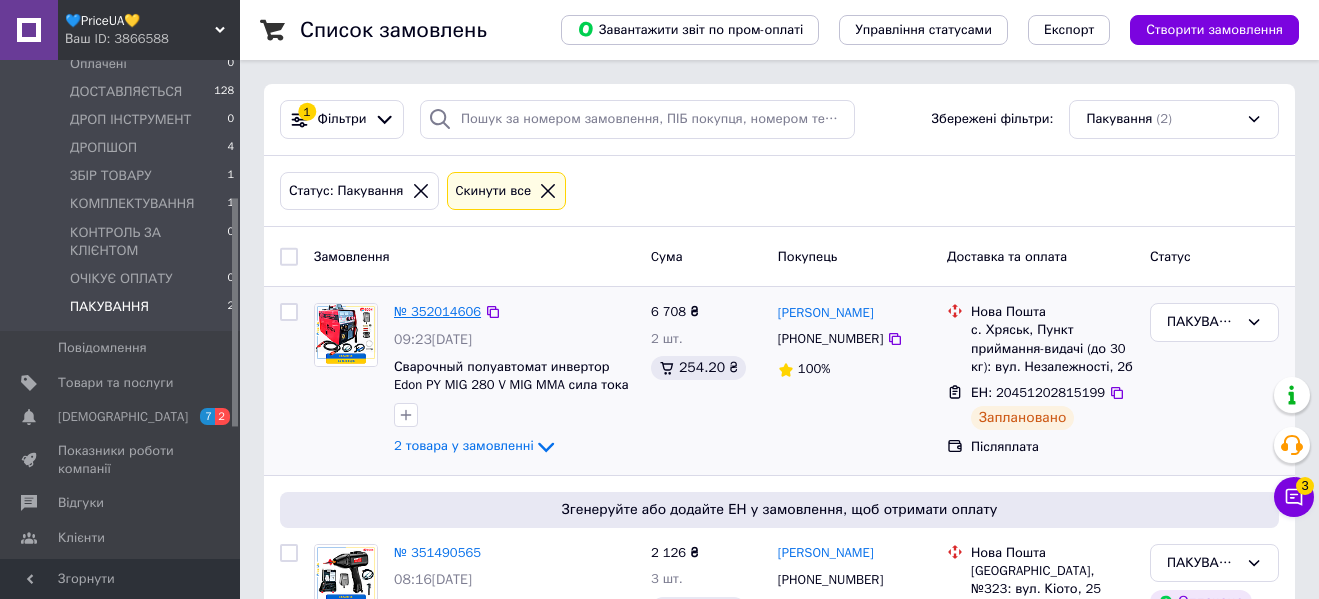 click on "№ 352014606" at bounding box center (437, 311) 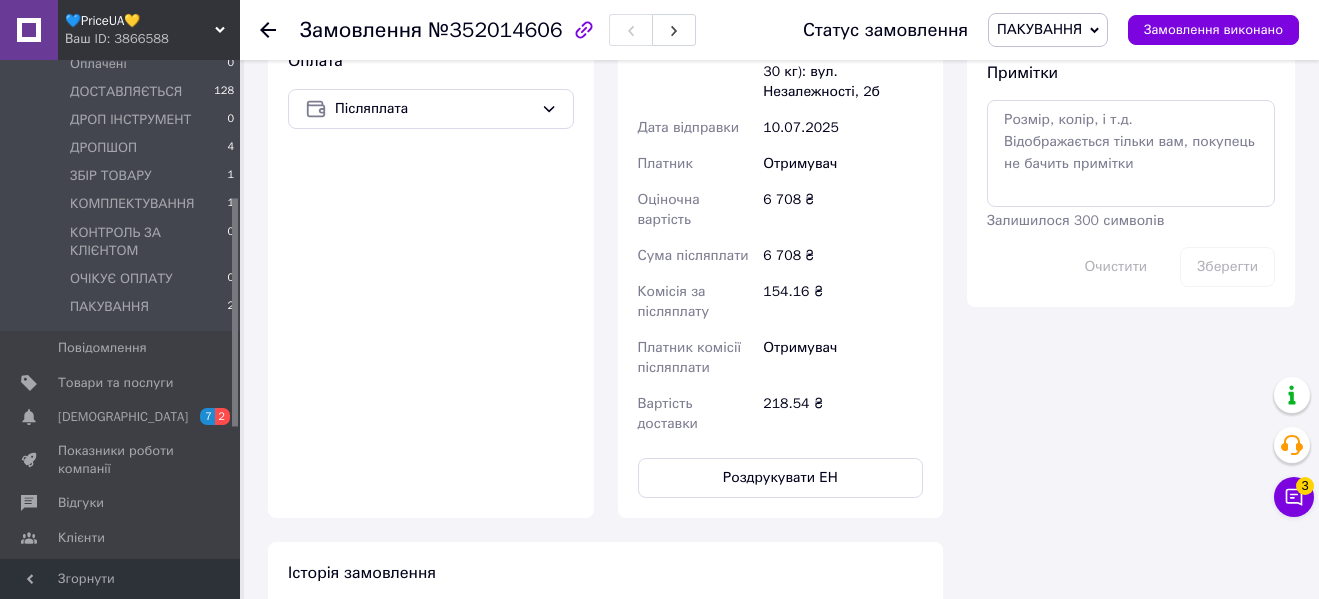 scroll, scrollTop: 1100, scrollLeft: 0, axis: vertical 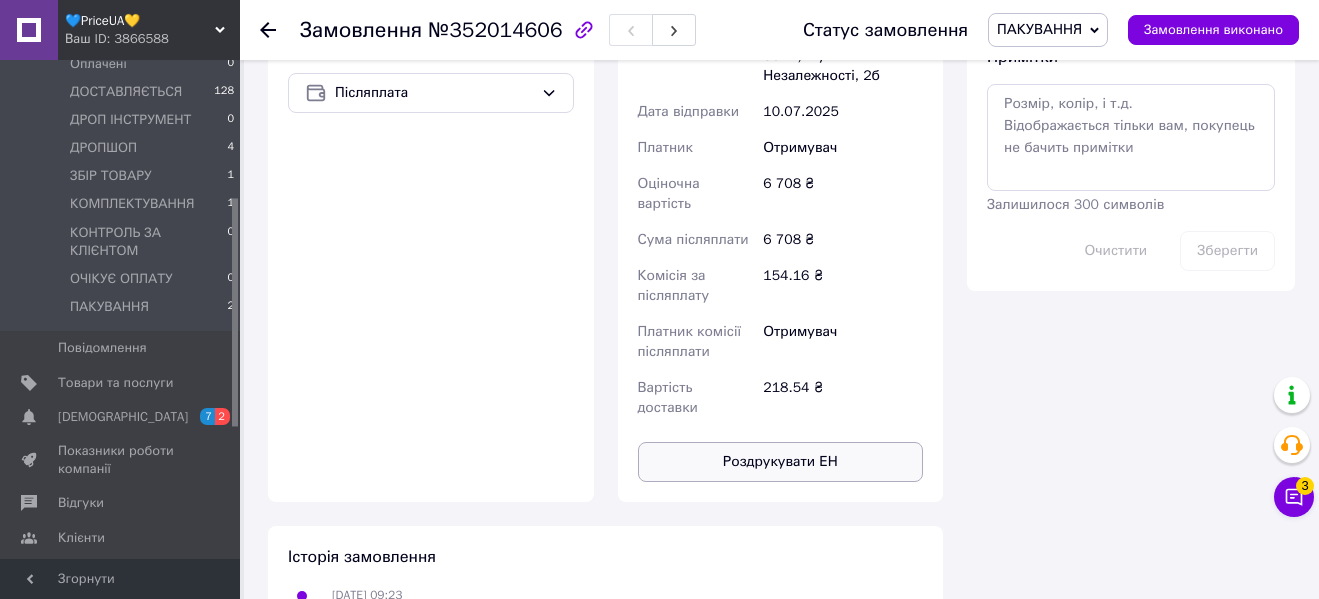 click on "Роздрукувати ЕН" at bounding box center [781, 462] 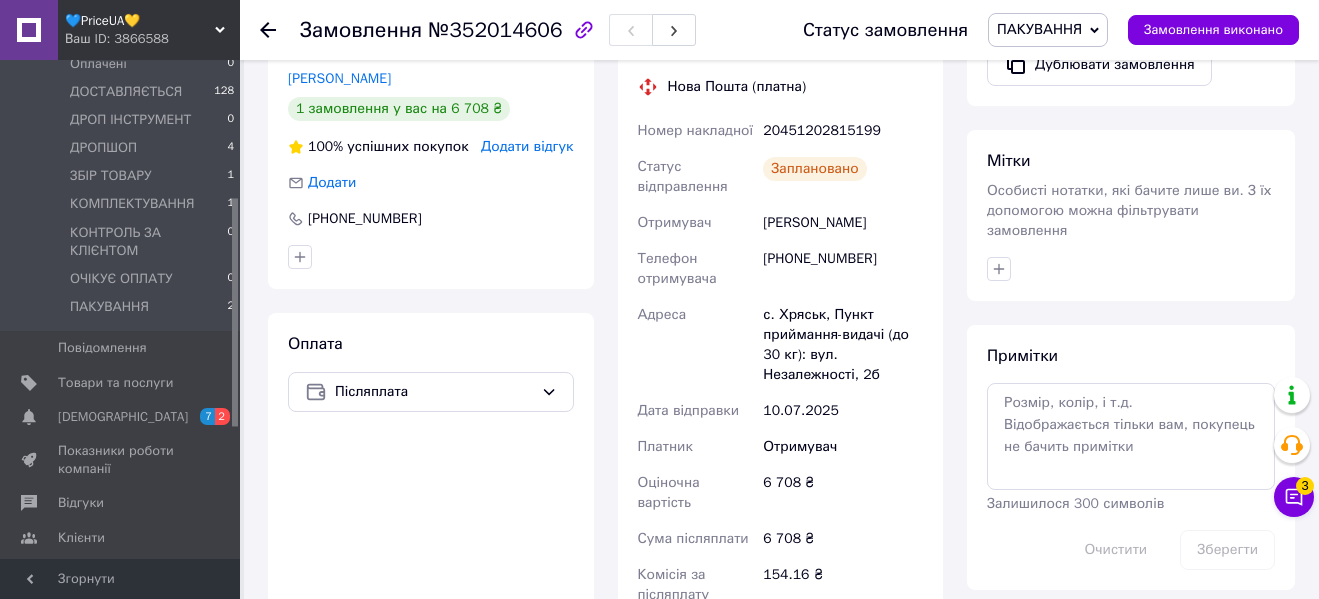 scroll, scrollTop: 800, scrollLeft: 0, axis: vertical 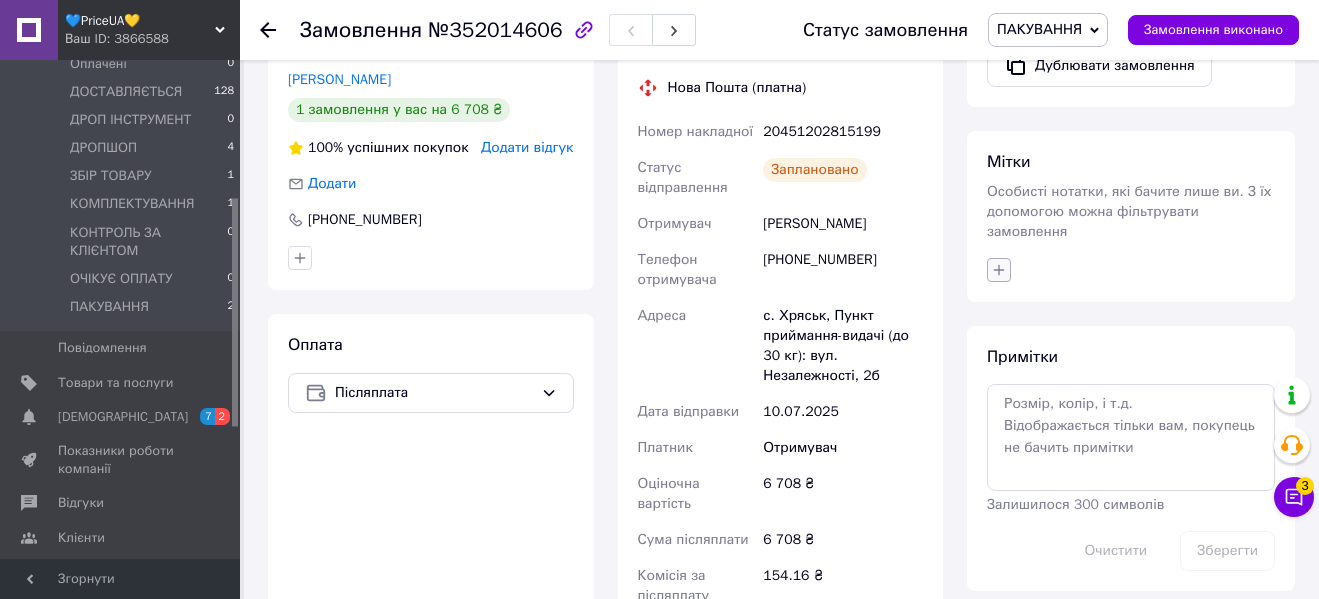 click 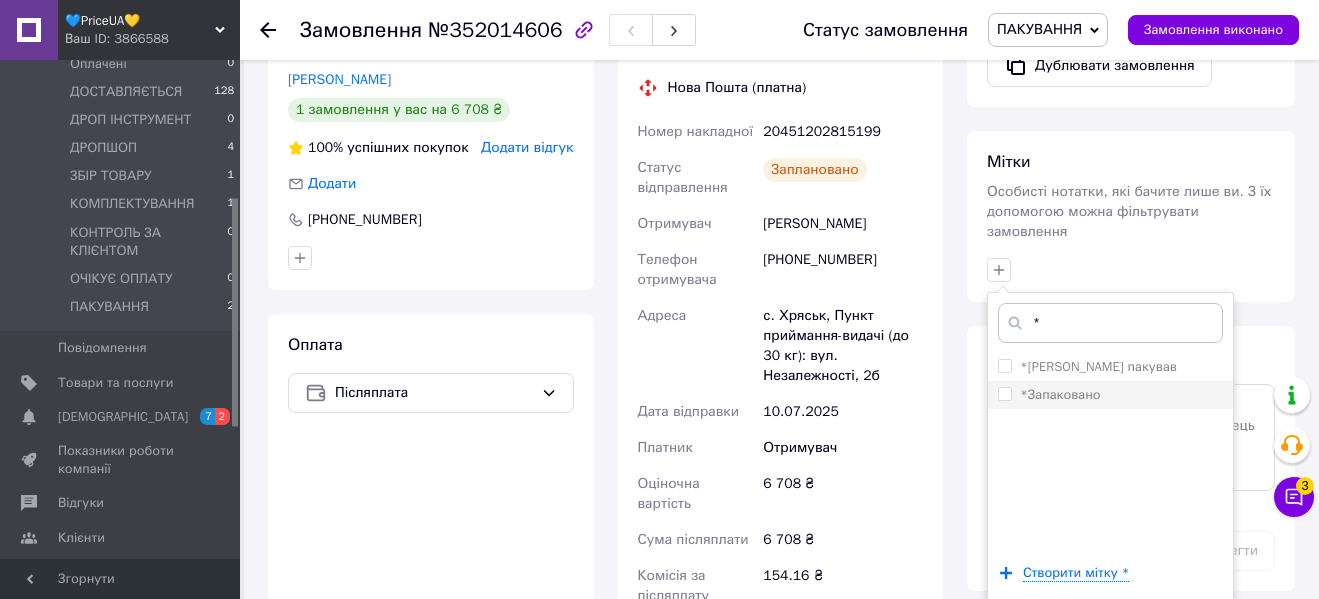 type on "*" 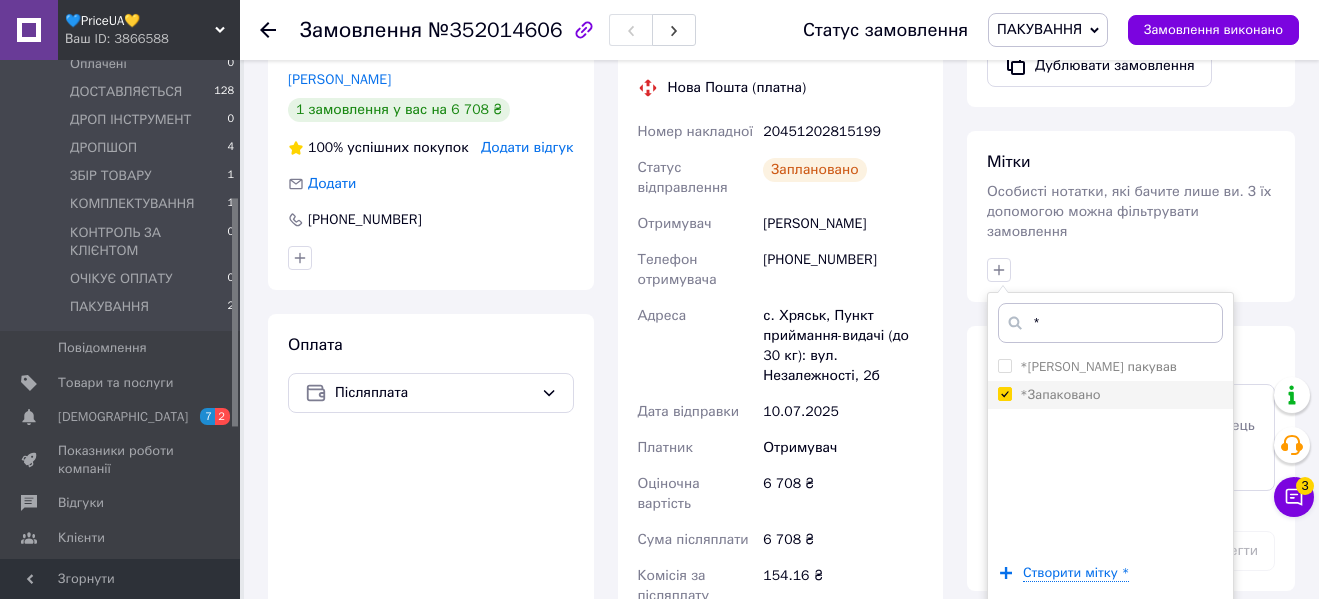 checkbox on "true" 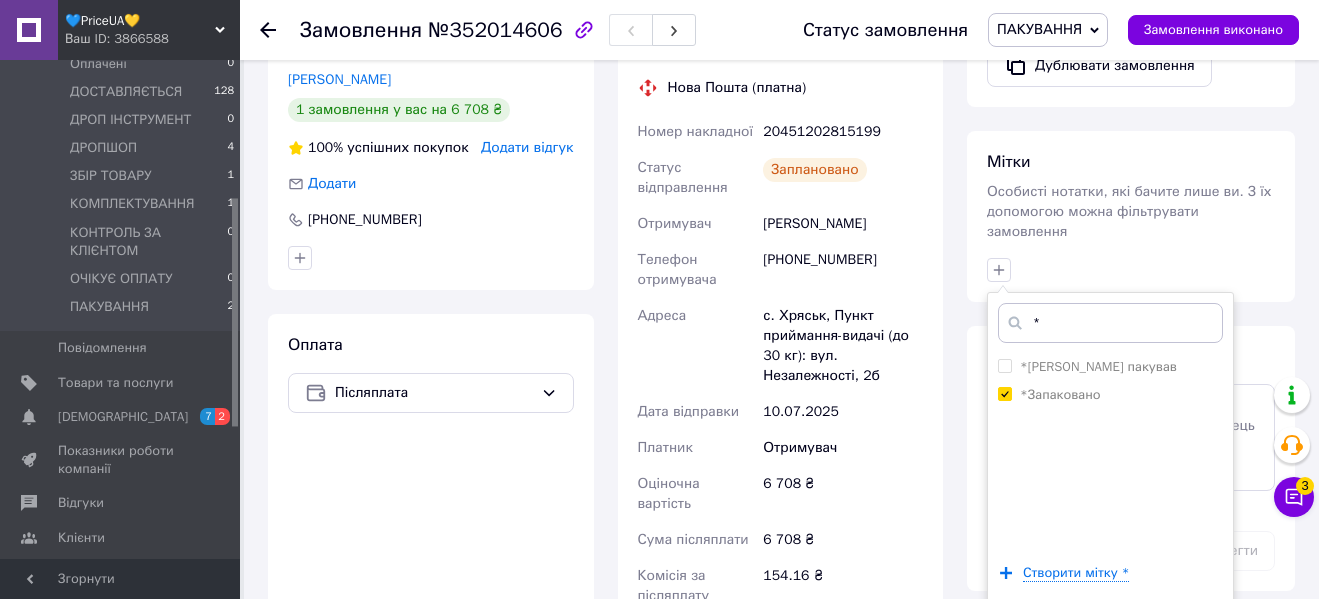 scroll, scrollTop: 900, scrollLeft: 0, axis: vertical 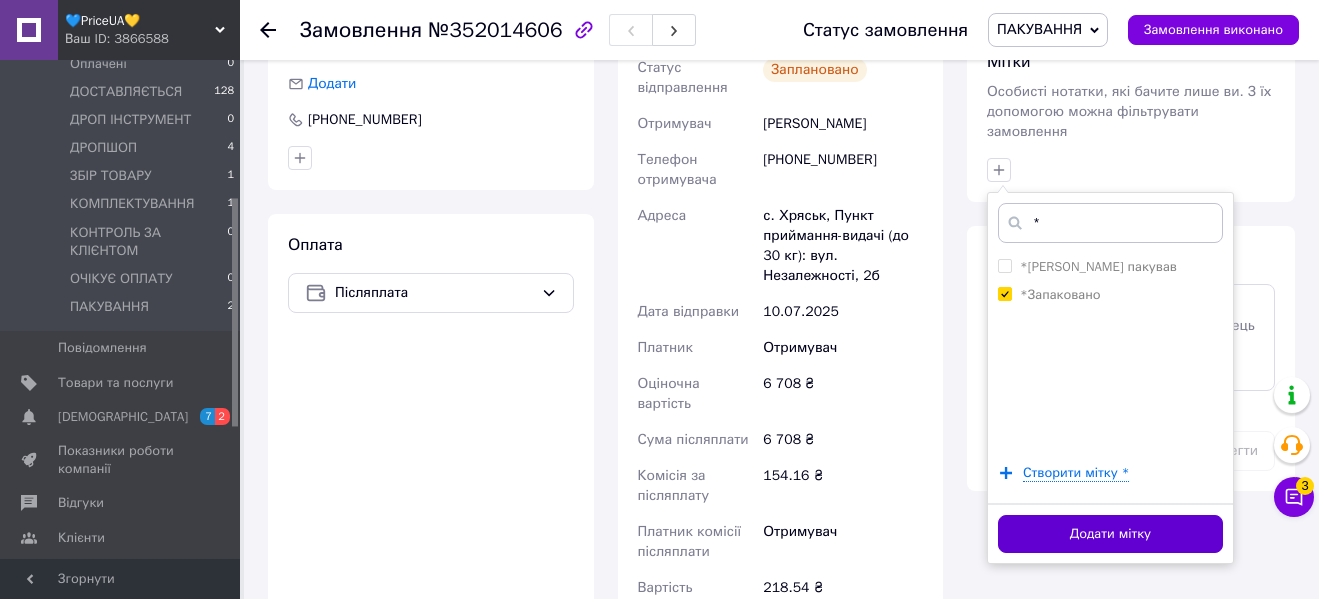 click on "Додати мітку" at bounding box center (1110, 534) 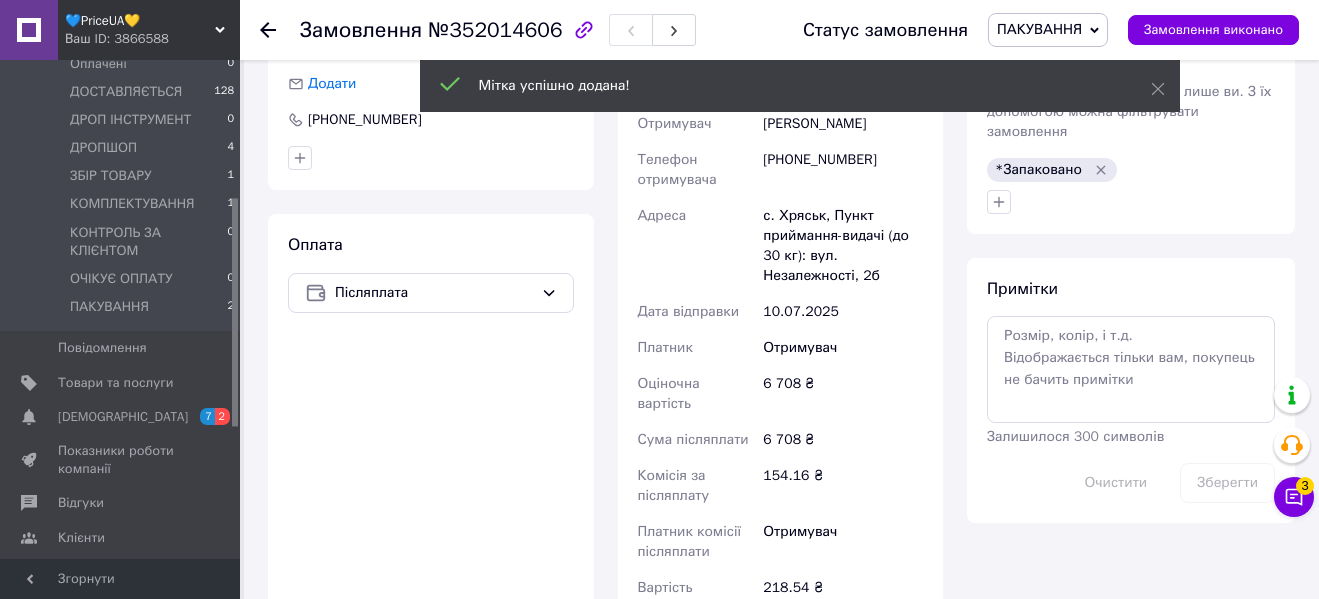 click on "ПАКУВАННЯ" at bounding box center (1039, 29) 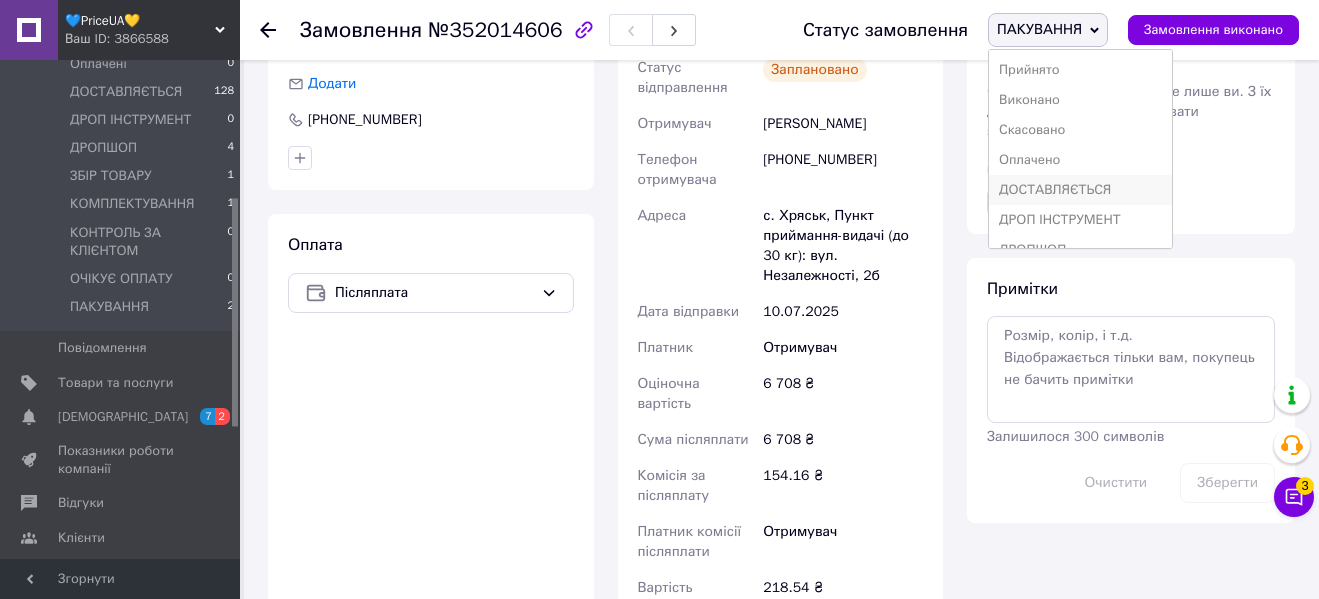 click on "ДОСТАВЛЯЄТЬСЯ" at bounding box center [1080, 190] 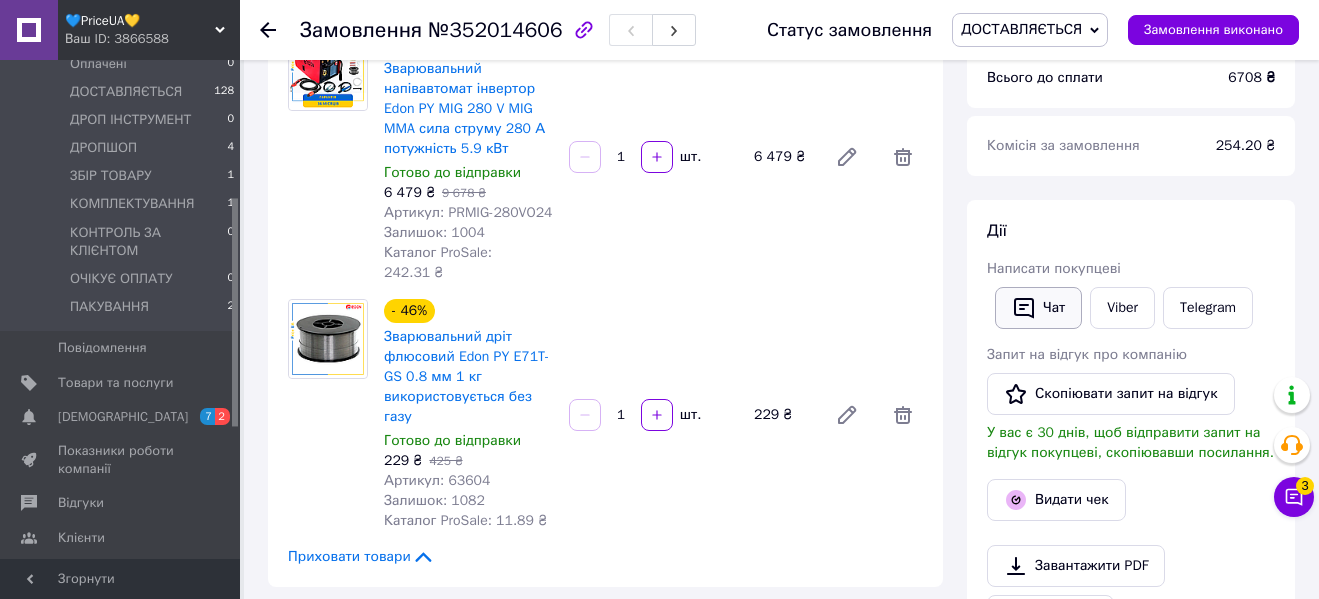 scroll, scrollTop: 100, scrollLeft: 0, axis: vertical 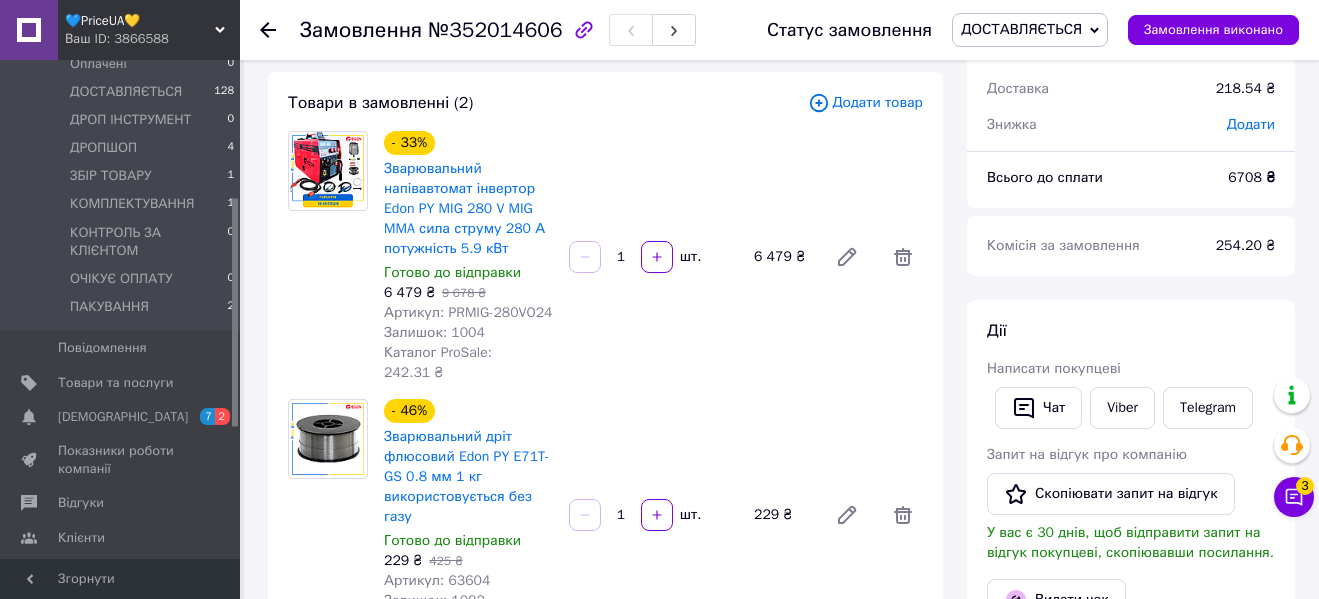 click 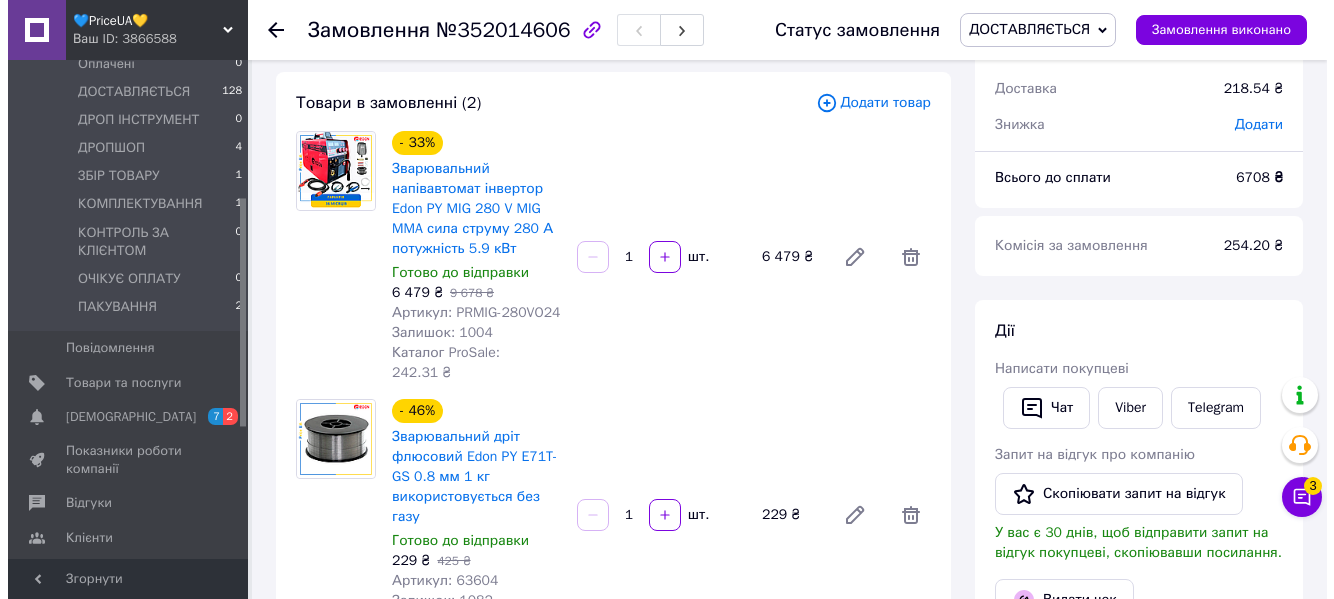 scroll, scrollTop: 0, scrollLeft: 0, axis: both 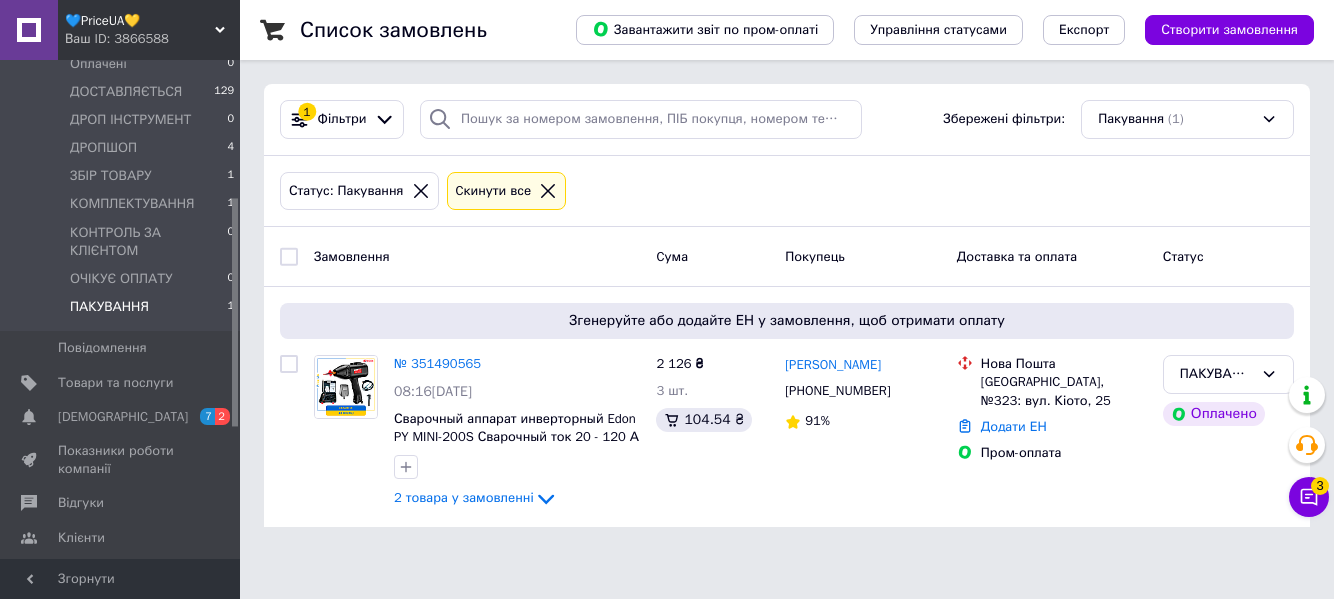 click on "💙PriceUA💛" at bounding box center (140, 21) 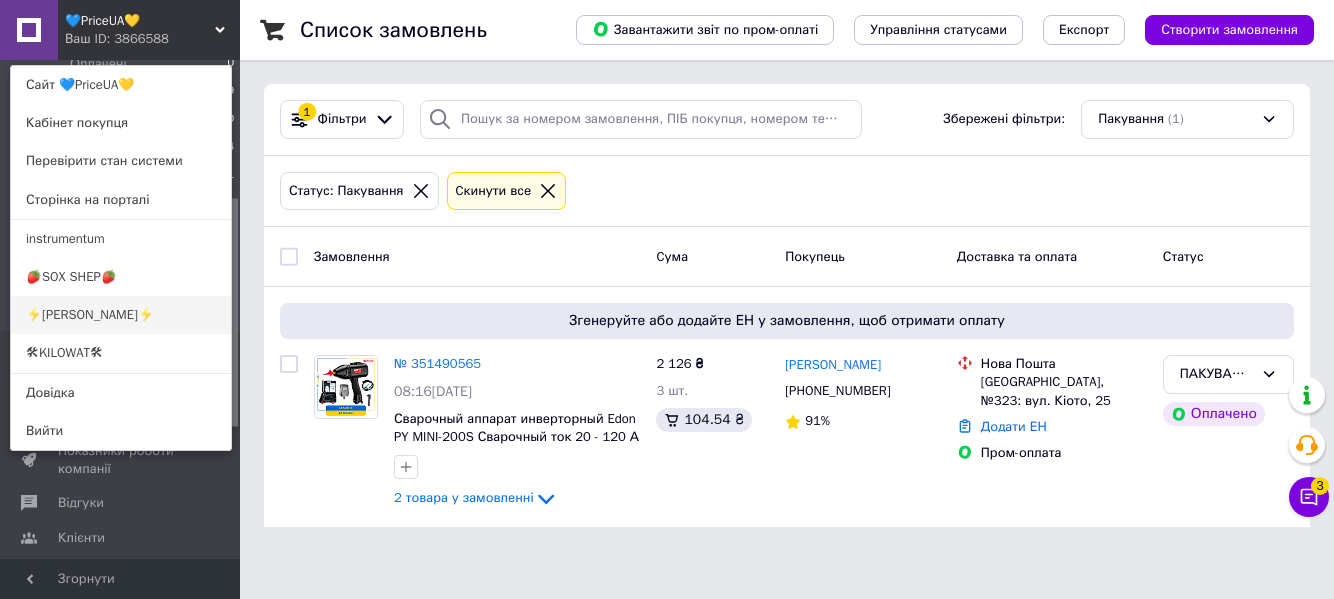 click on "⚡[PERSON_NAME]⚡" at bounding box center [121, 315] 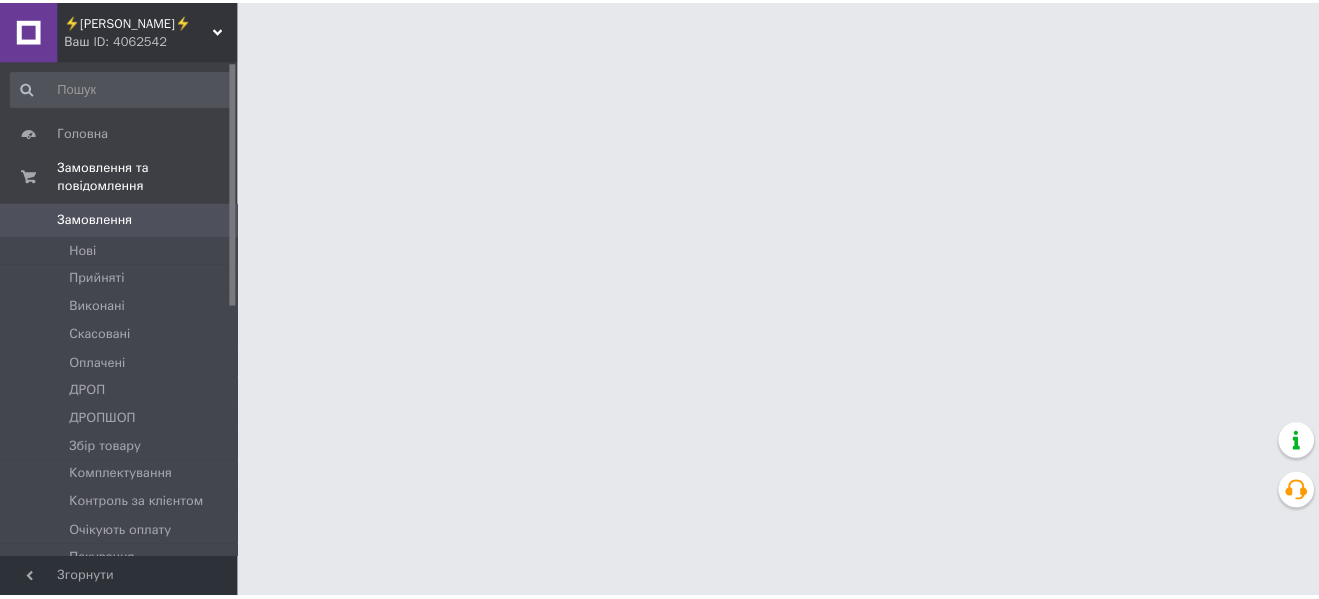 scroll, scrollTop: 0, scrollLeft: 0, axis: both 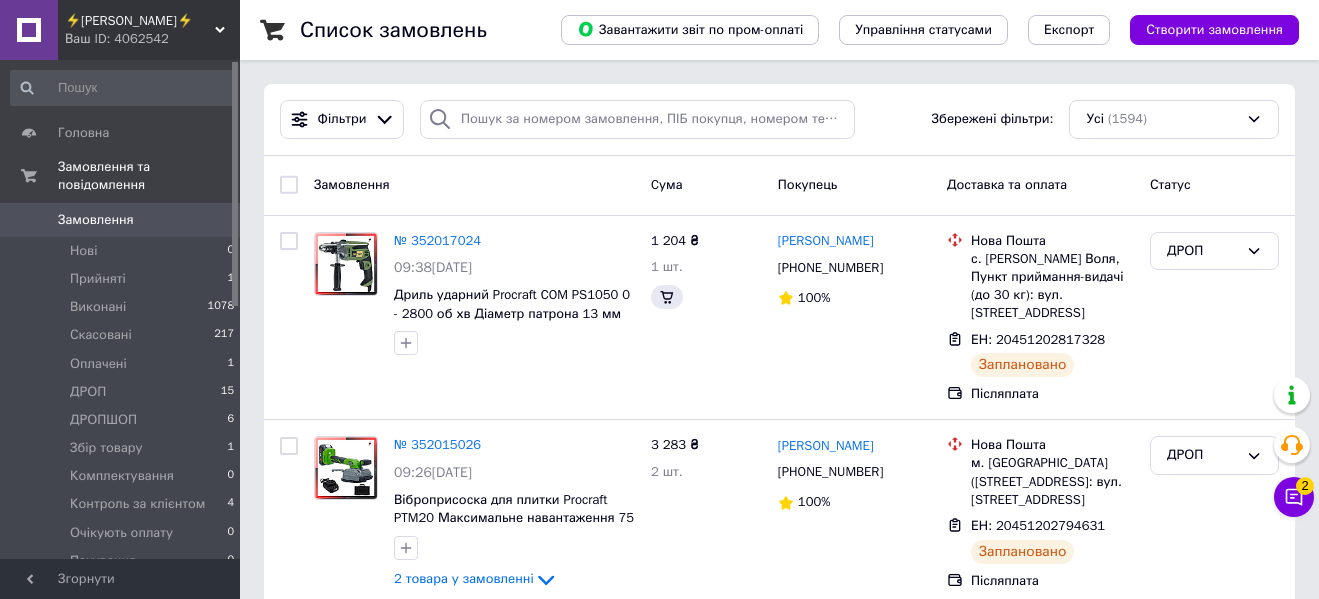 click on "⚡[PERSON_NAME]⚡" at bounding box center [140, 21] 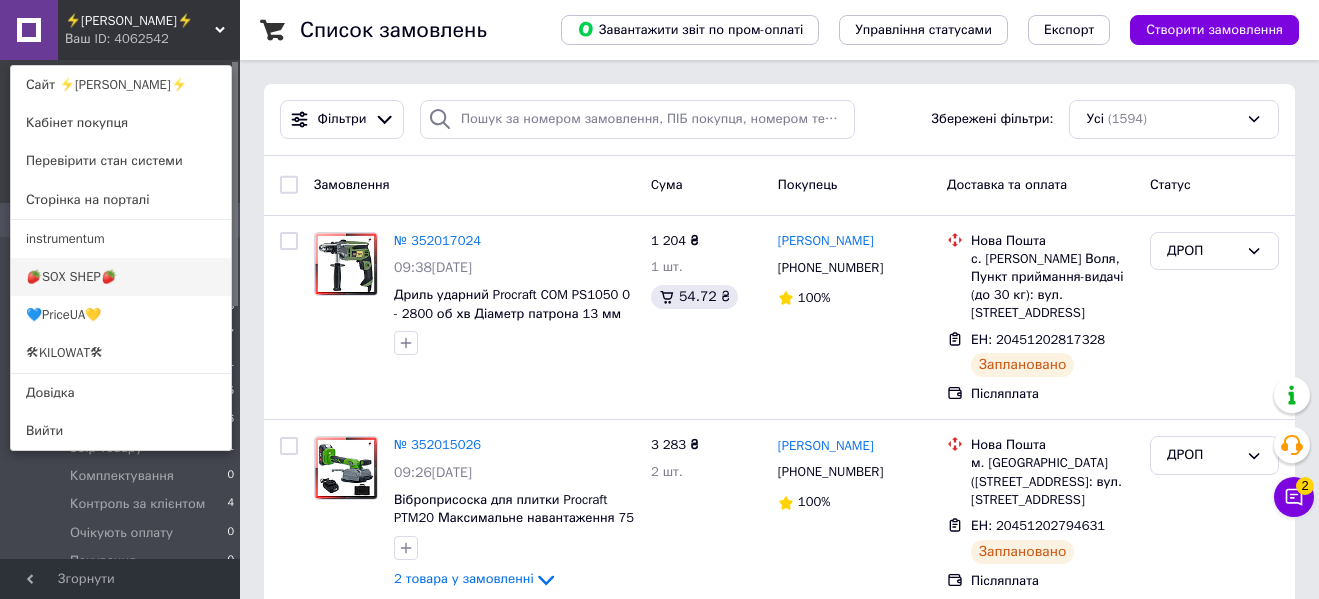 click on "🍓SOX SHEP🍓" at bounding box center [121, 277] 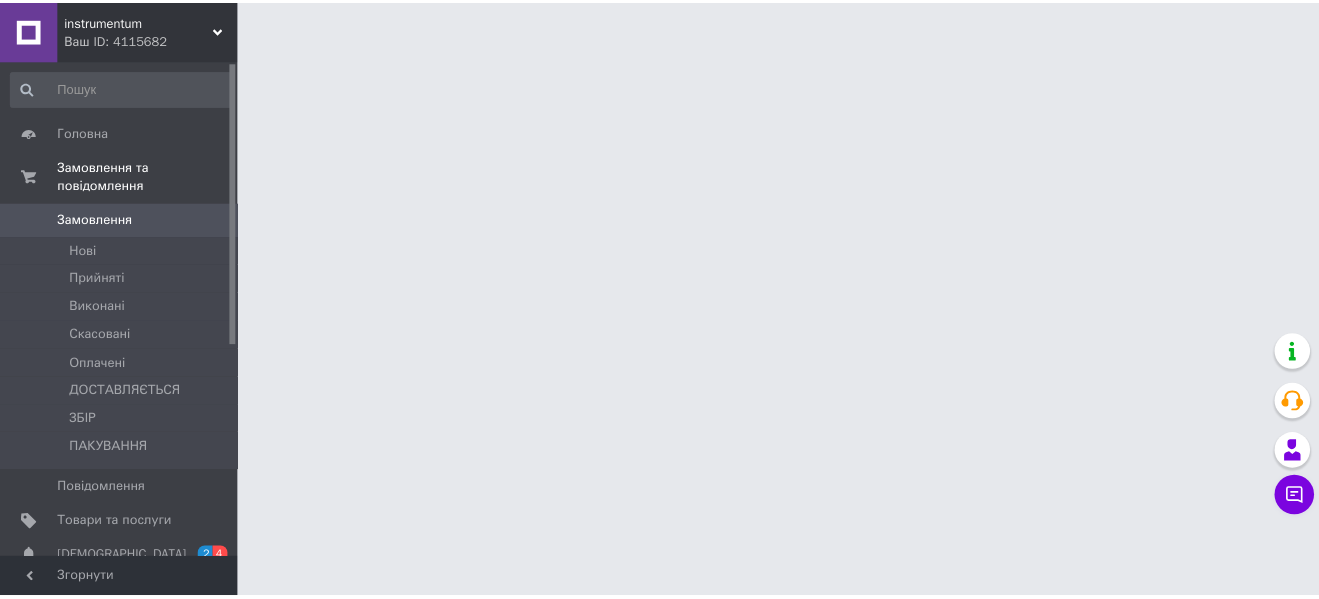 scroll, scrollTop: 0, scrollLeft: 0, axis: both 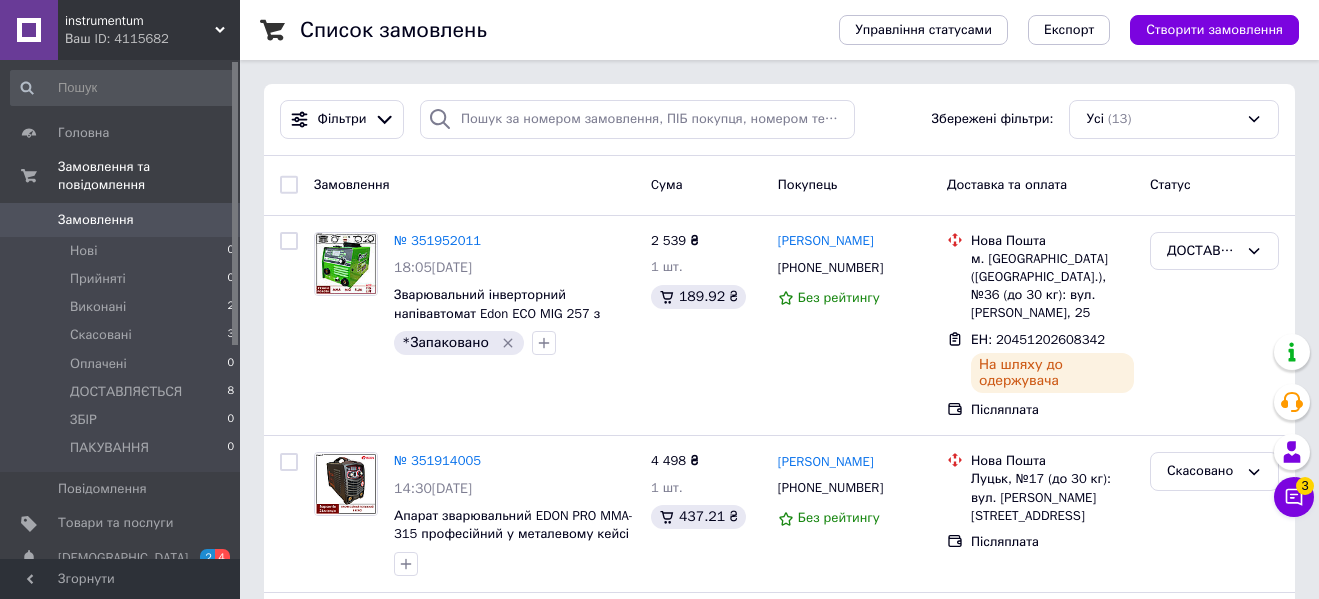 click on "Ваш ID: 4115682" at bounding box center (152, 39) 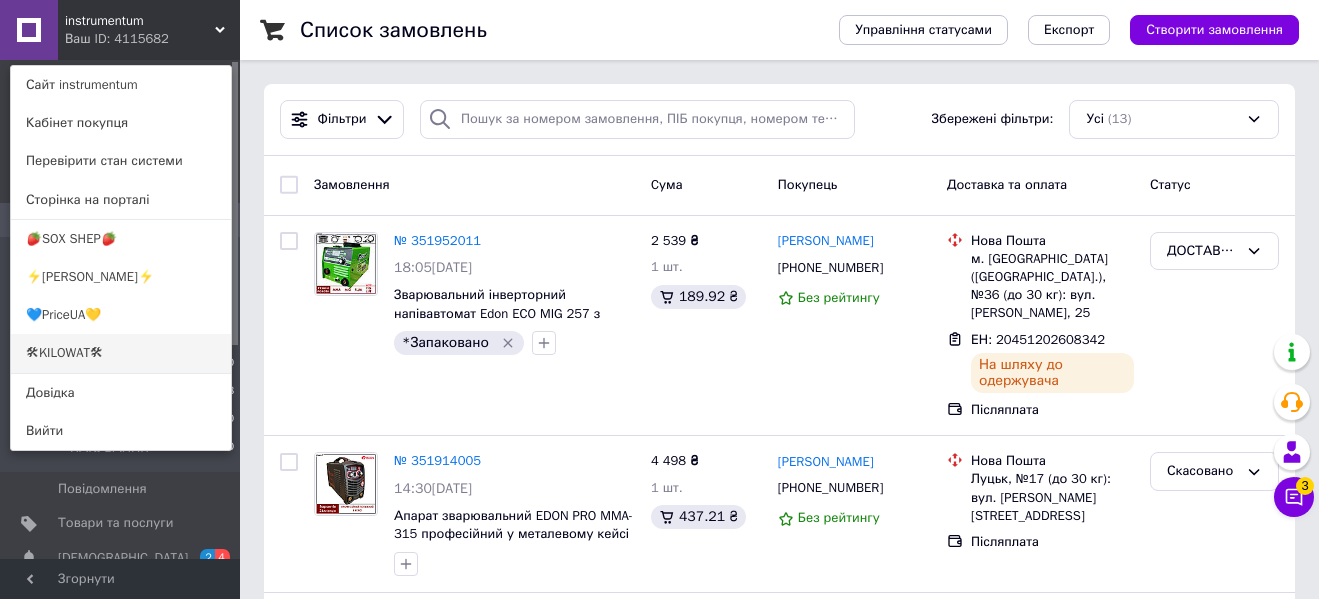 click on "🛠KILOWAT🛠" at bounding box center (121, 353) 